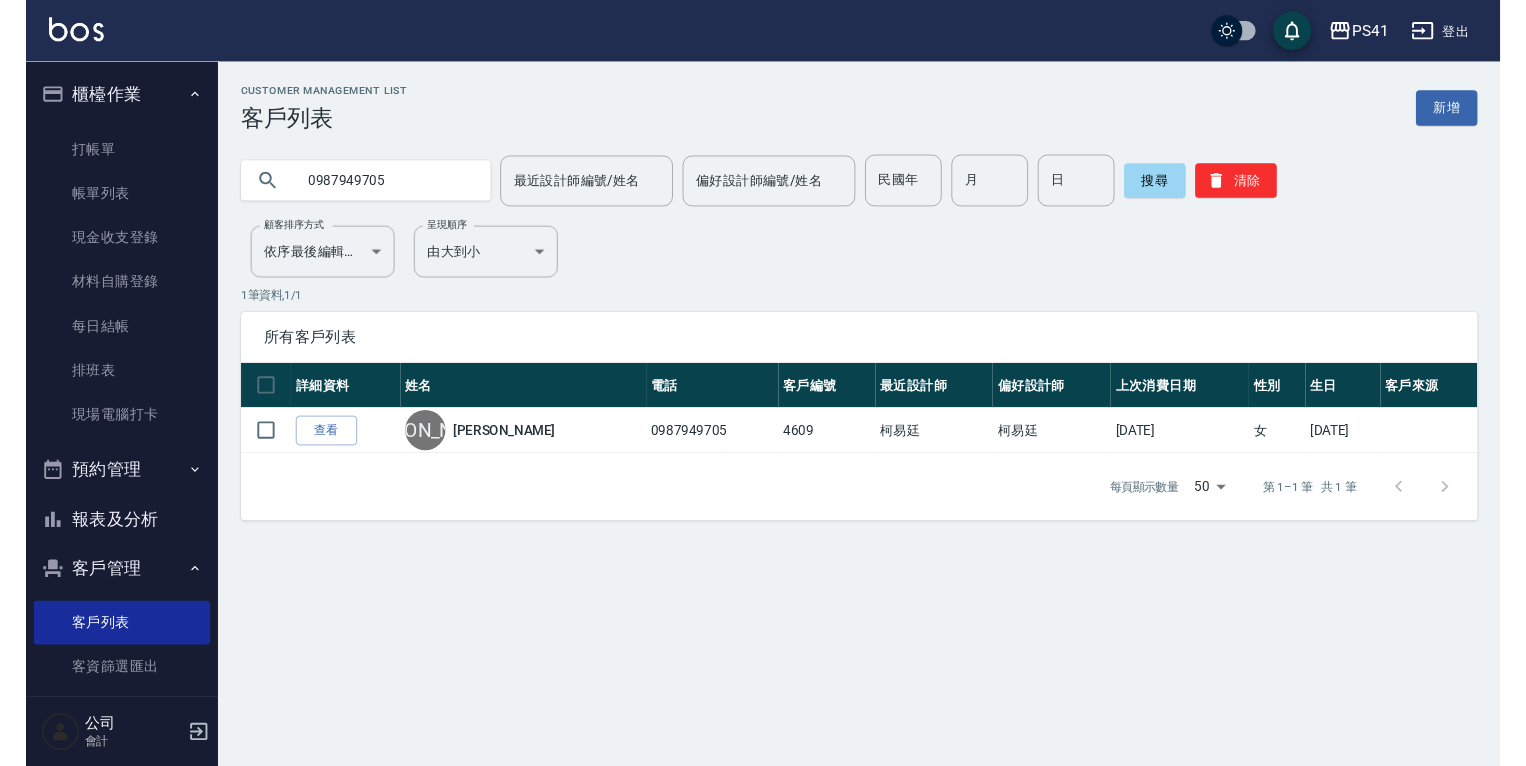scroll, scrollTop: 0, scrollLeft: 0, axis: both 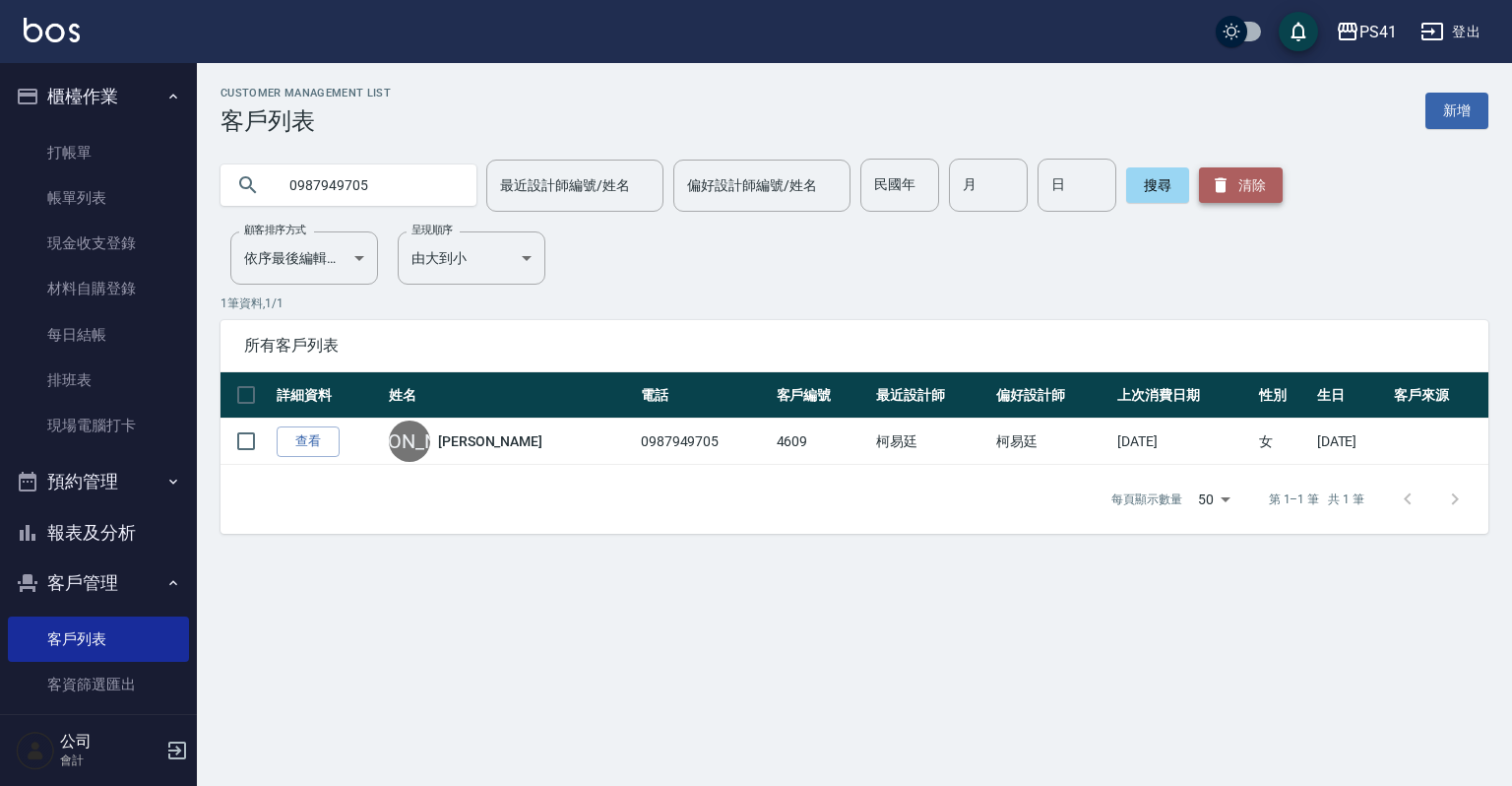 click on "清除" at bounding box center (1240, 185) 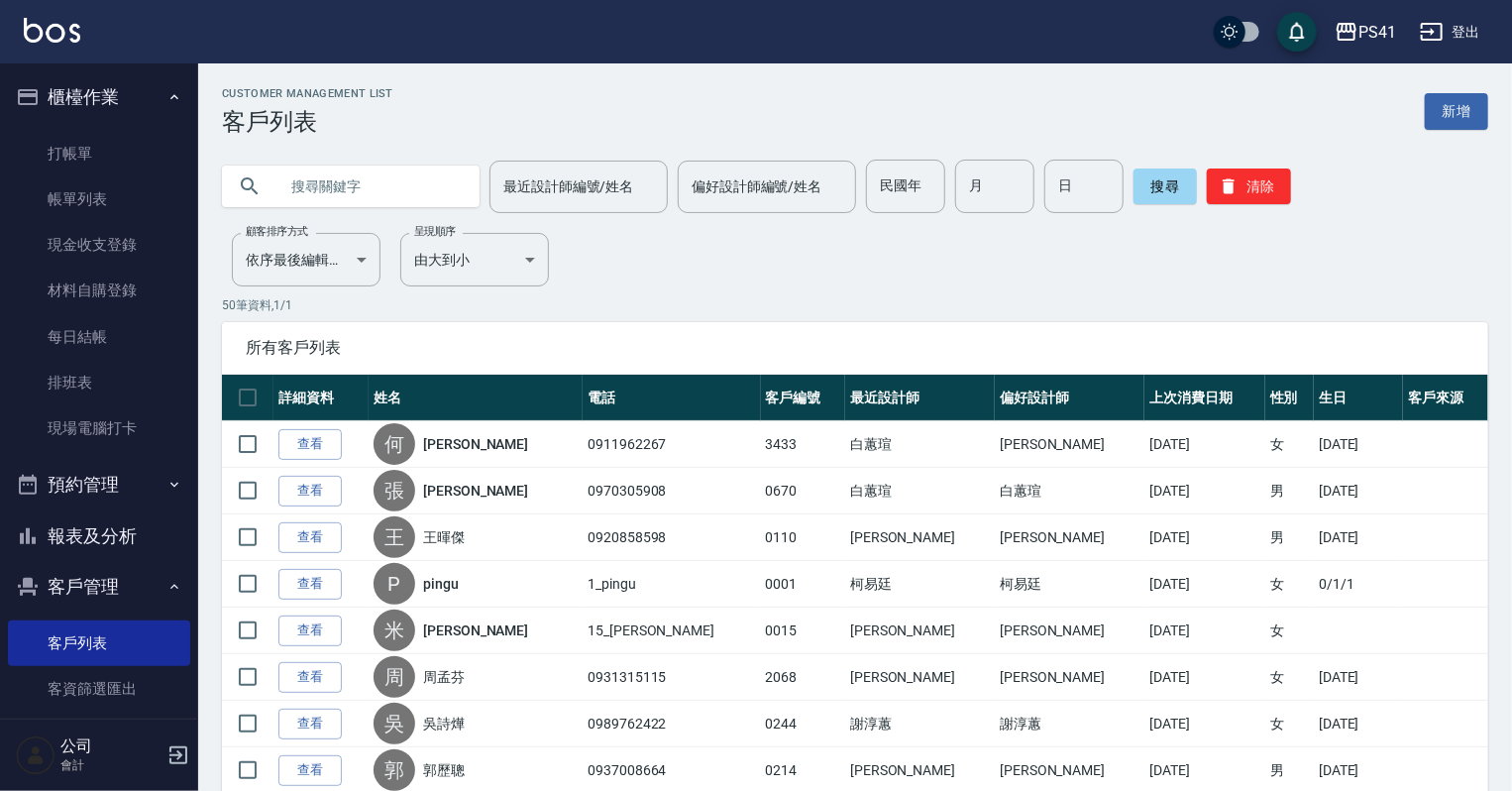 click at bounding box center [371, 186] 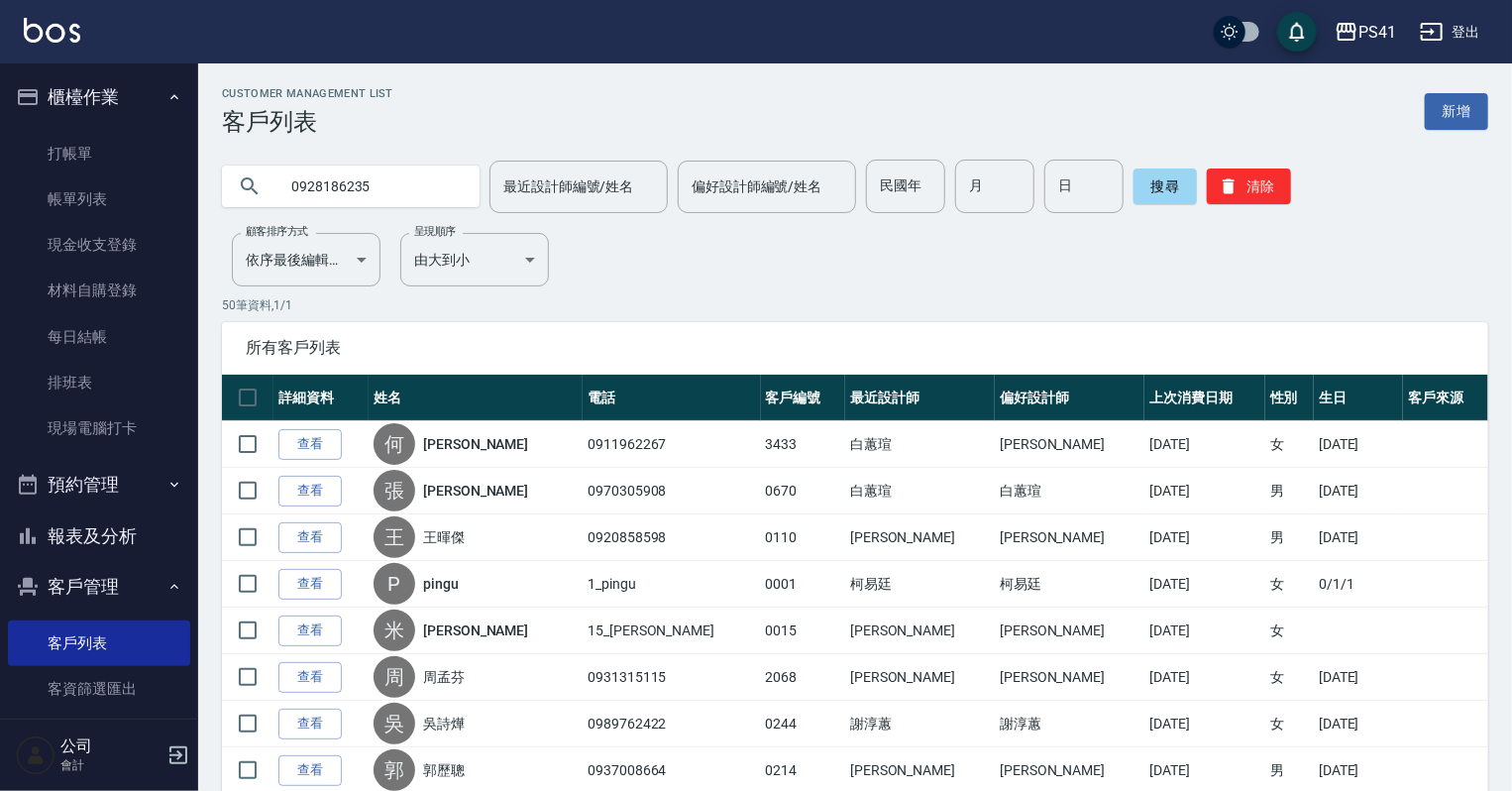 type on "0928186235" 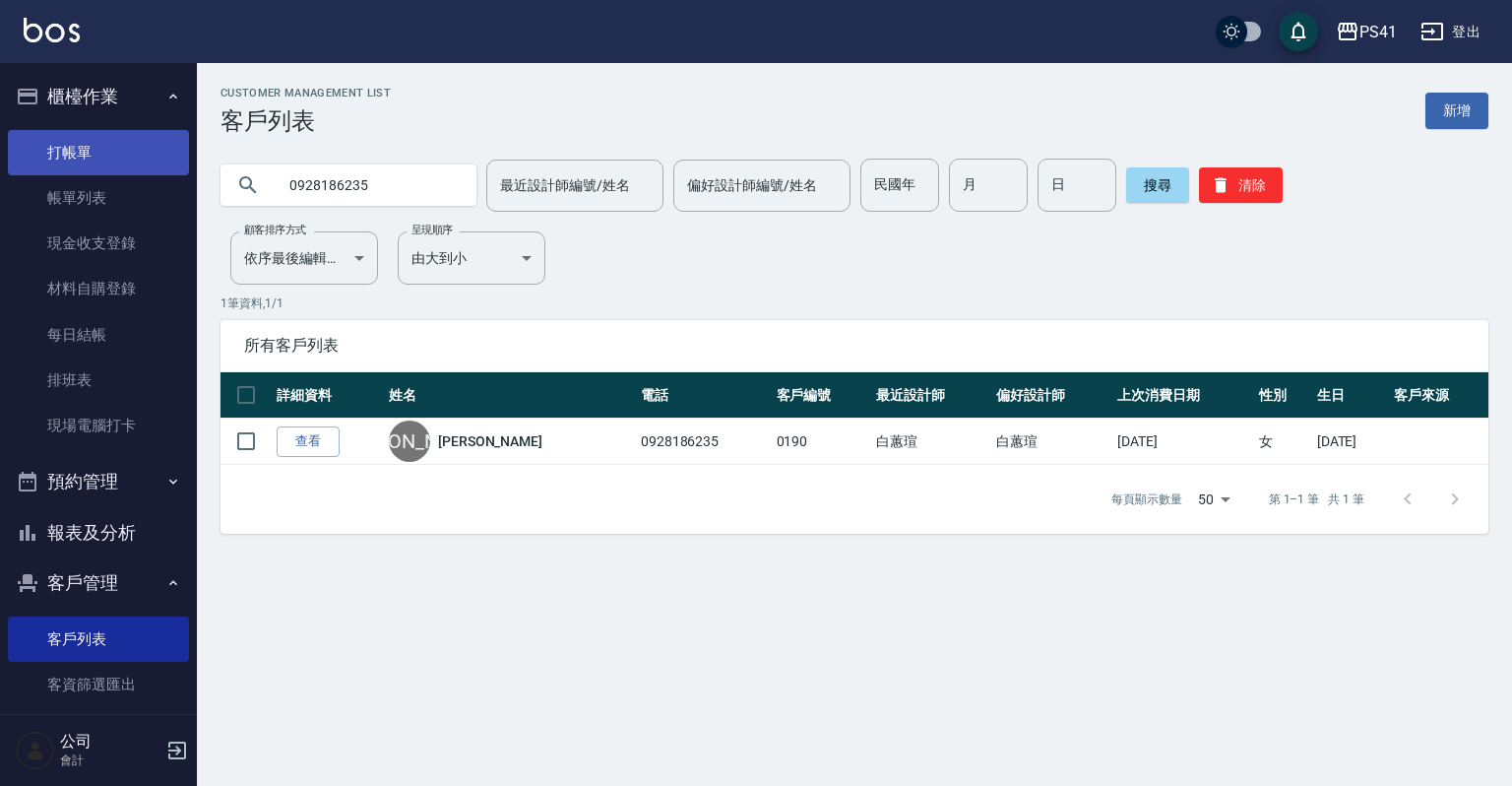 click on "打帳單" at bounding box center [98, 153] 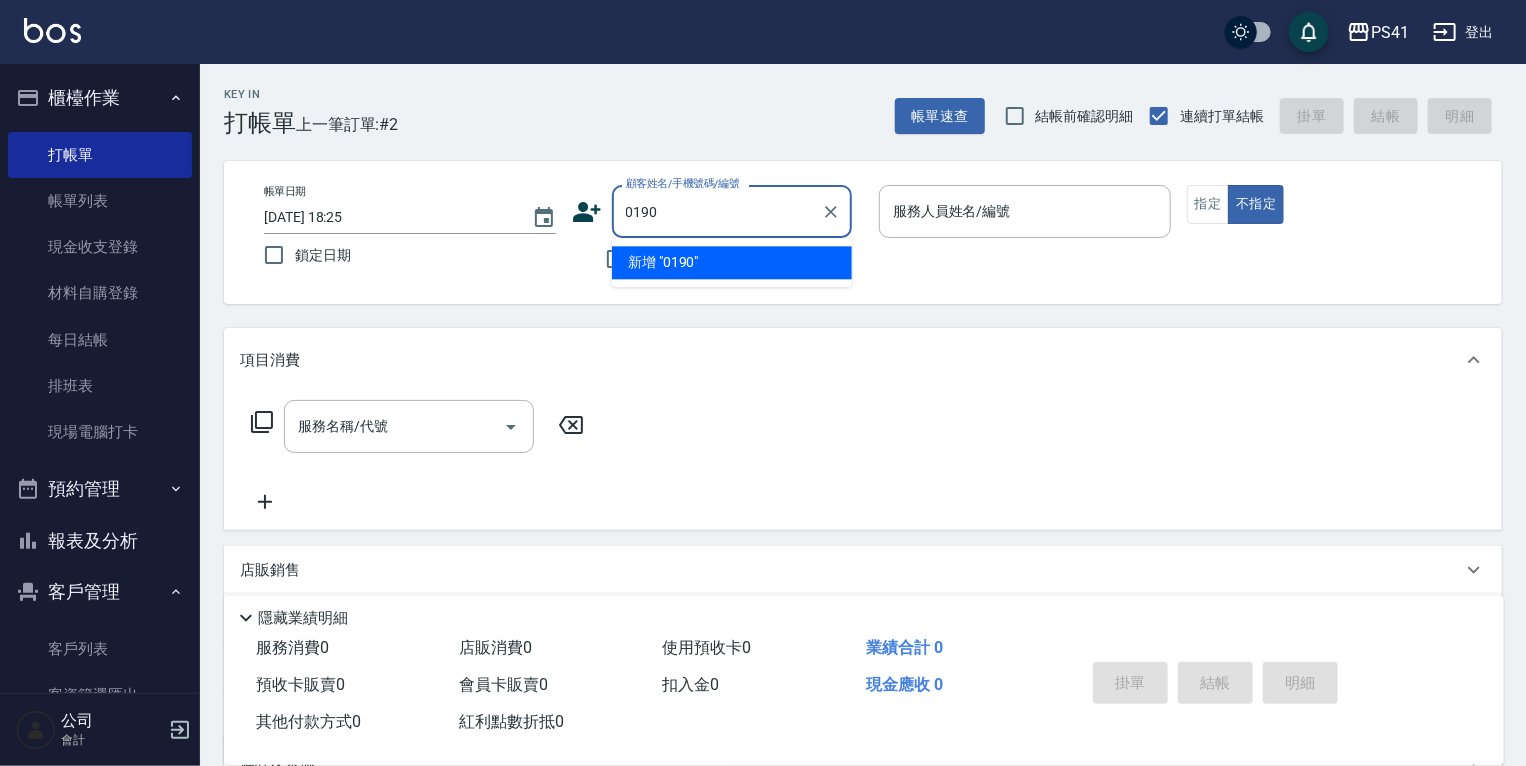 type on "0190" 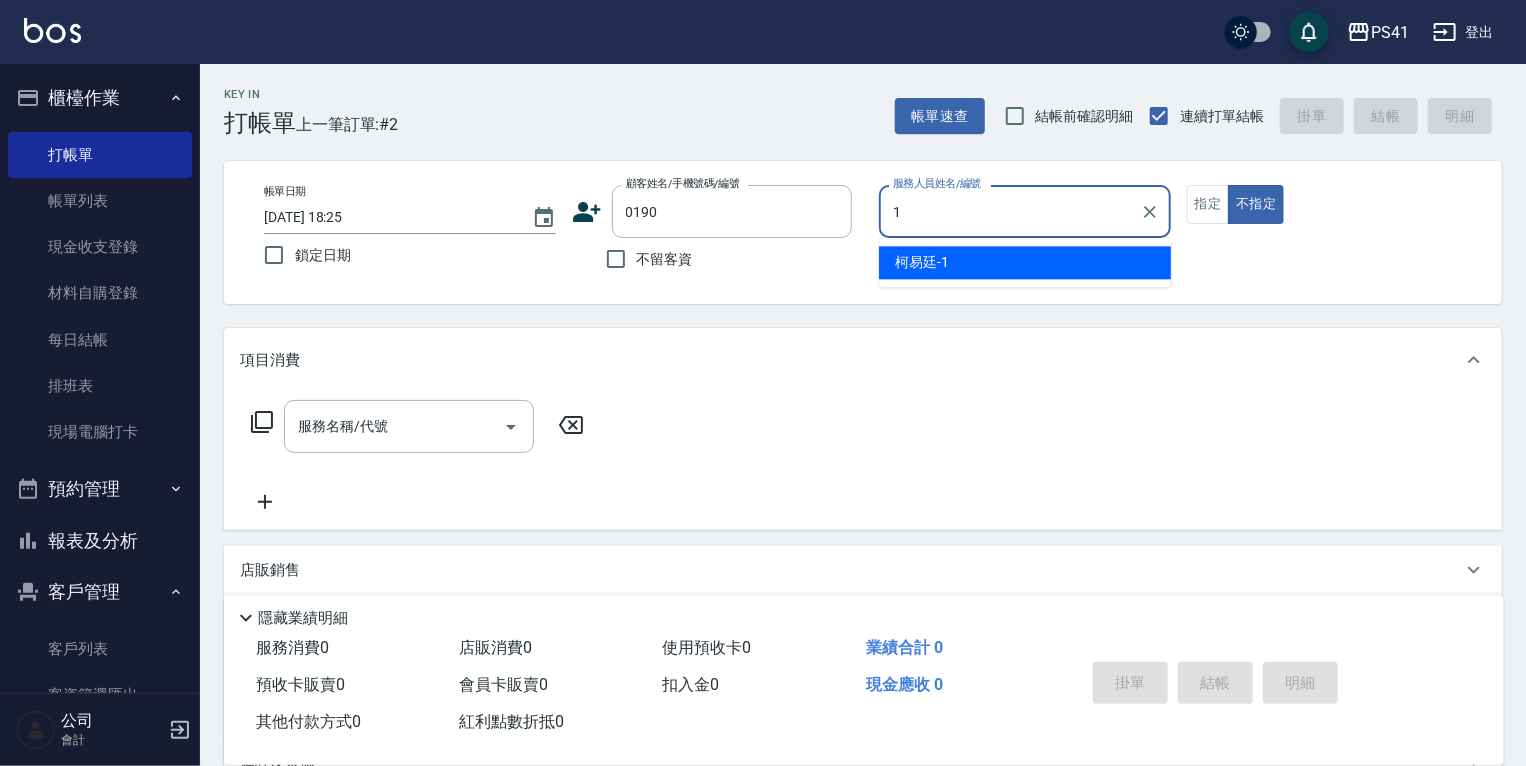 type on "柯易廷-1" 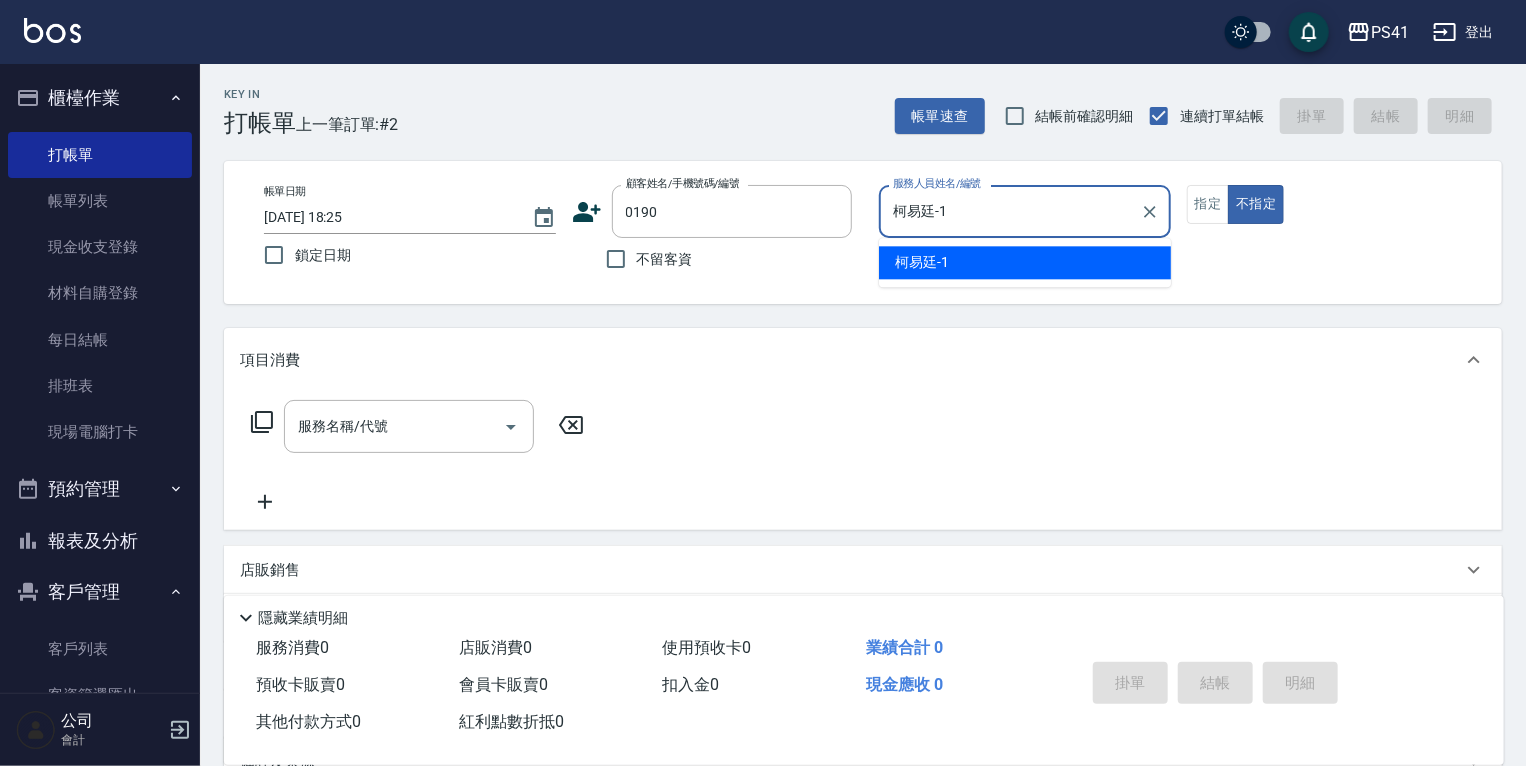 type on "false" 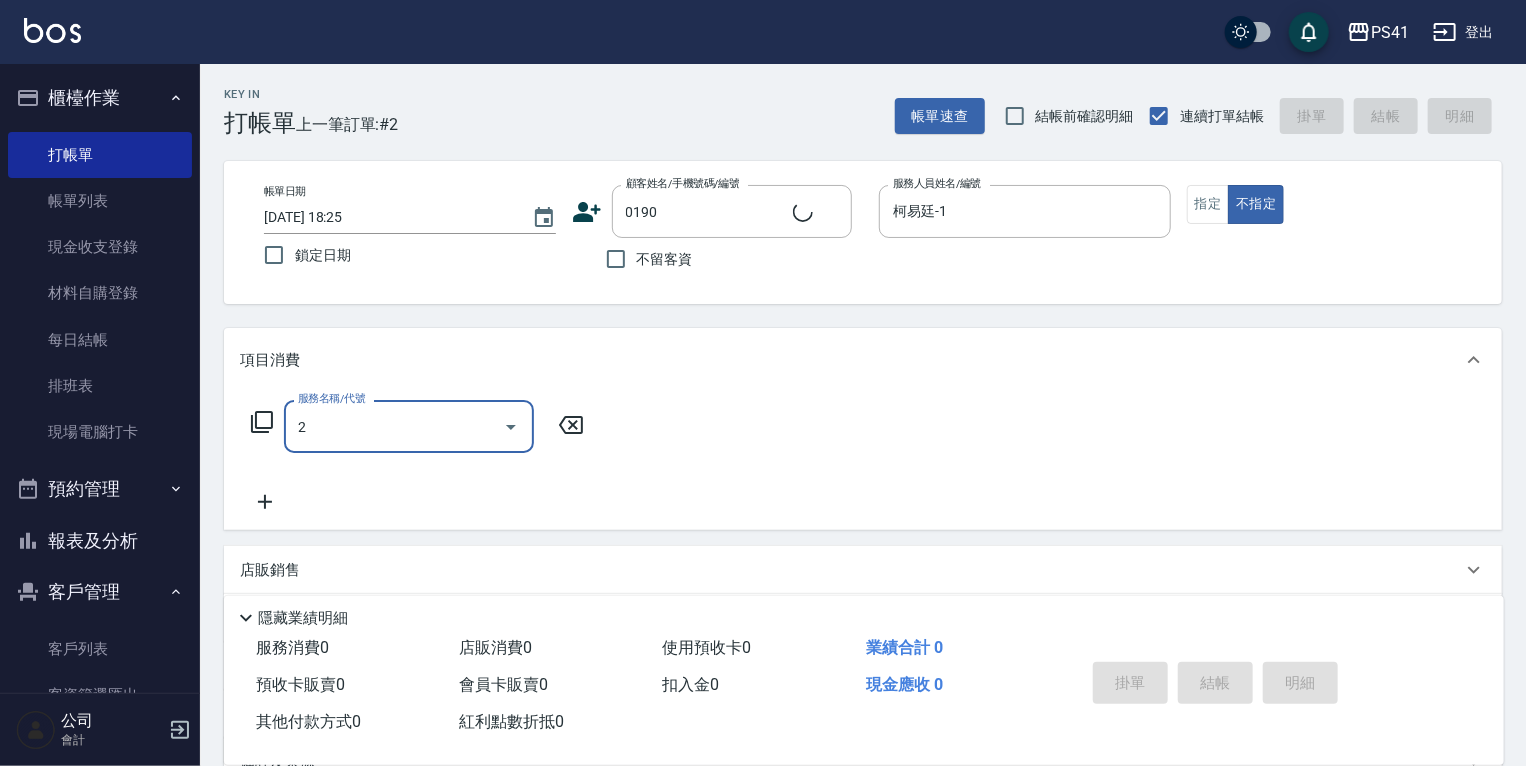 type on "21" 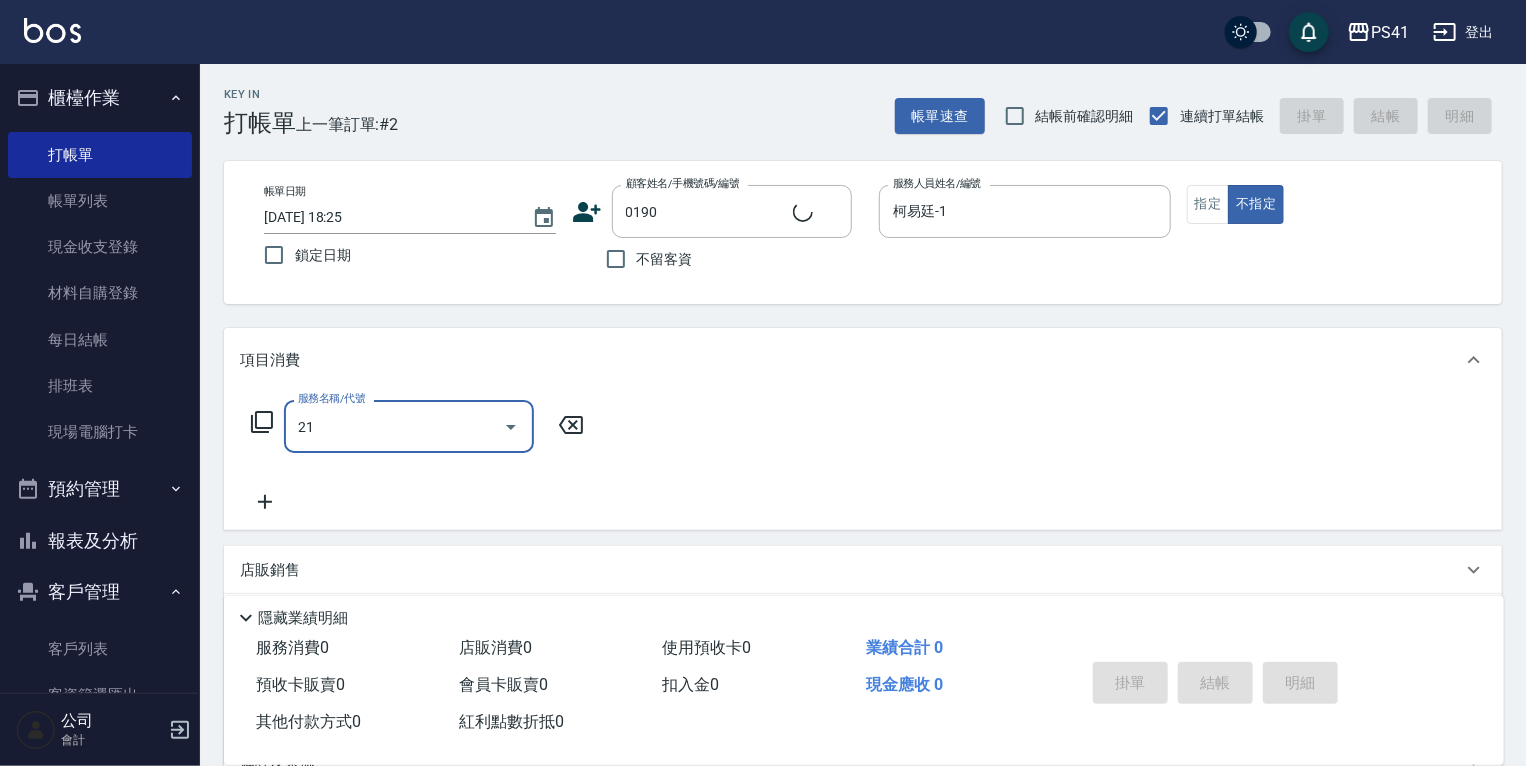 type on "[PERSON_NAME]/0928186235/0190" 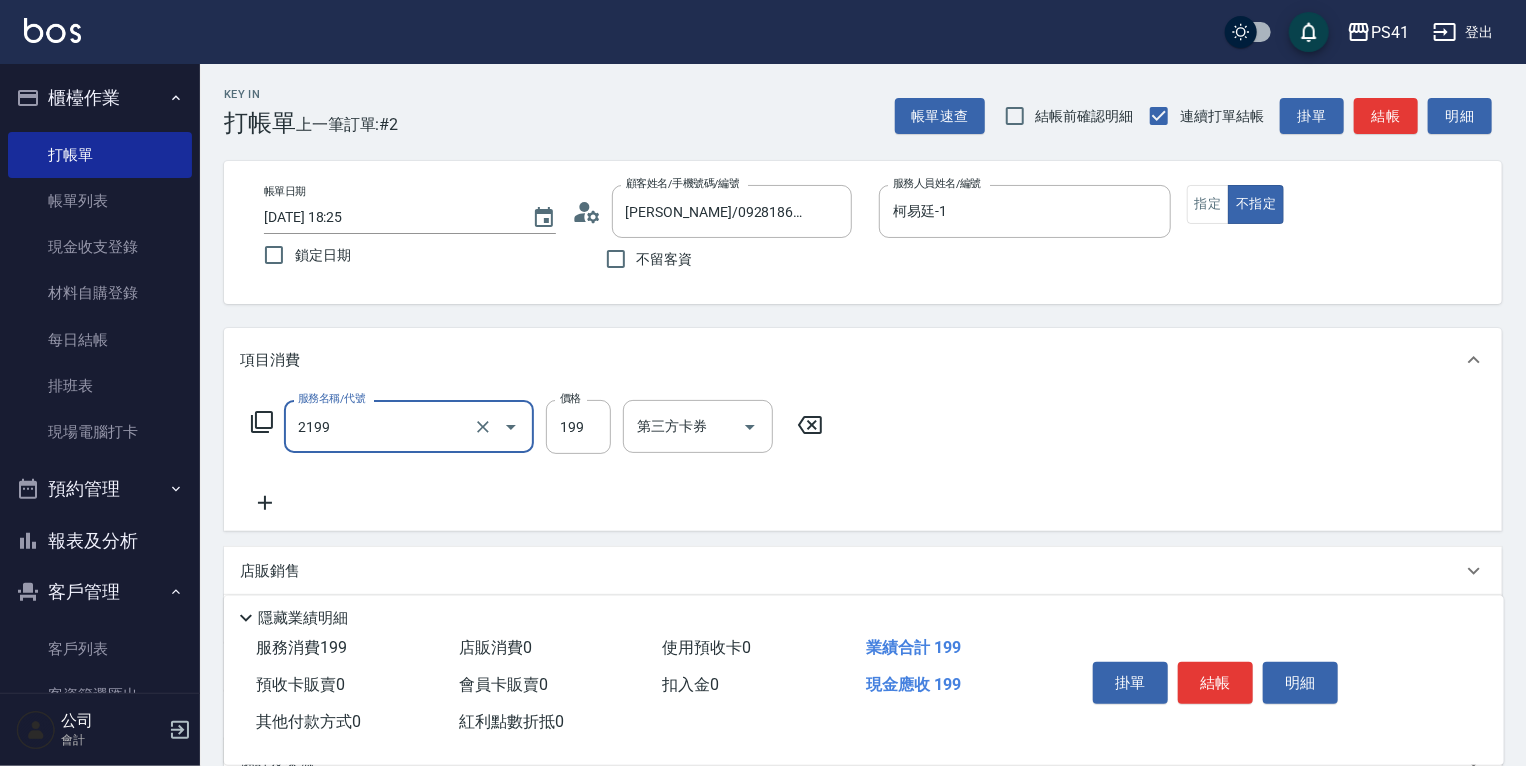 type on "不指定剪髮活動(2199)" 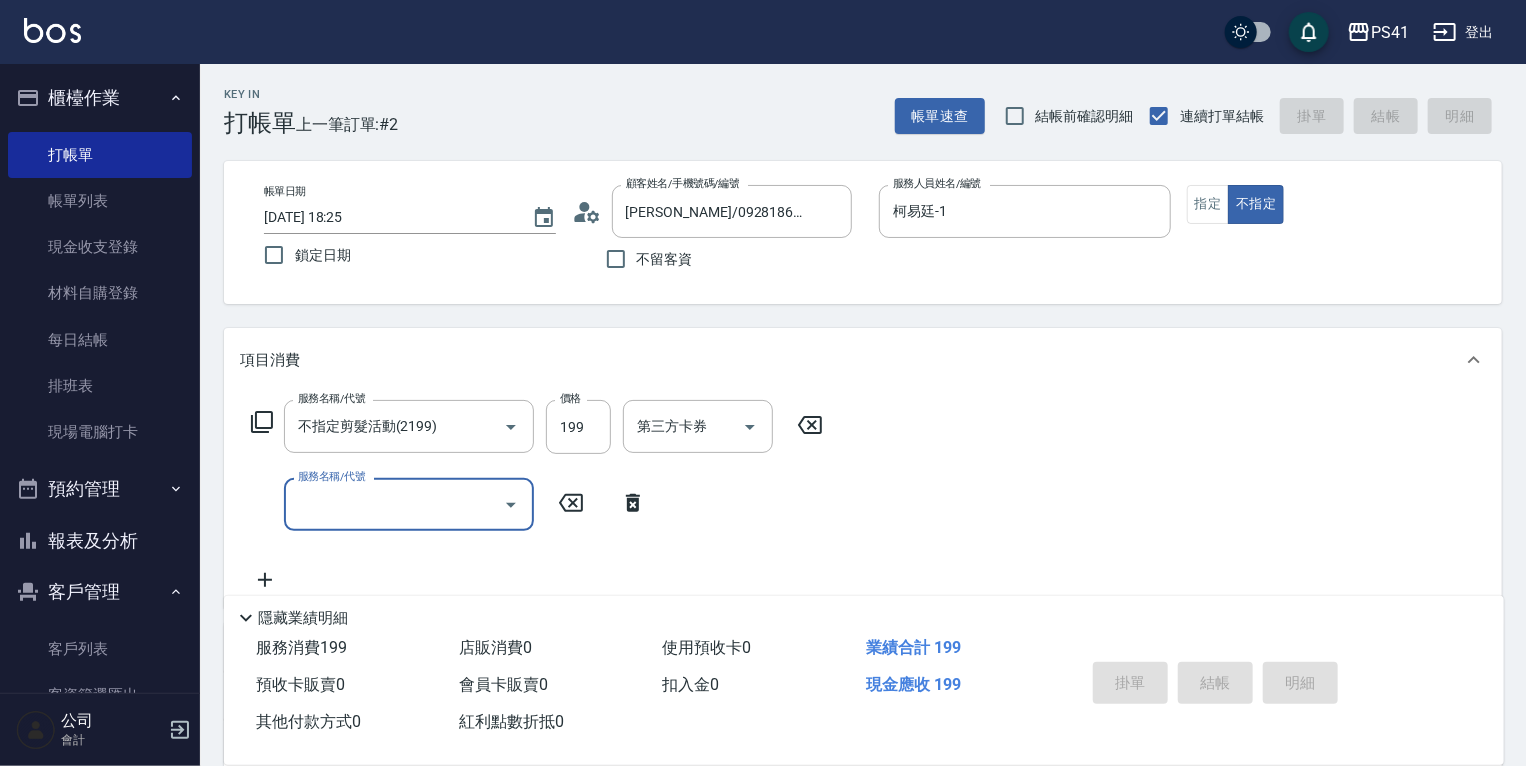 type 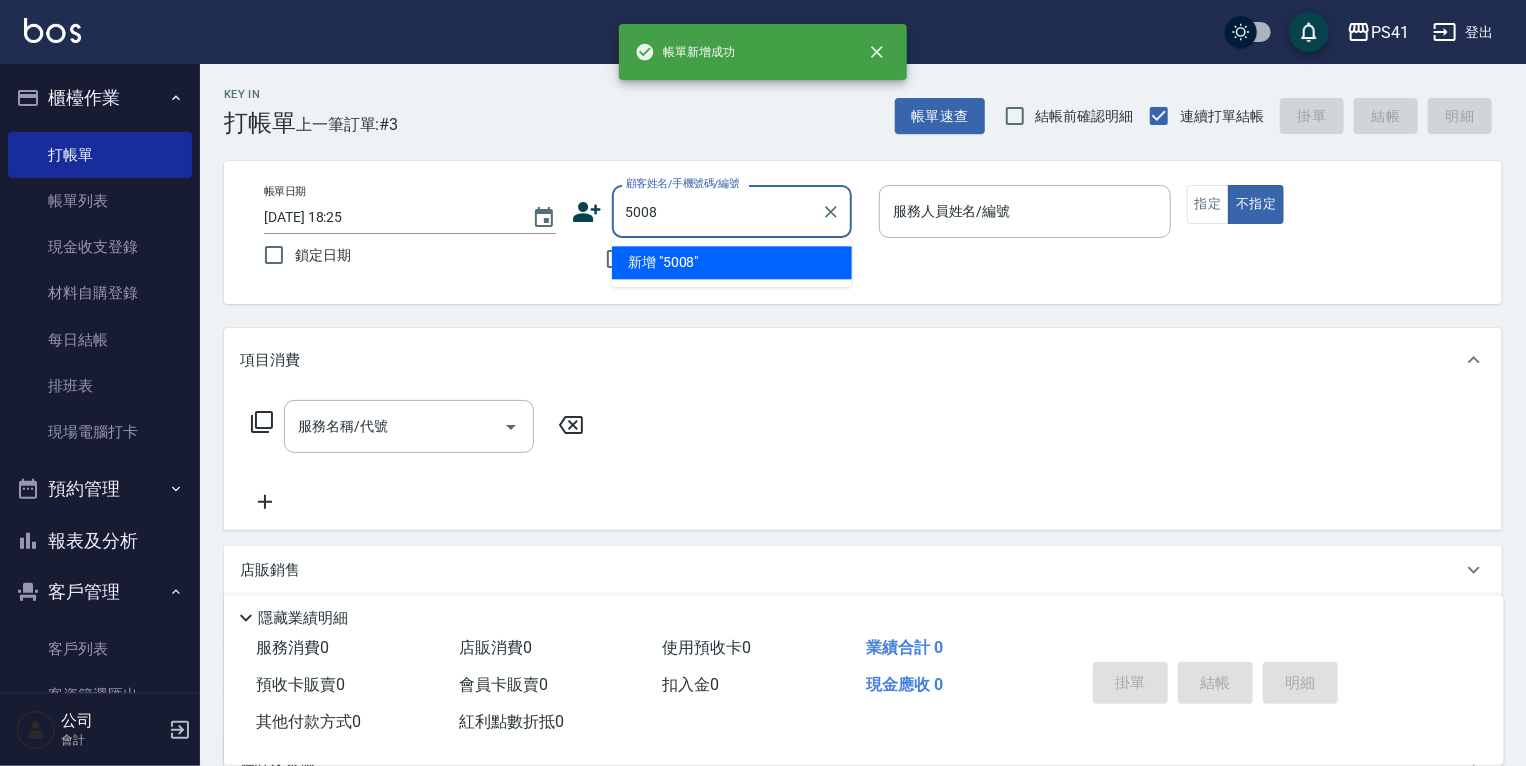 type on "5008" 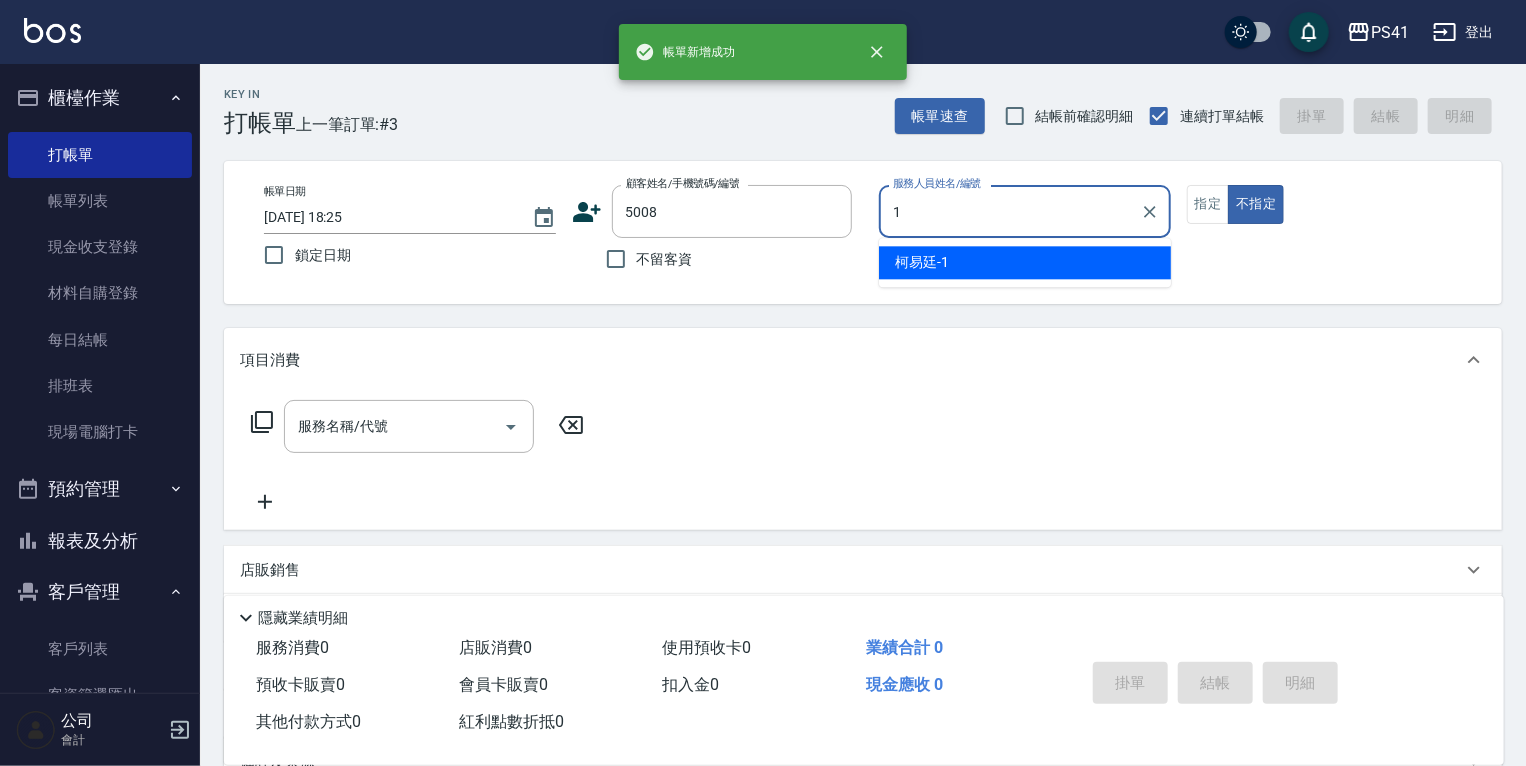 type on "柯易廷-1" 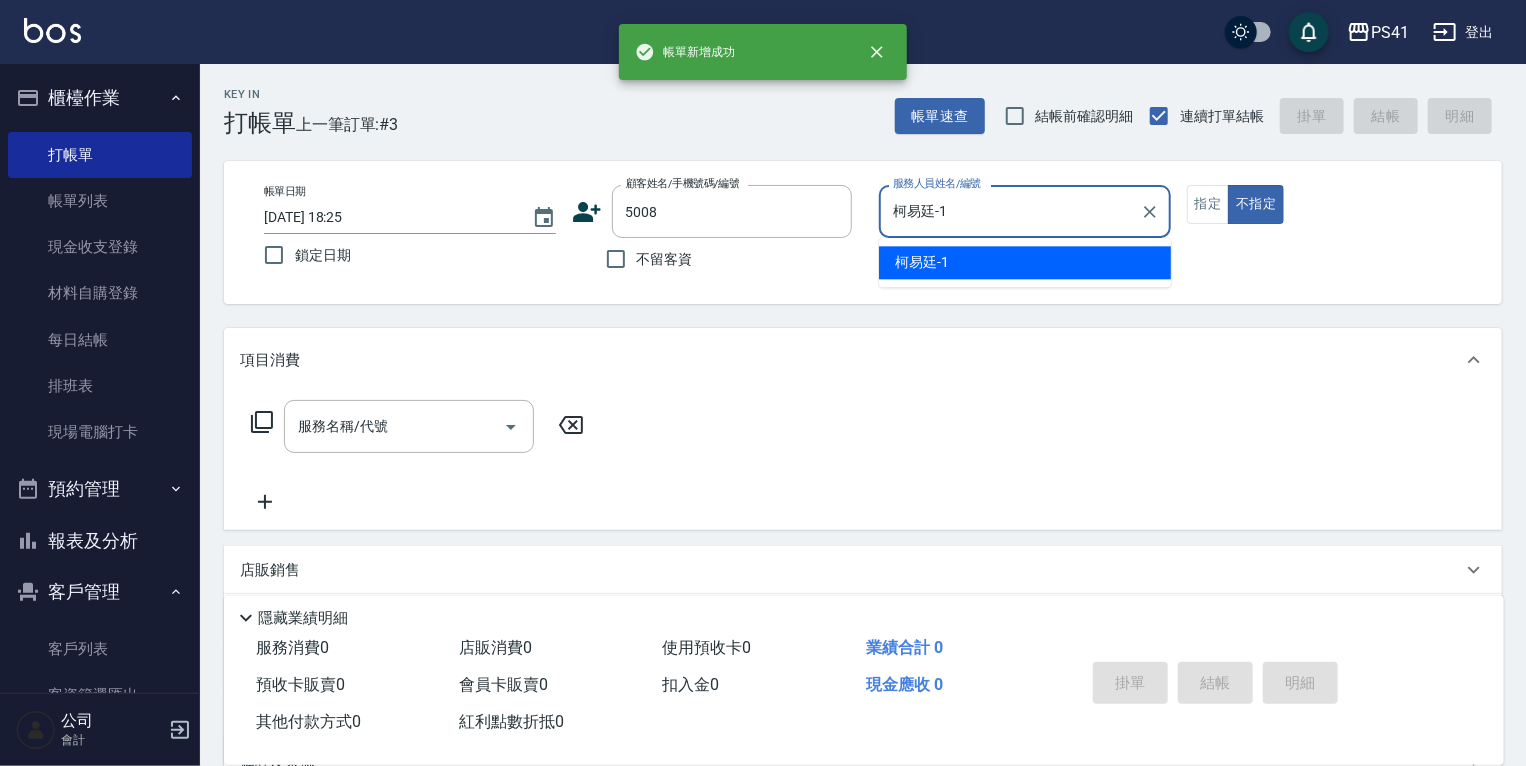 type on "[PERSON_NAME]/0926520198/5008" 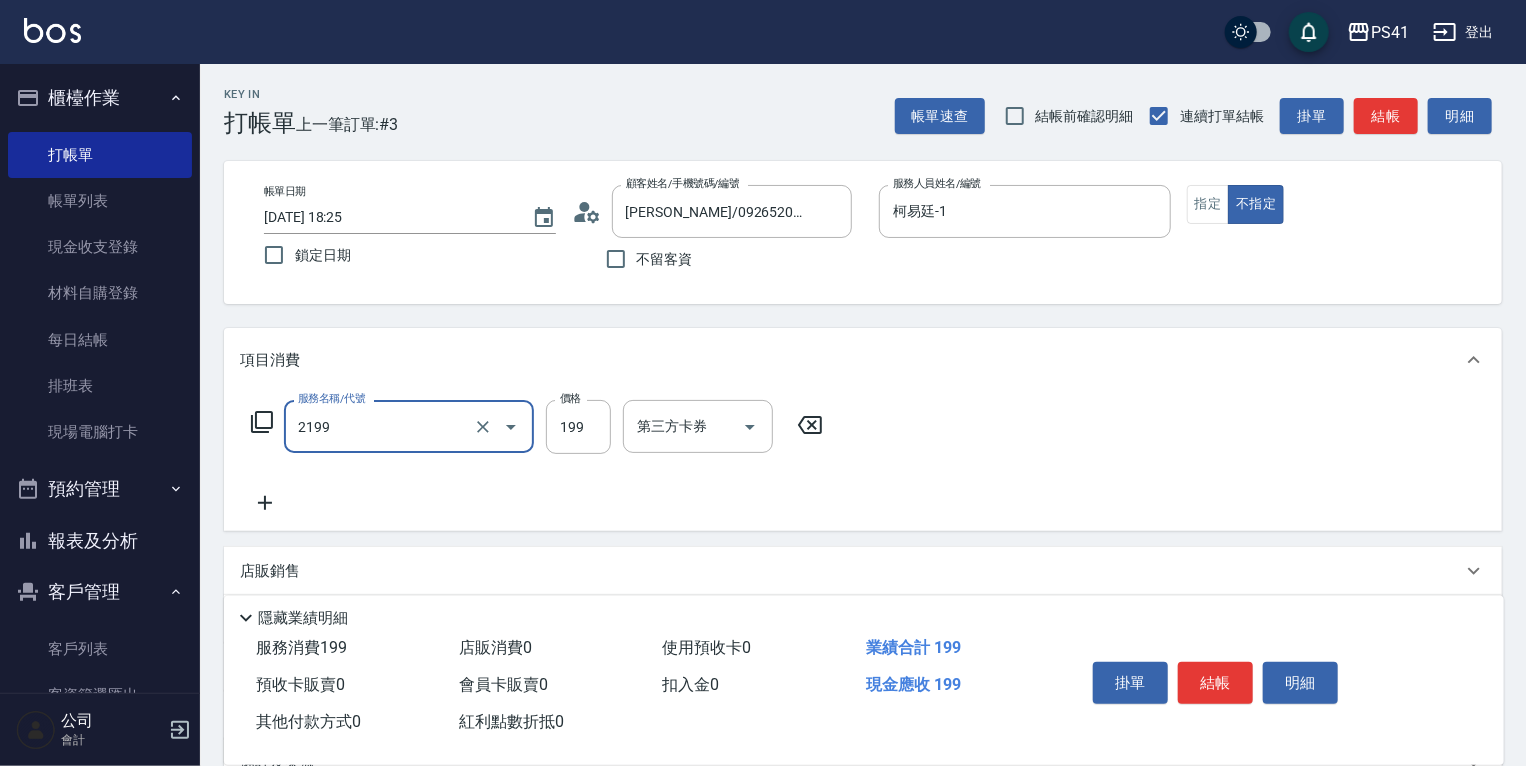 type on "不指定剪髮活動(2199)" 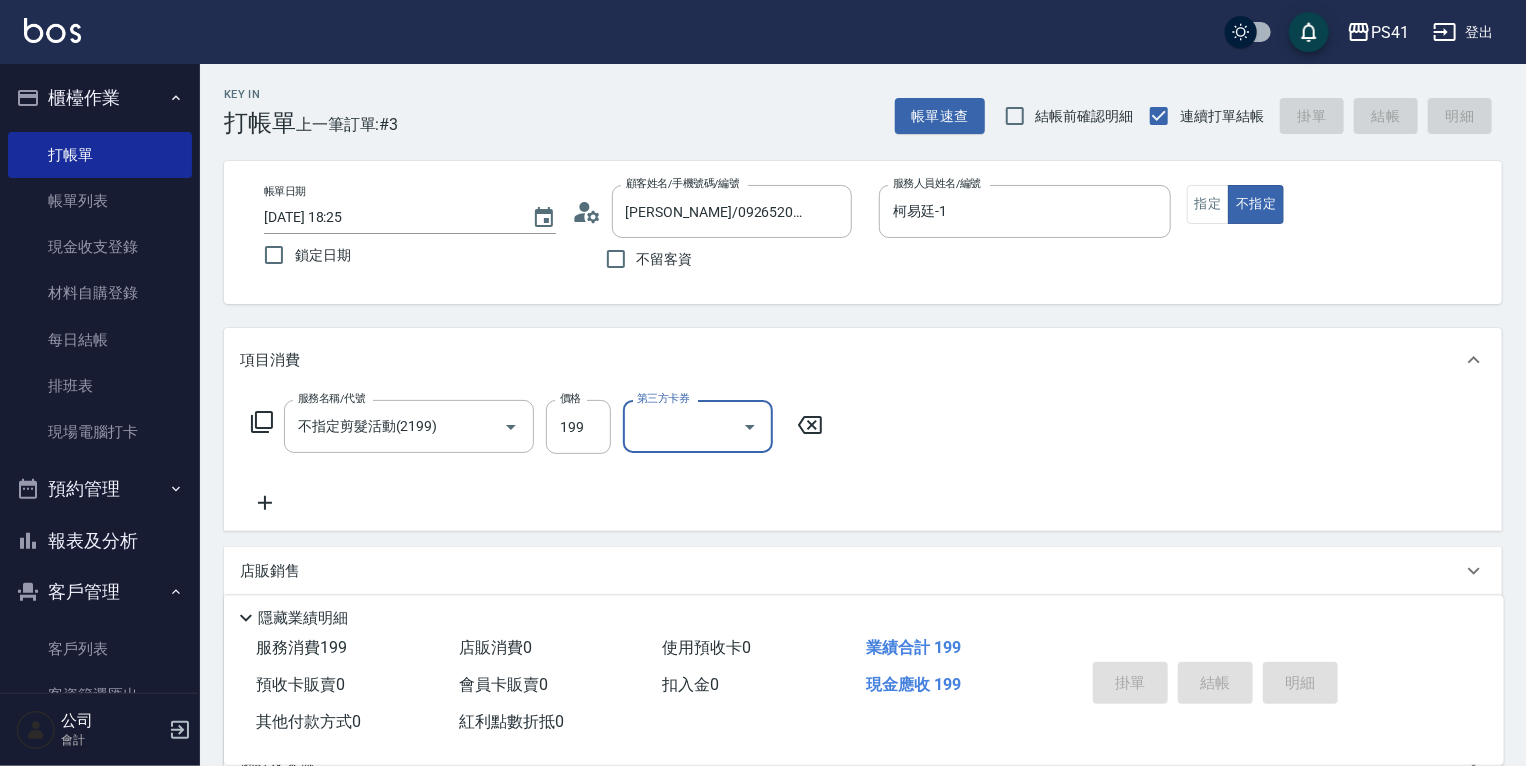 type 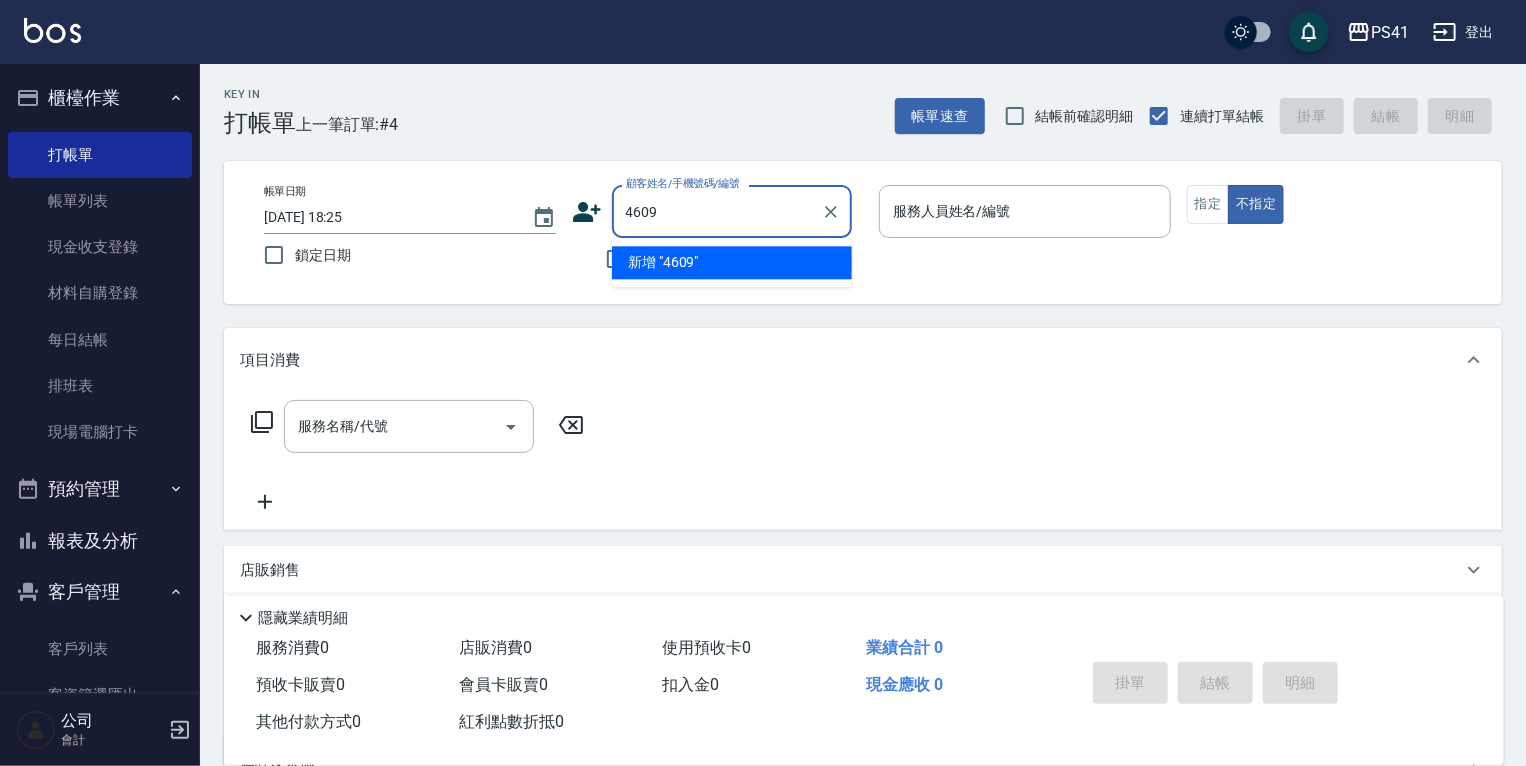 type on "4609" 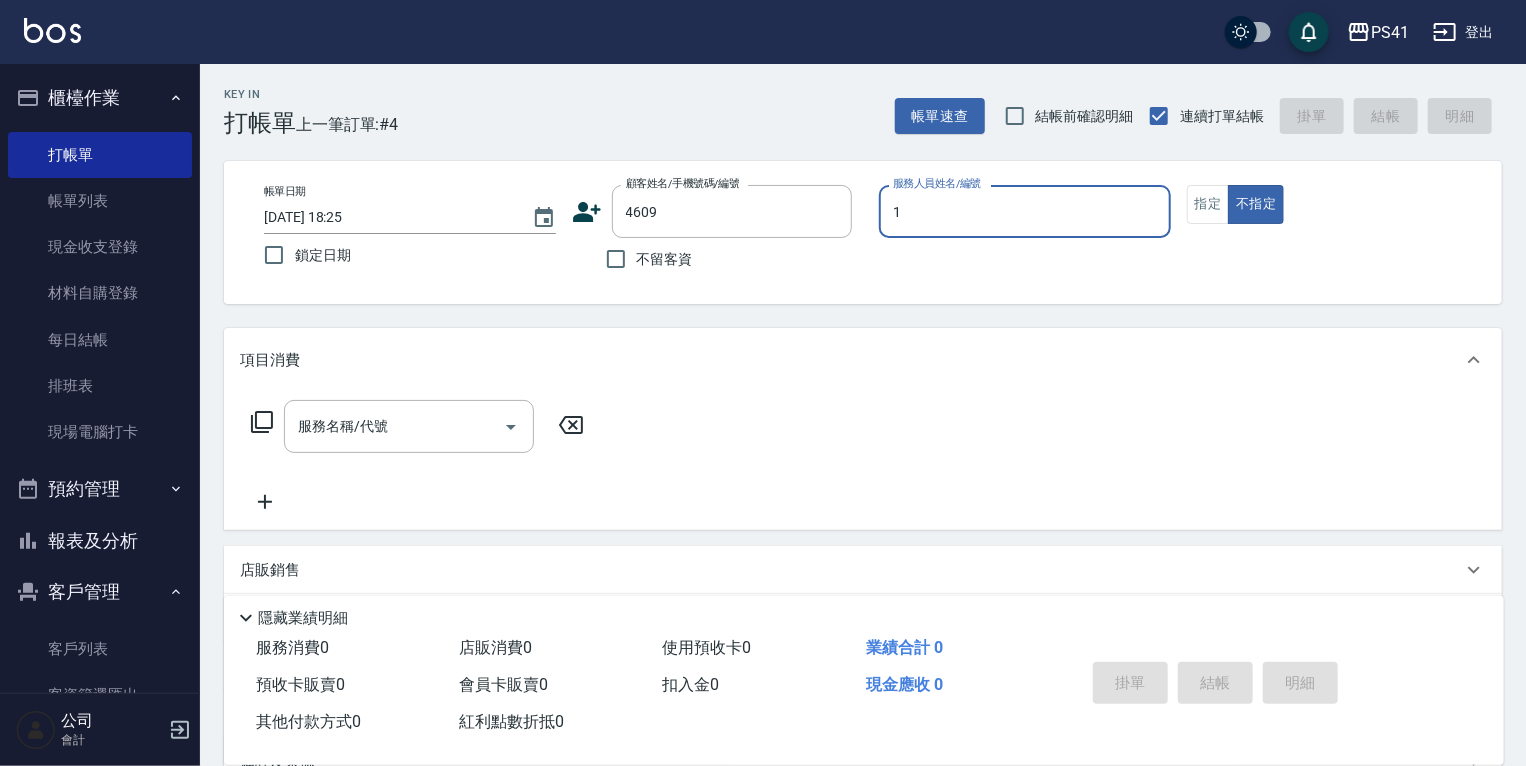 type on "柯易廷-1" 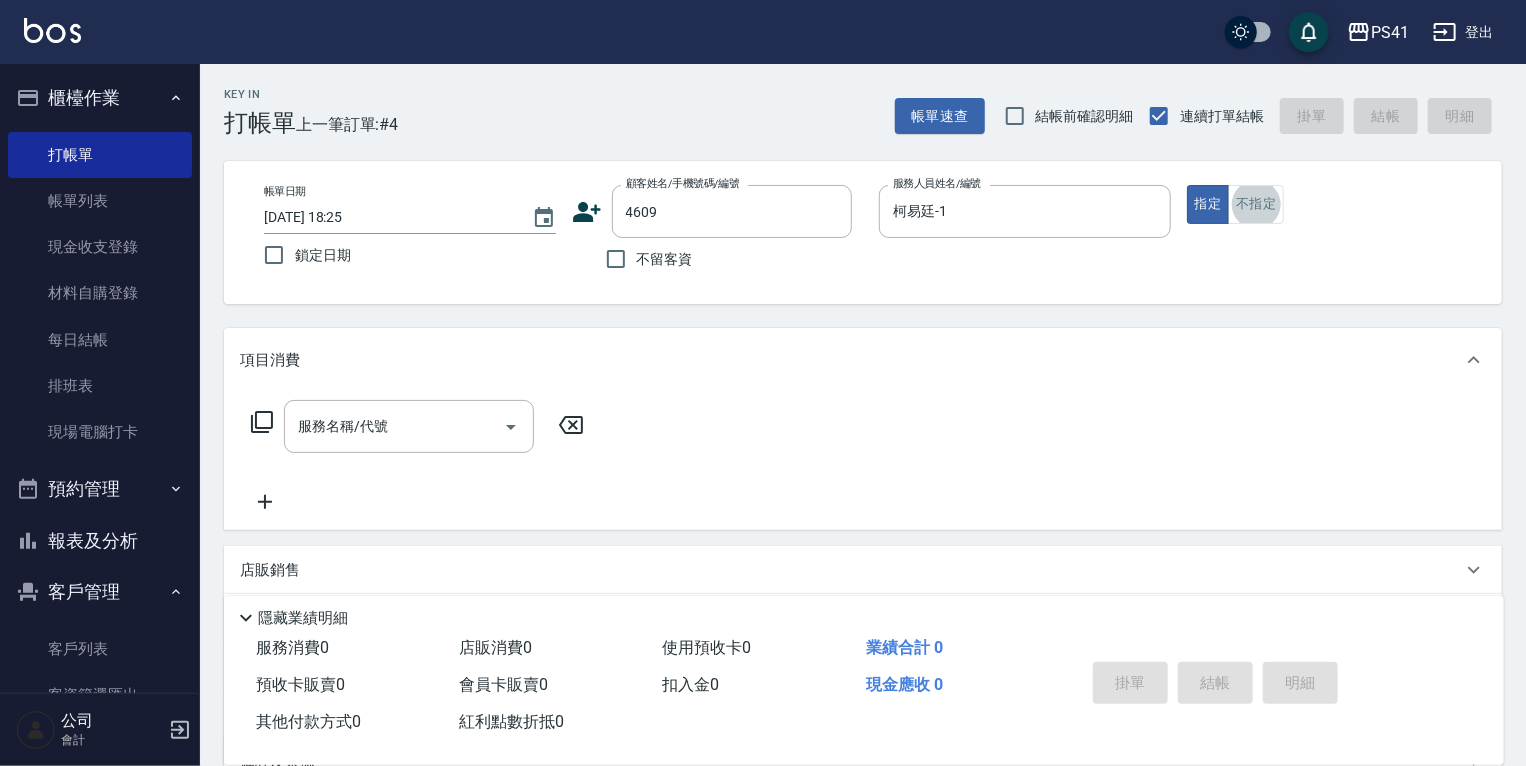 type on "[PERSON_NAME]/0987949705/4609" 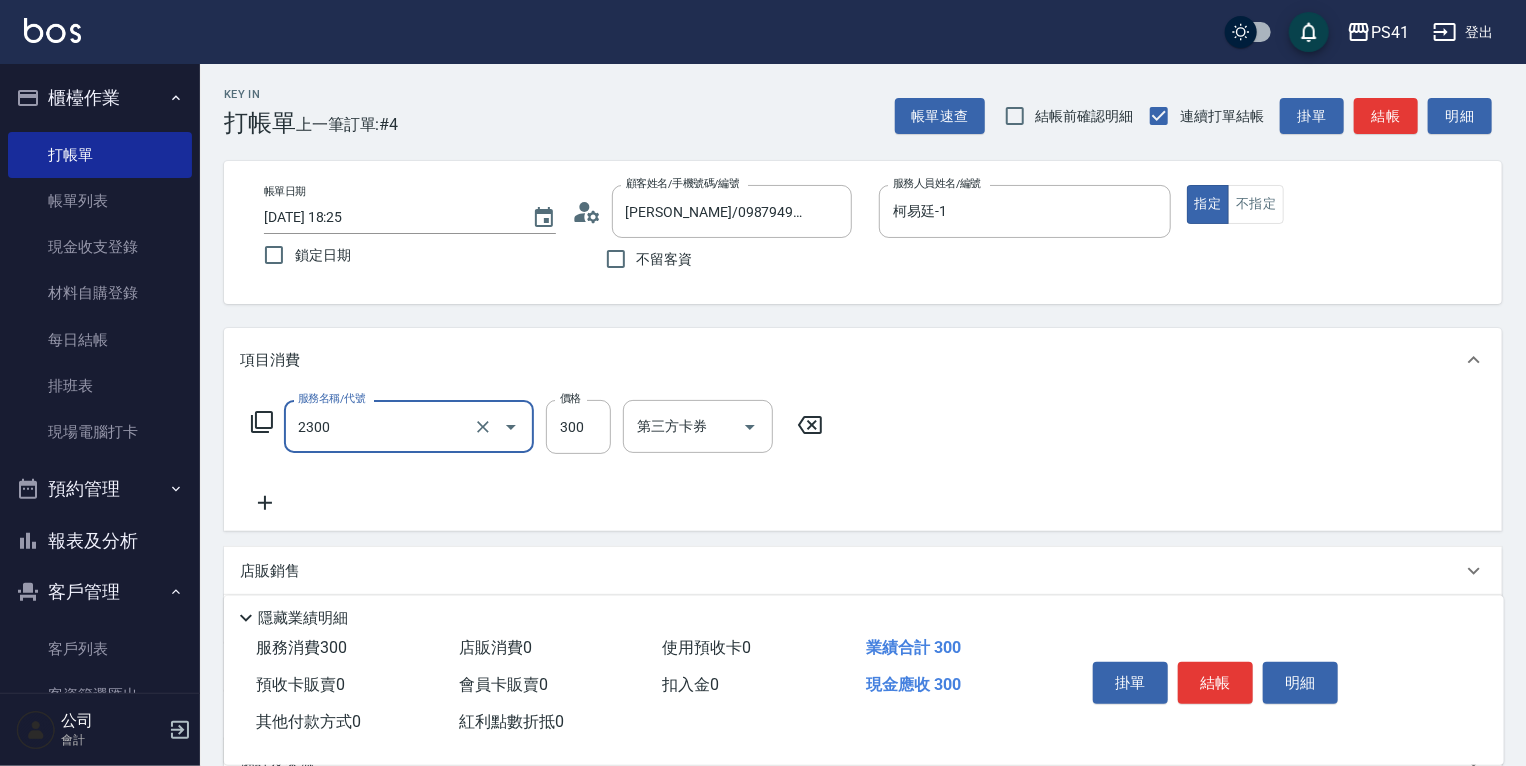type on "剪髮(2300)" 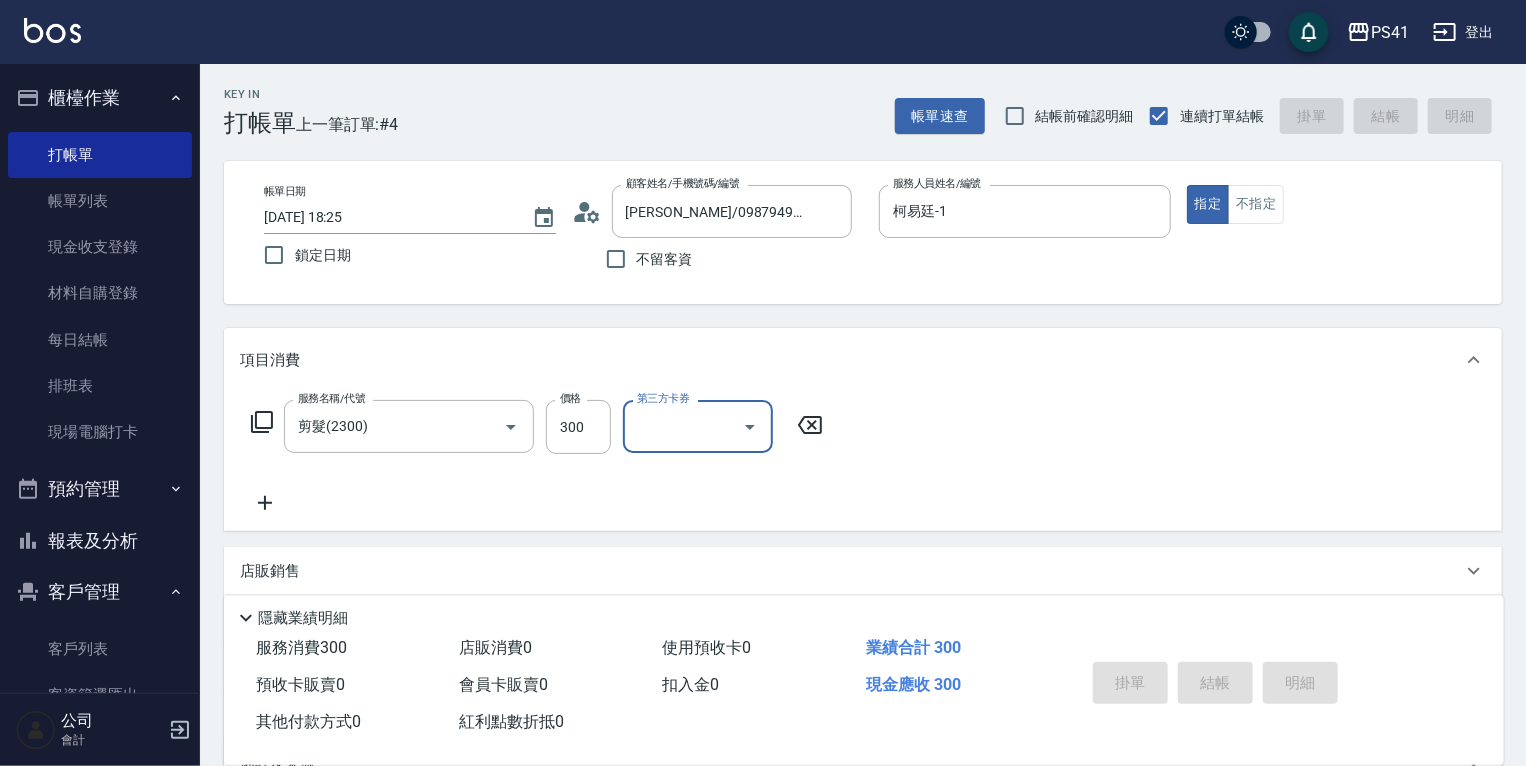 type on "[DATE] 18:26" 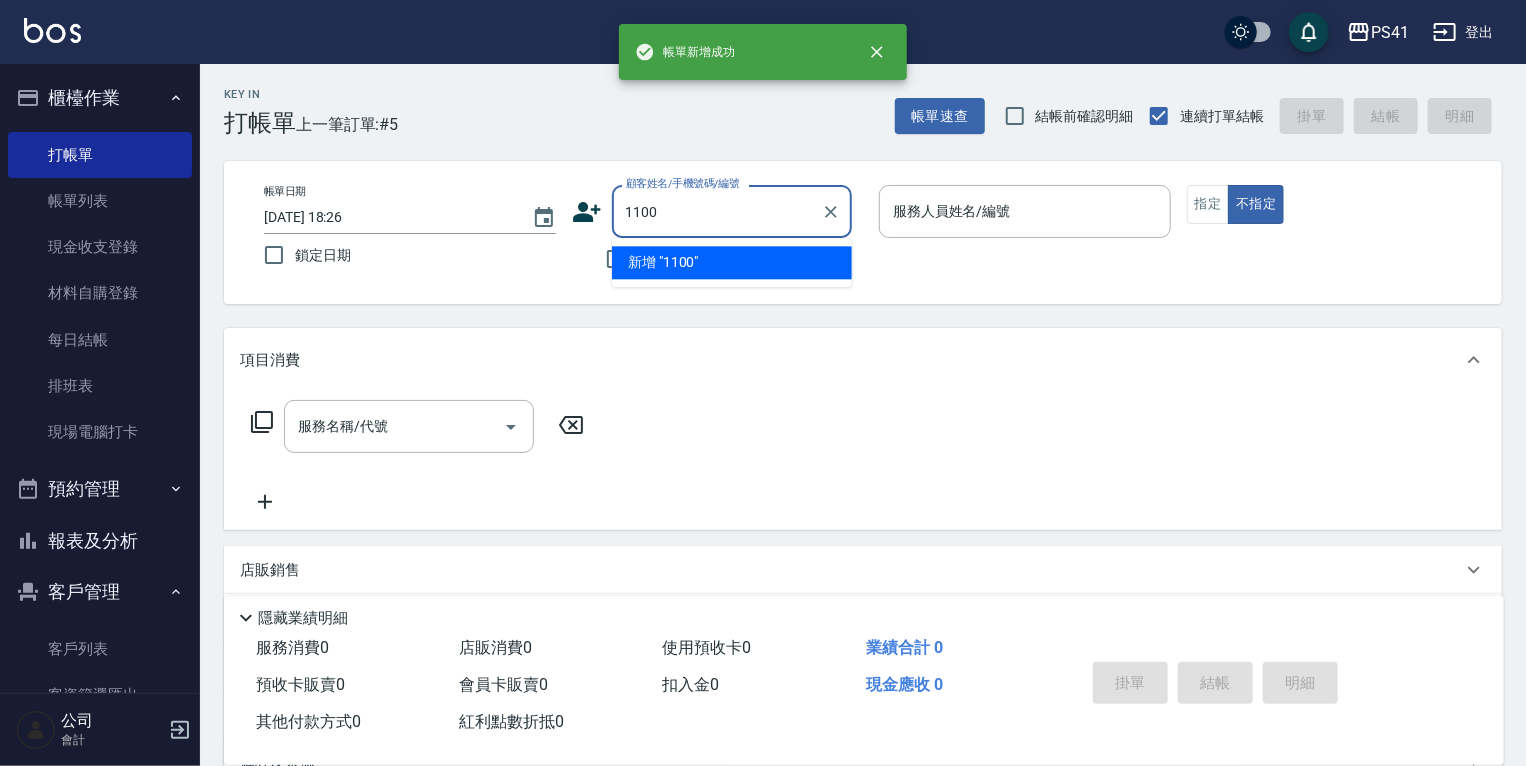 type on "1100" 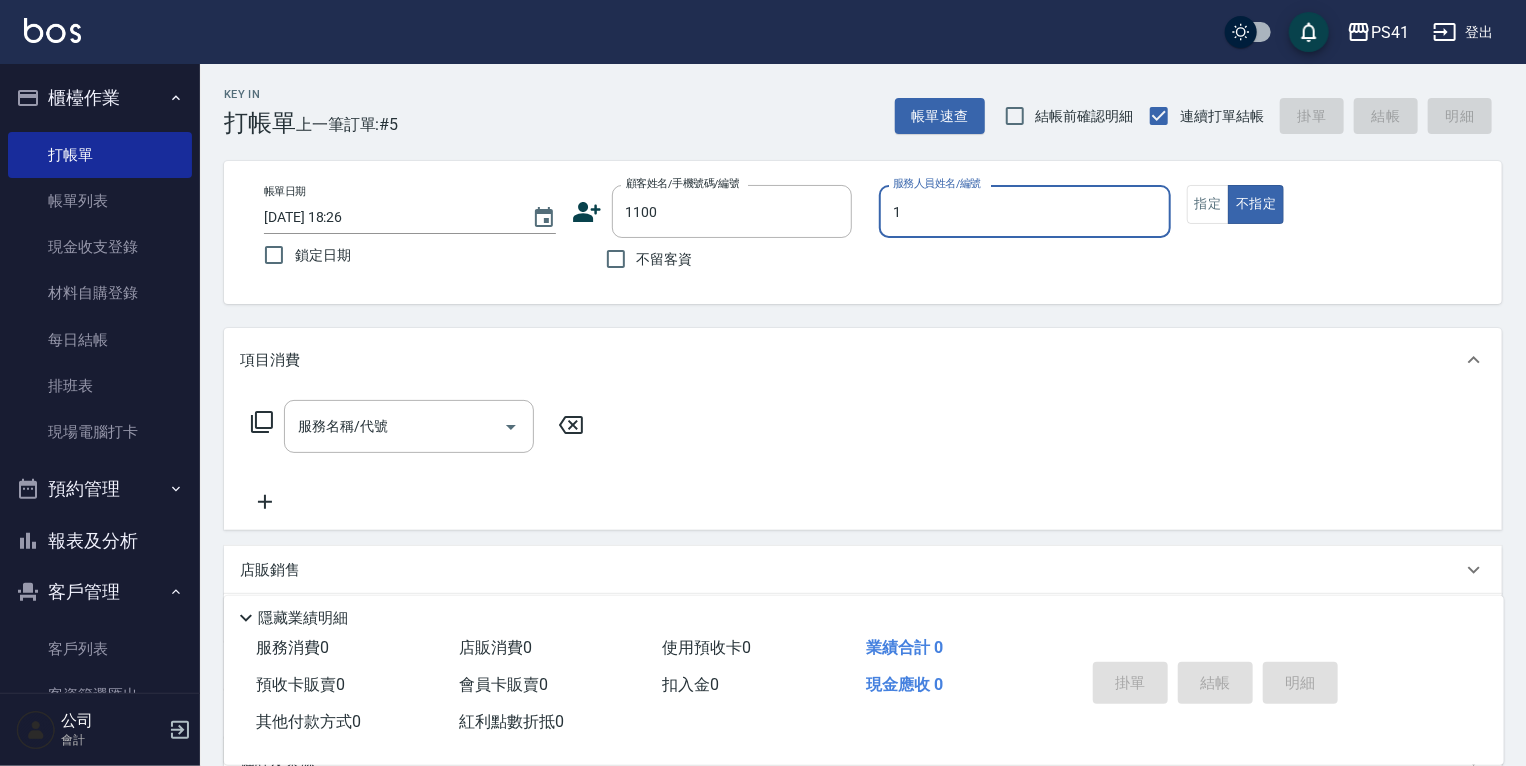 type on "柯易廷-1" 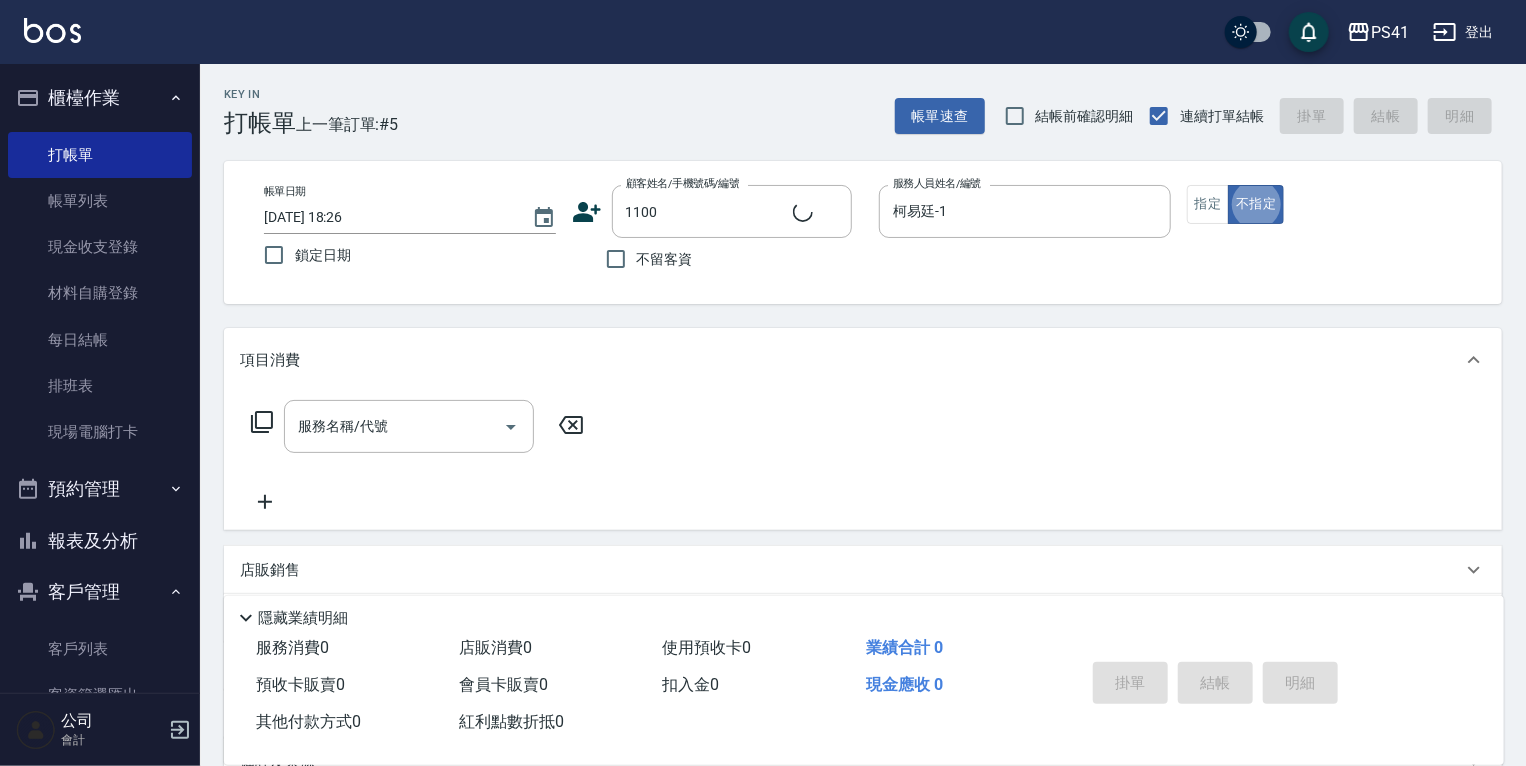 type on "Comie/0983686680/1100" 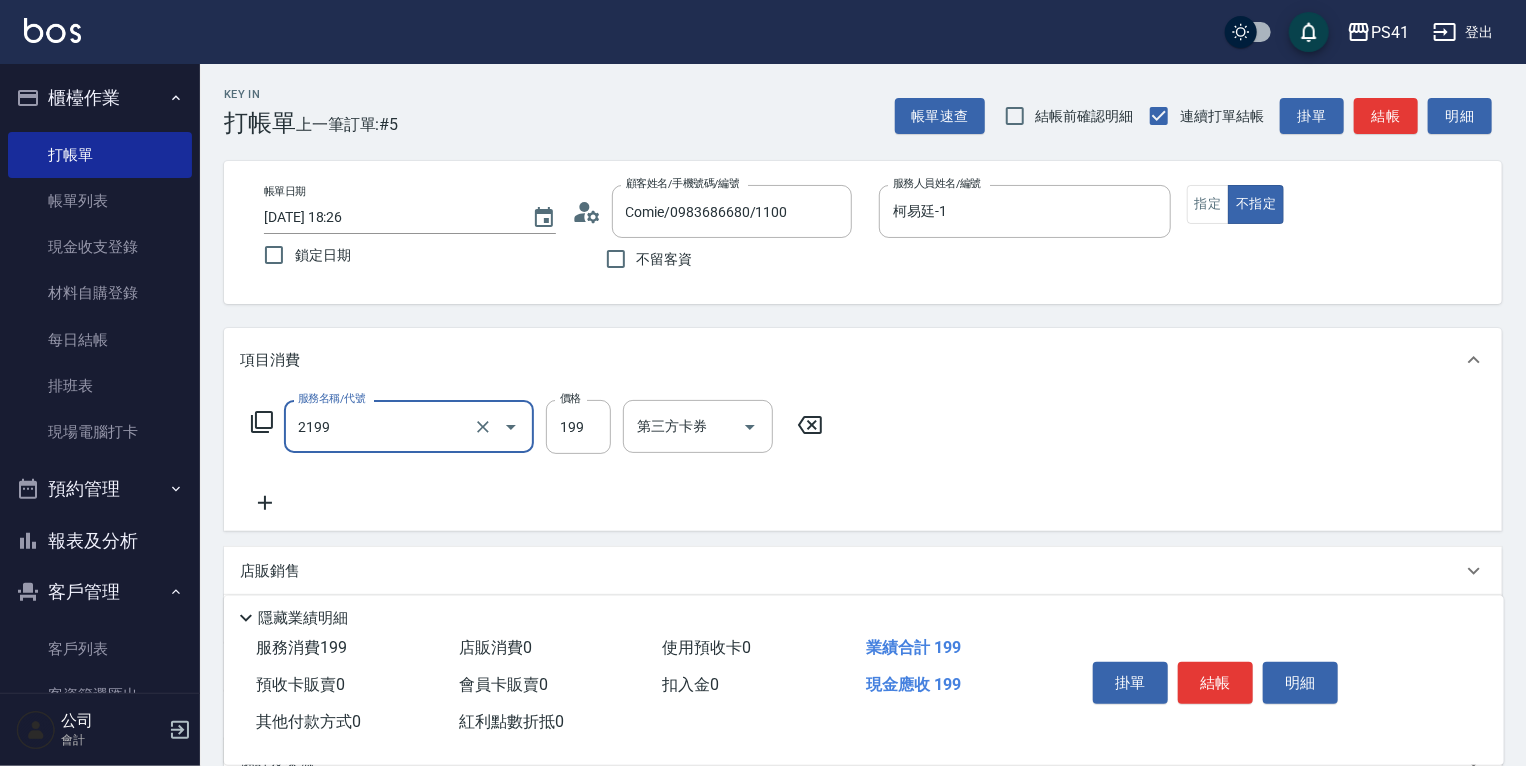 type on "不指定剪髮活動(2199)" 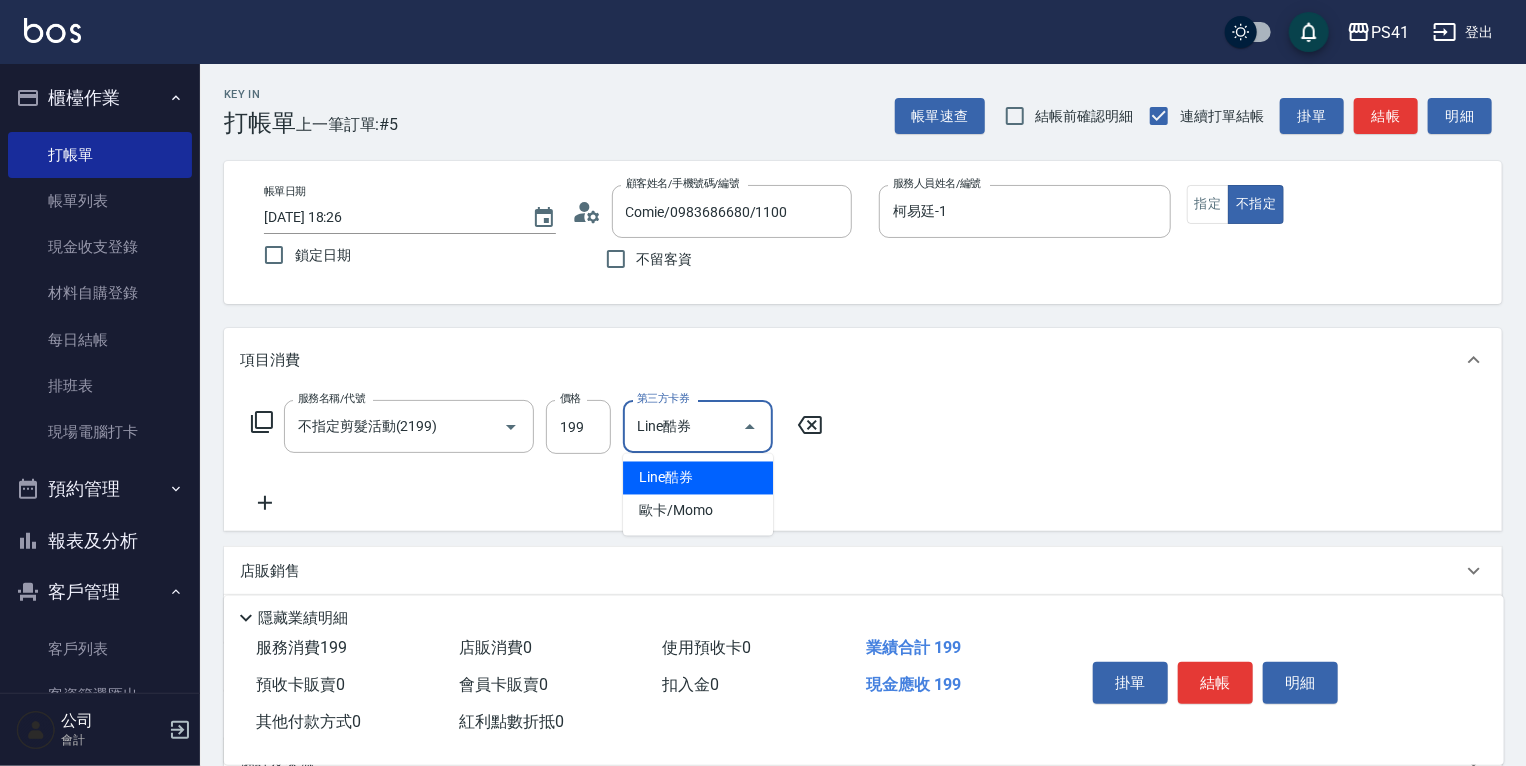type on "Line酷券" 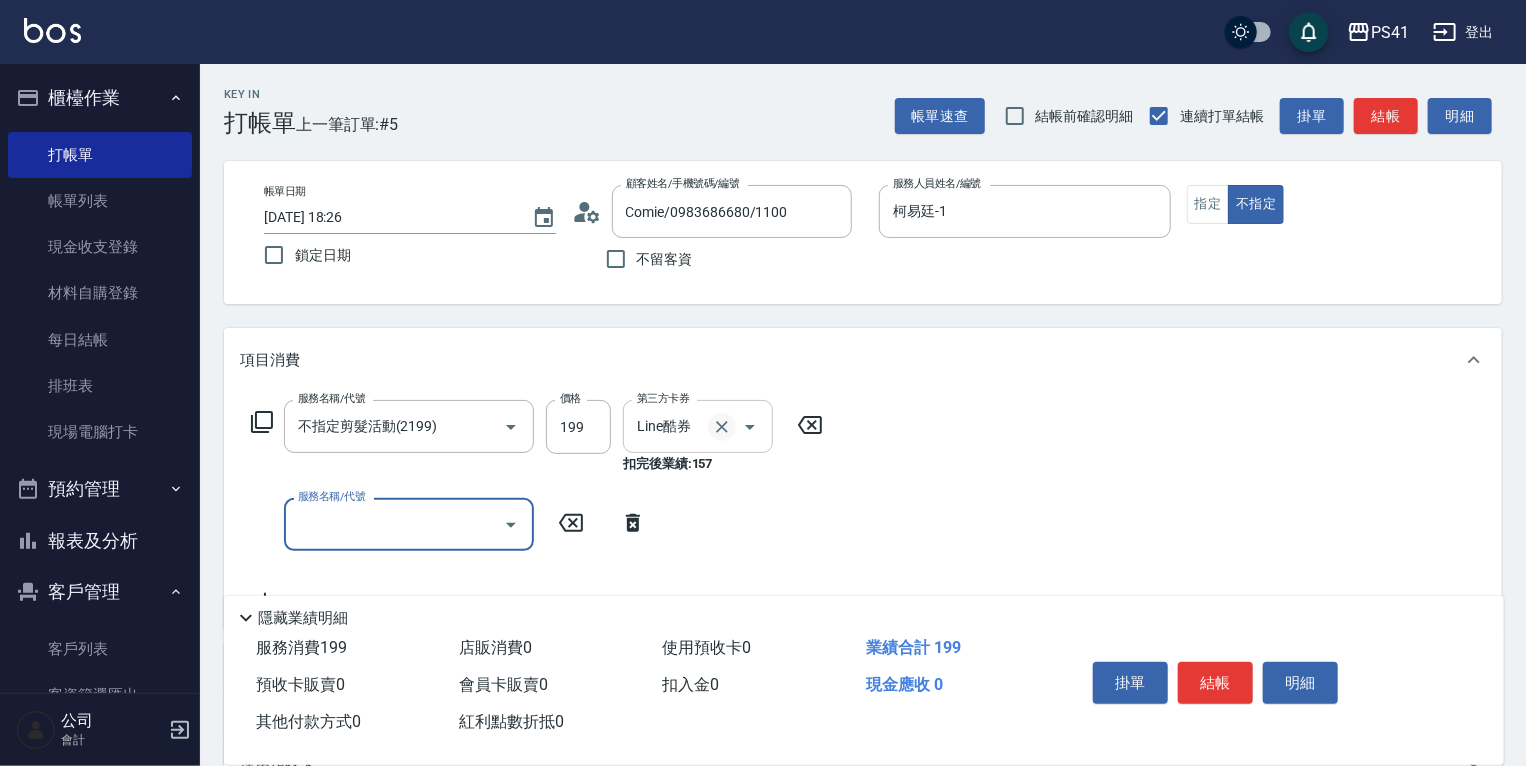 click 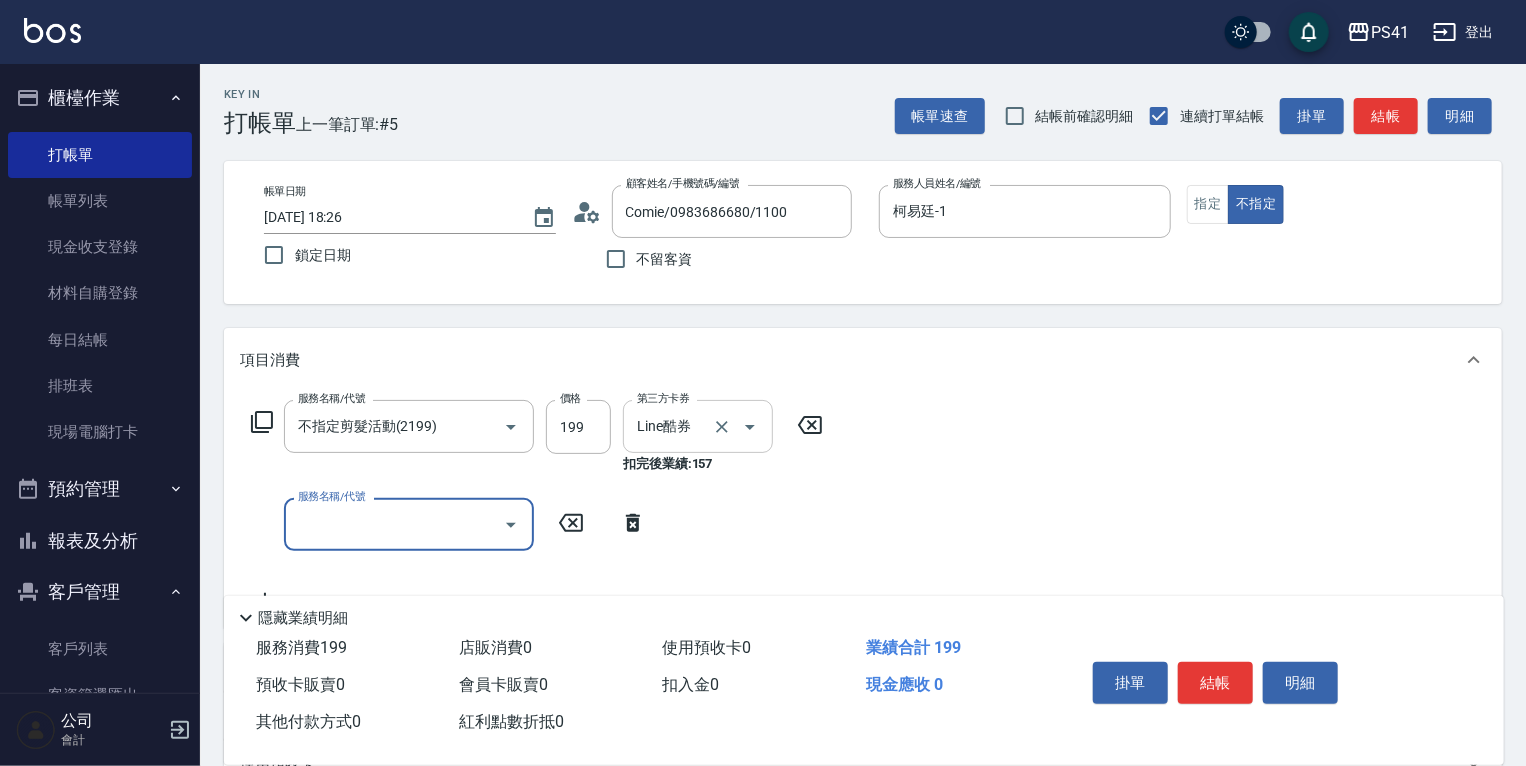type 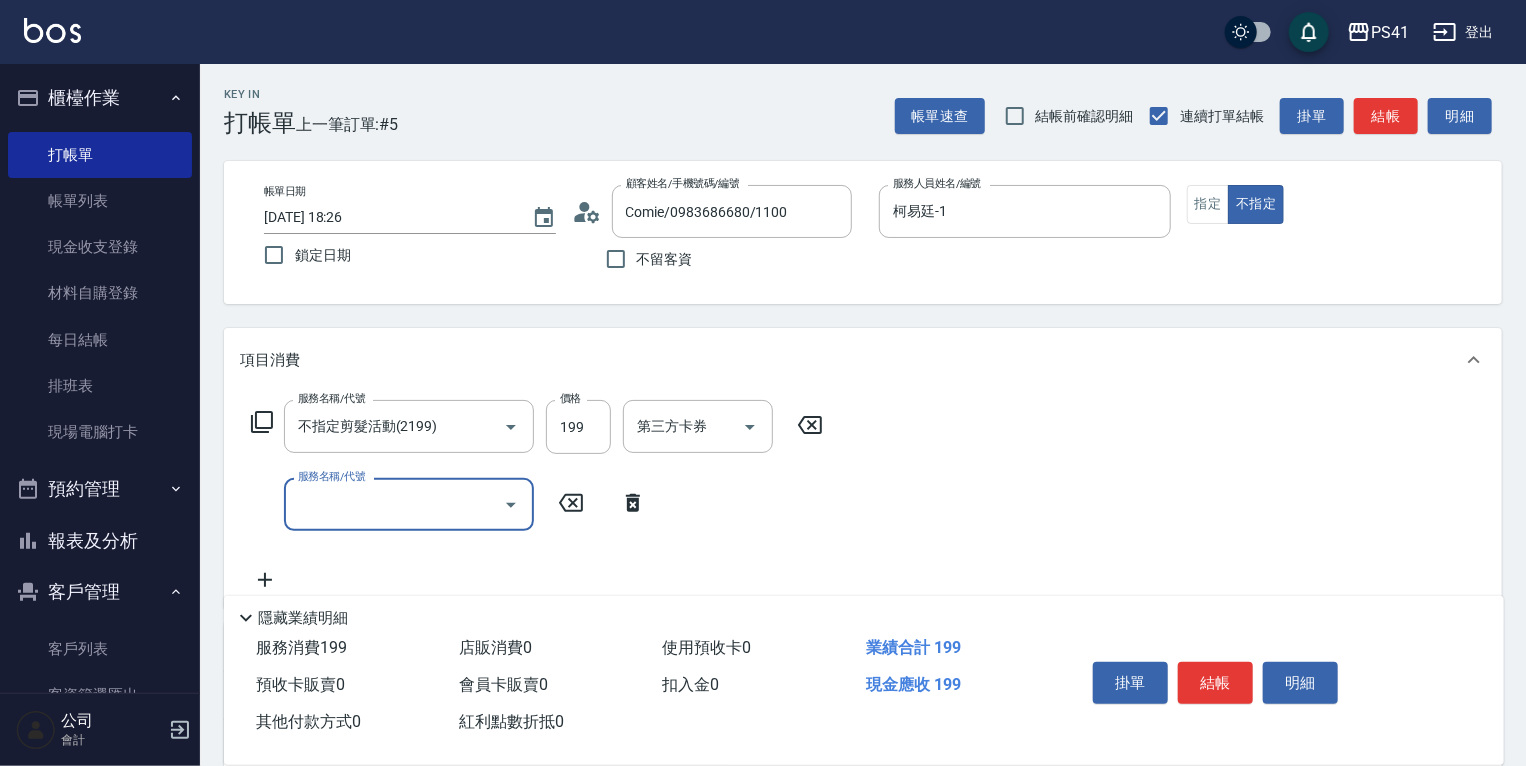 click on "服務名稱/代號" at bounding box center (394, 504) 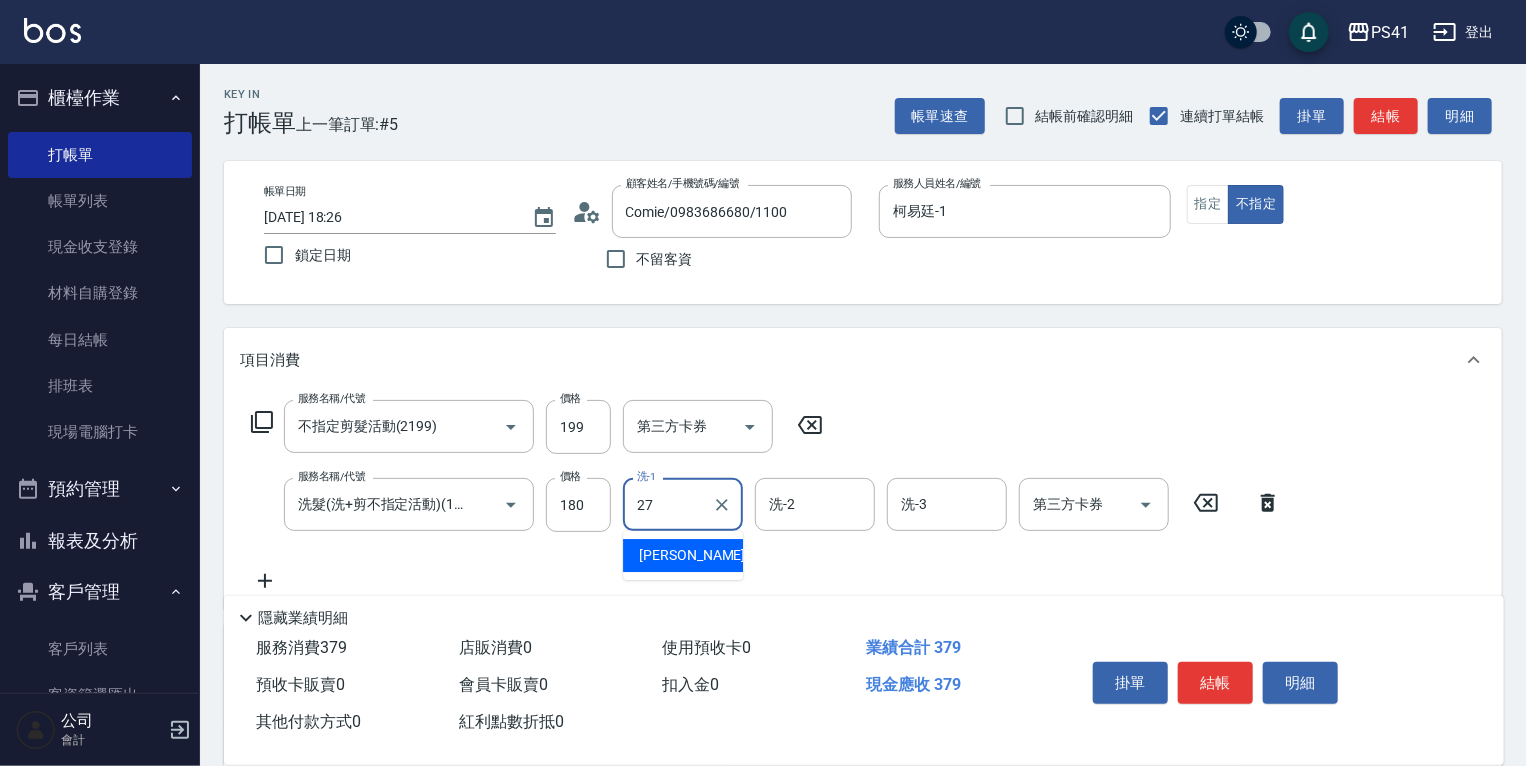 type on "佳佳-27" 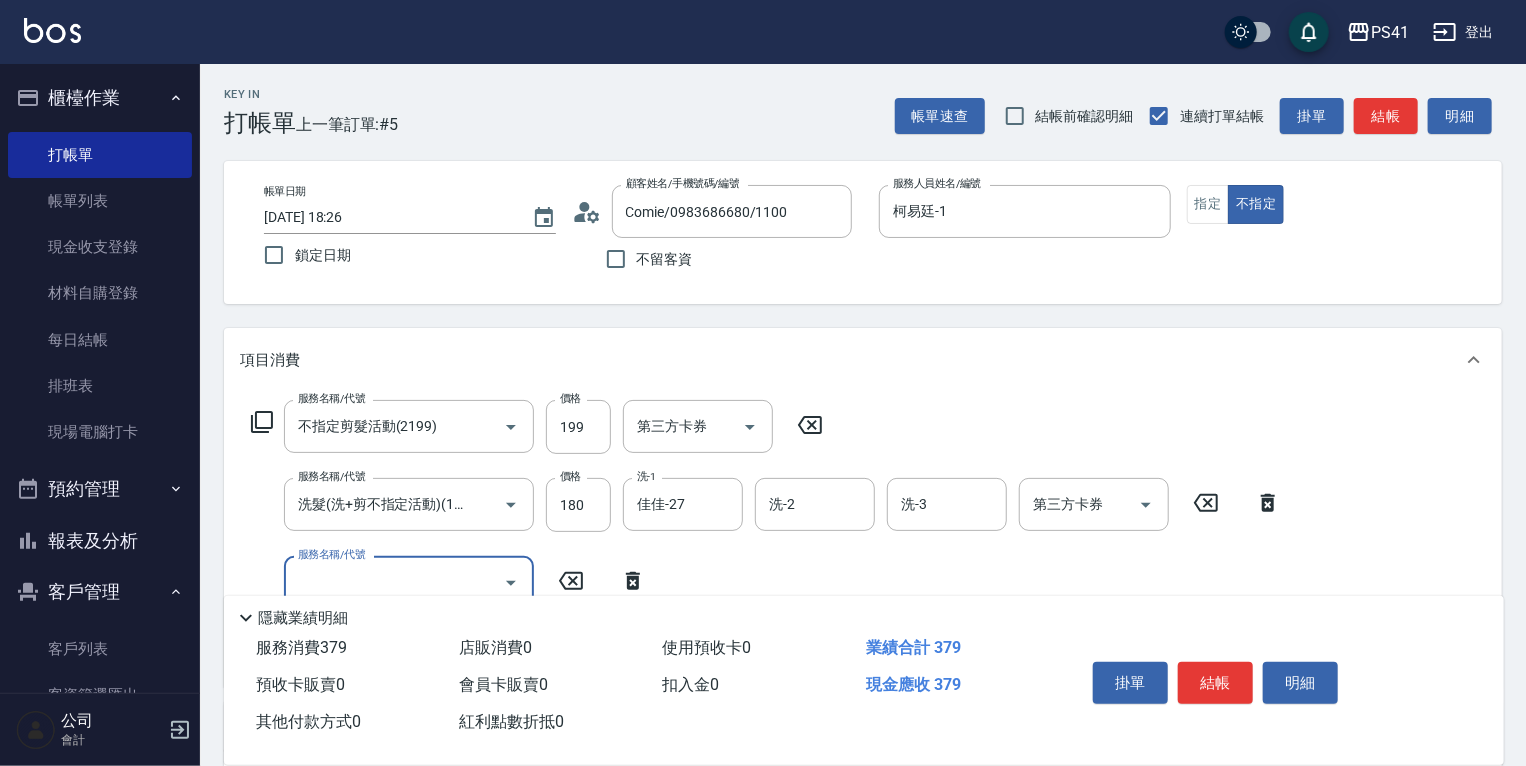scroll, scrollTop: 0, scrollLeft: 0, axis: both 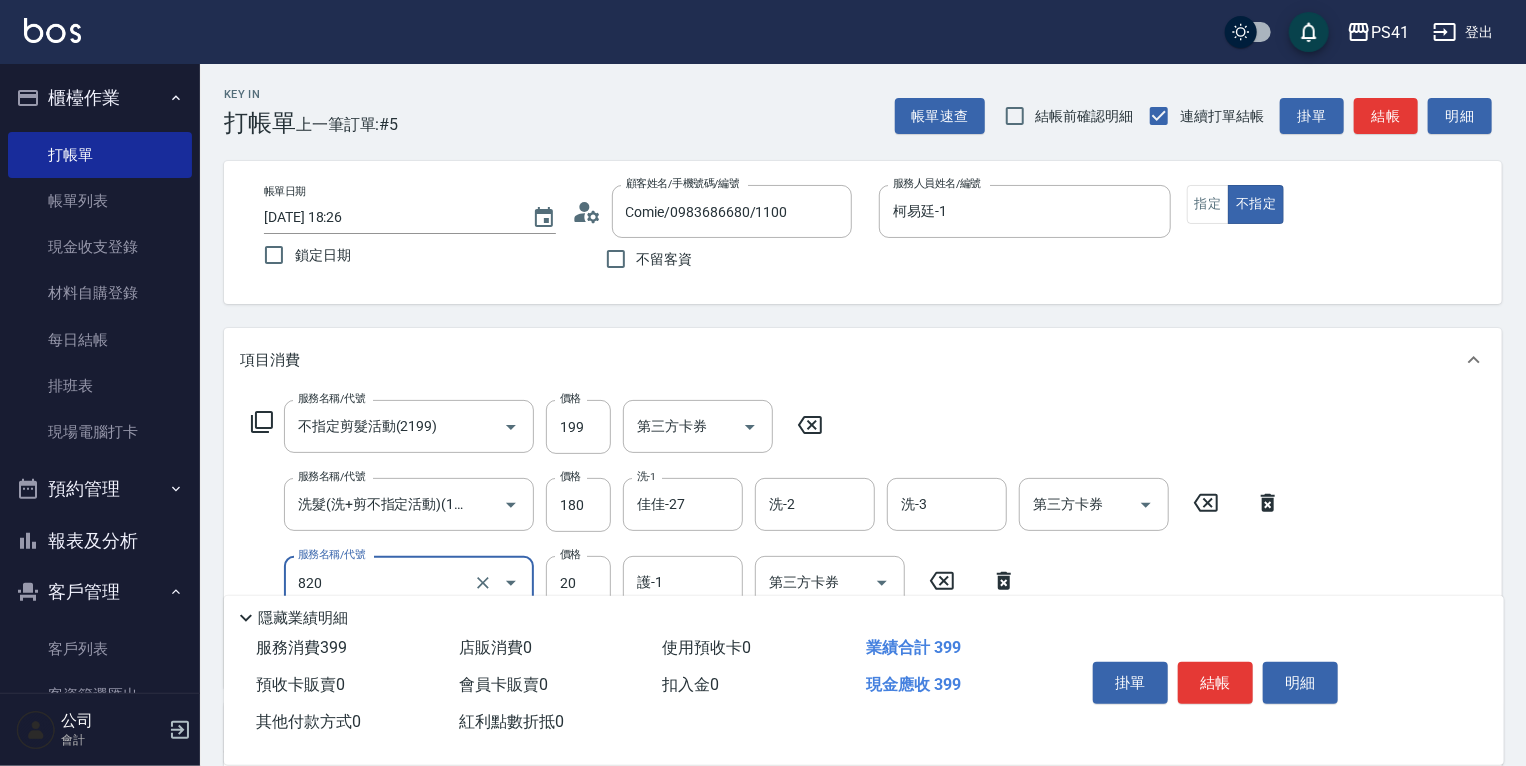 type on "潤絲(820)" 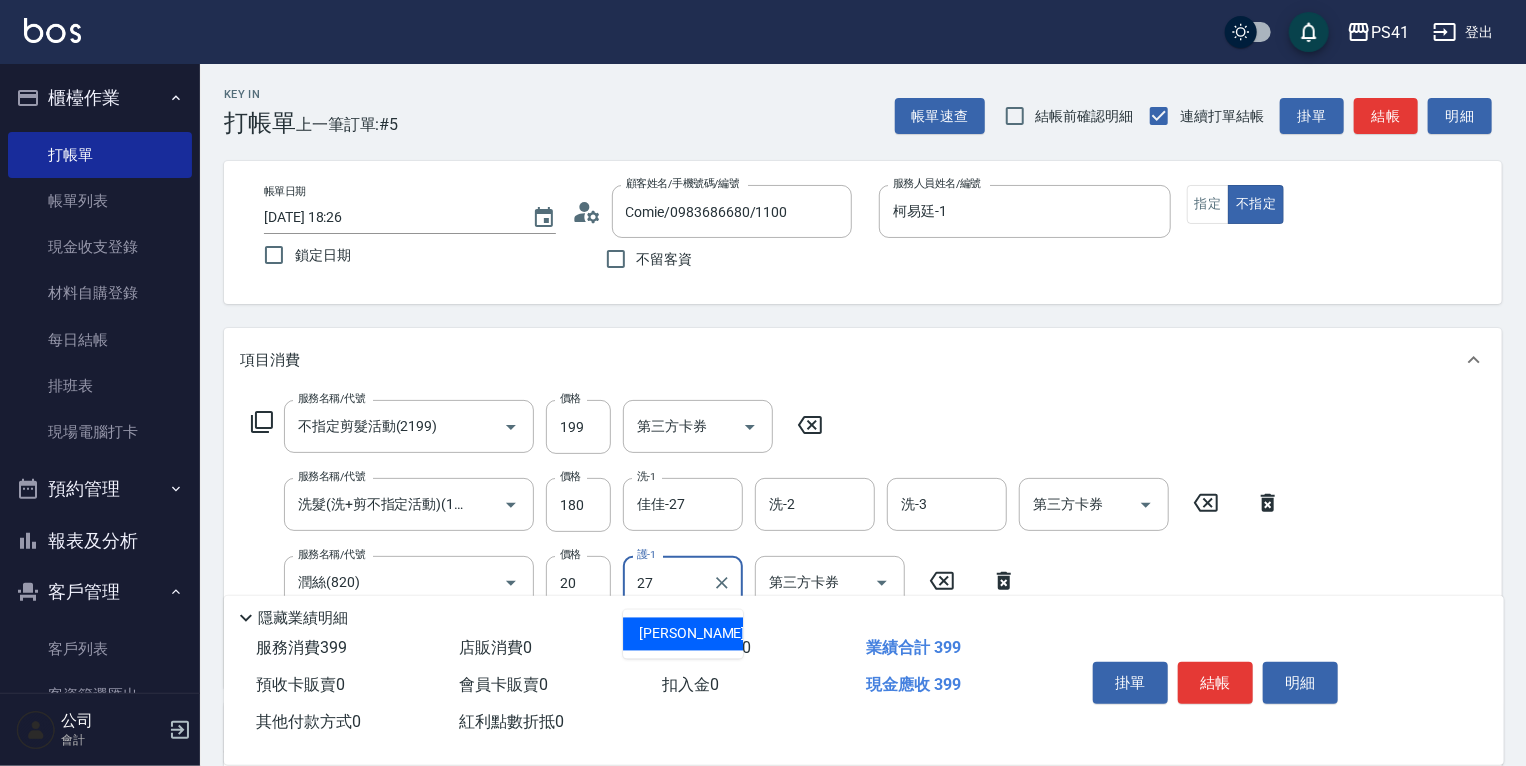 type on "佳佳-27" 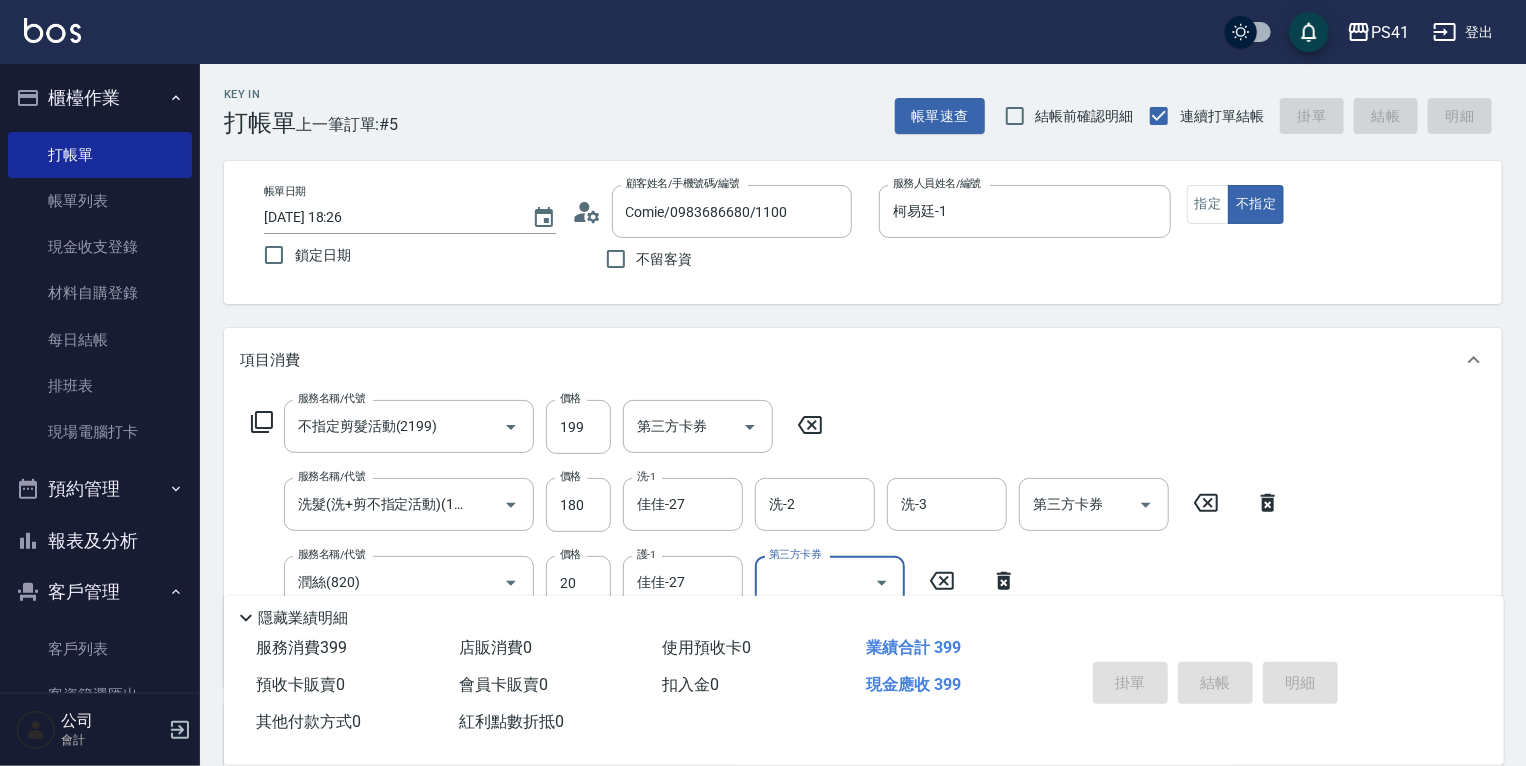 type 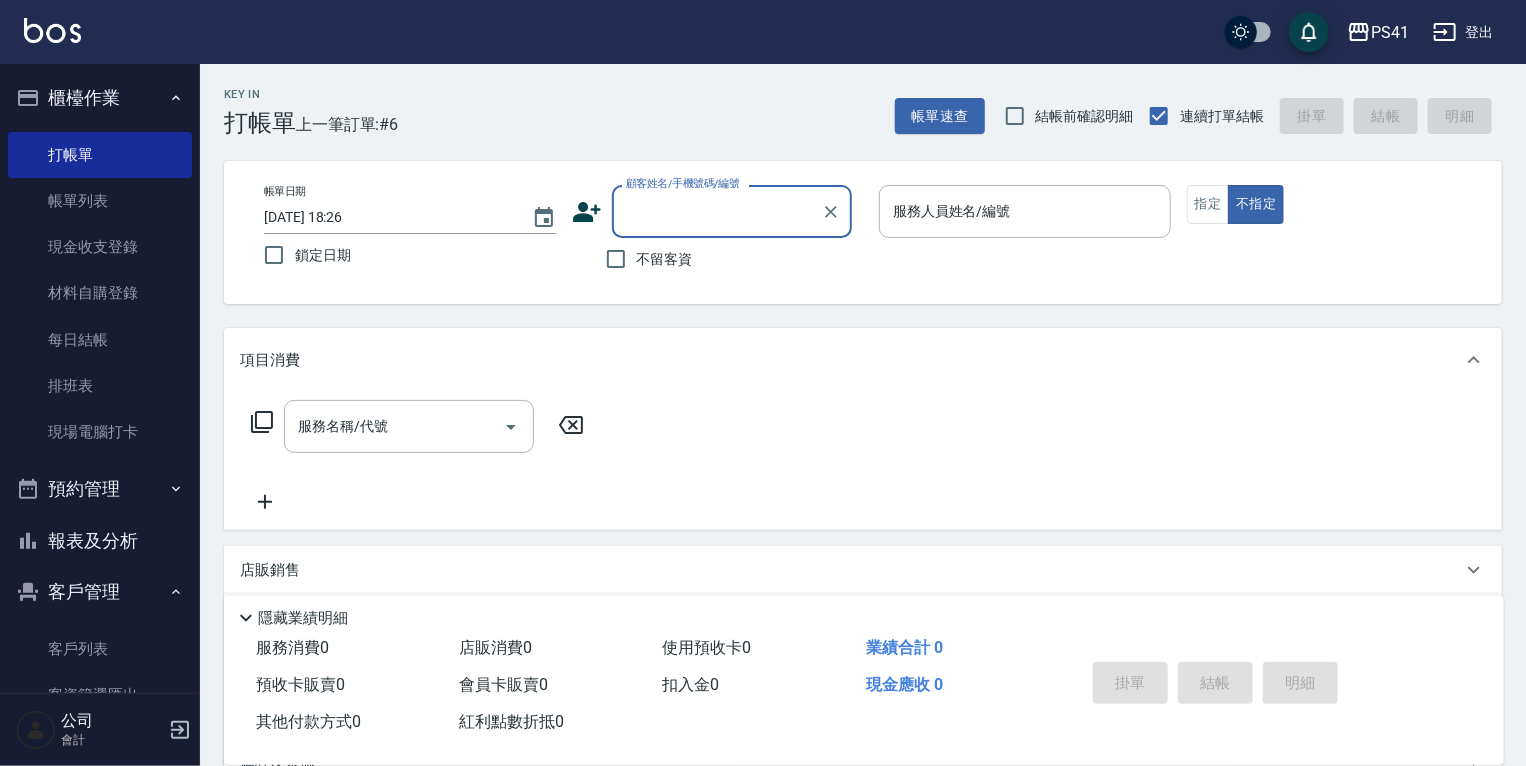 scroll, scrollTop: 209, scrollLeft: 0, axis: vertical 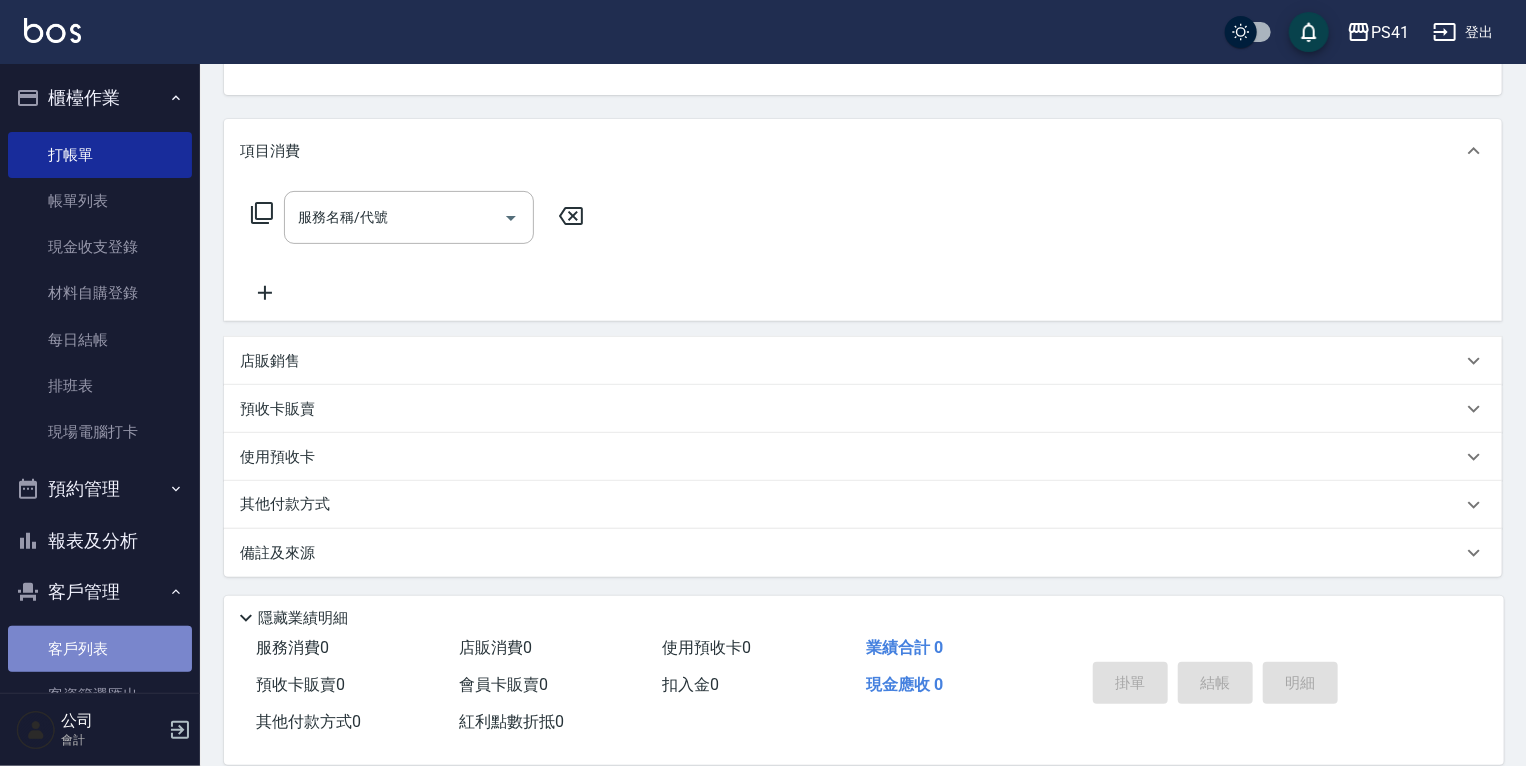 click on "客戶列表" at bounding box center [100, 649] 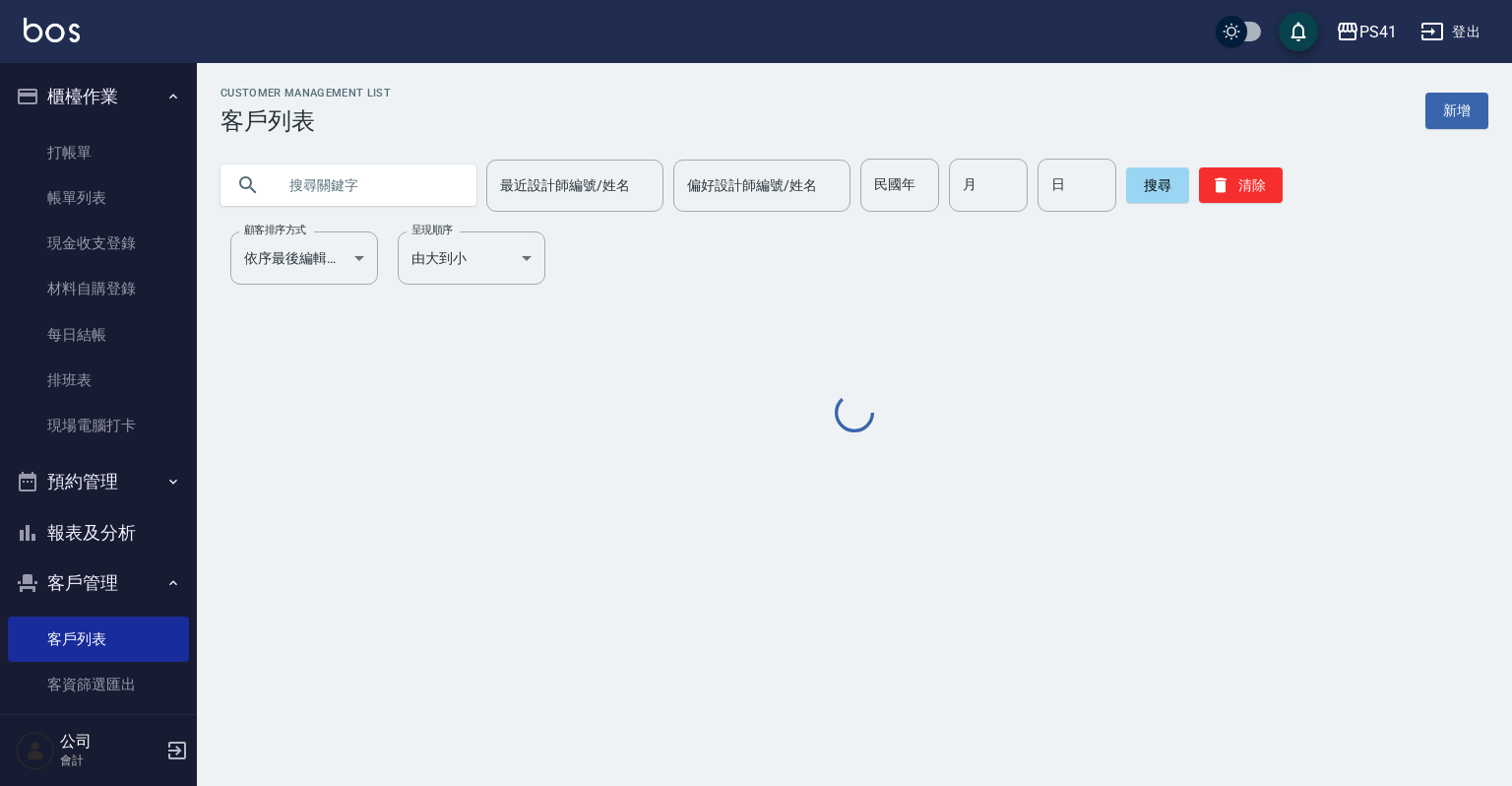 click at bounding box center [368, 185] 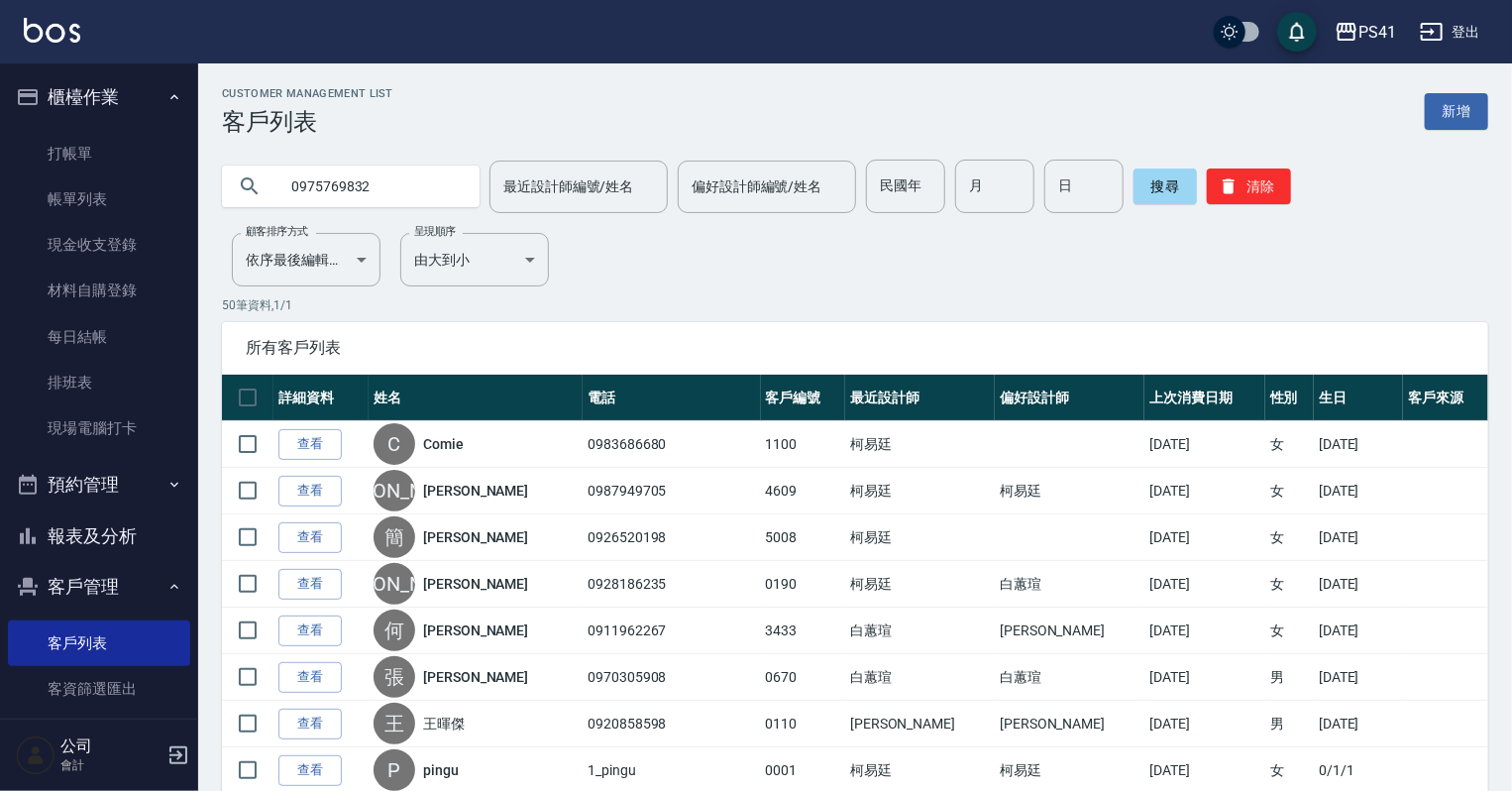type on "0975769832" 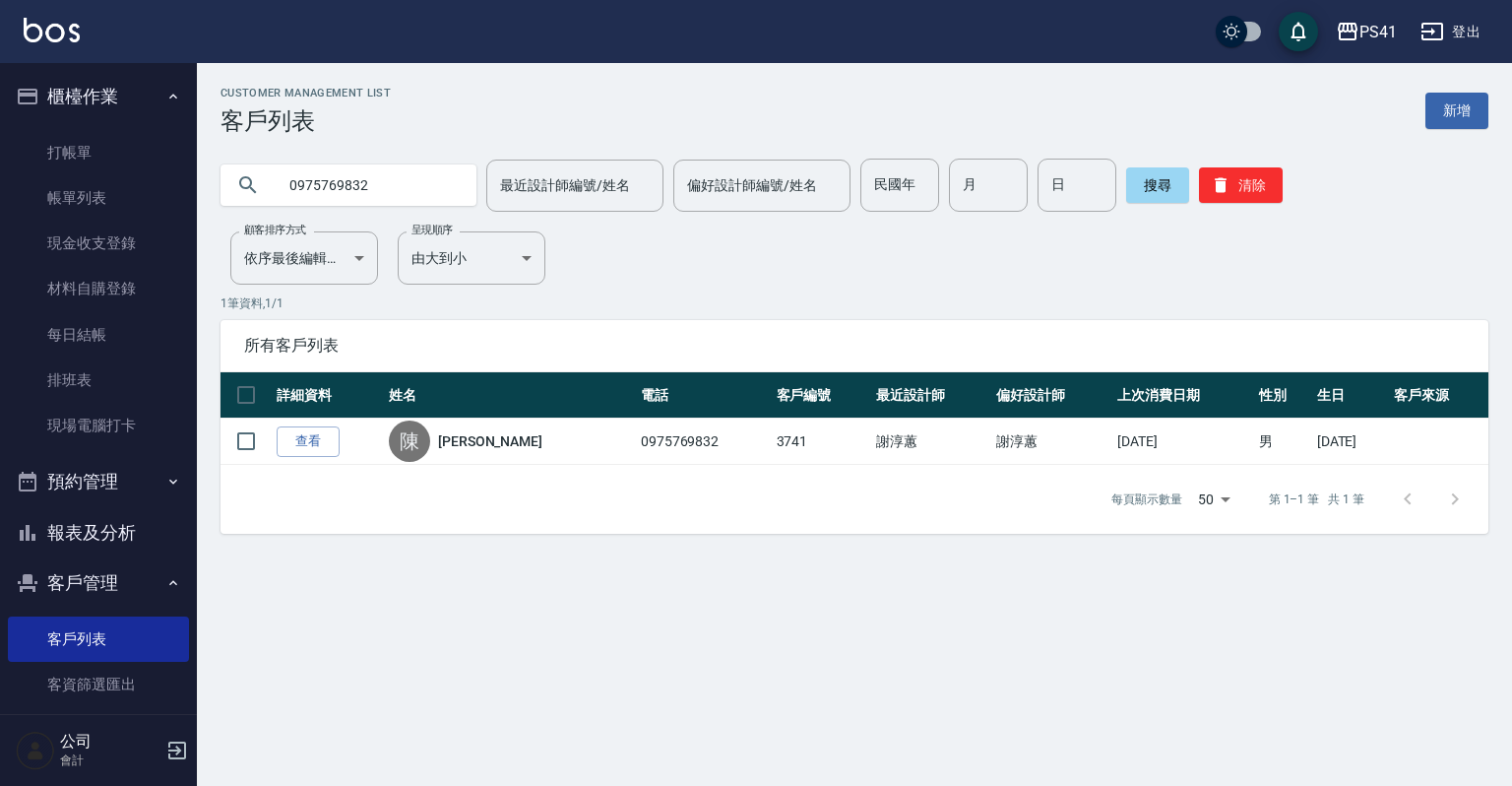 click on "打帳單 帳單列表 現金收支登錄 材料自購登錄 每日結帳 排班表 現場電腦打卡" at bounding box center [98, 290] 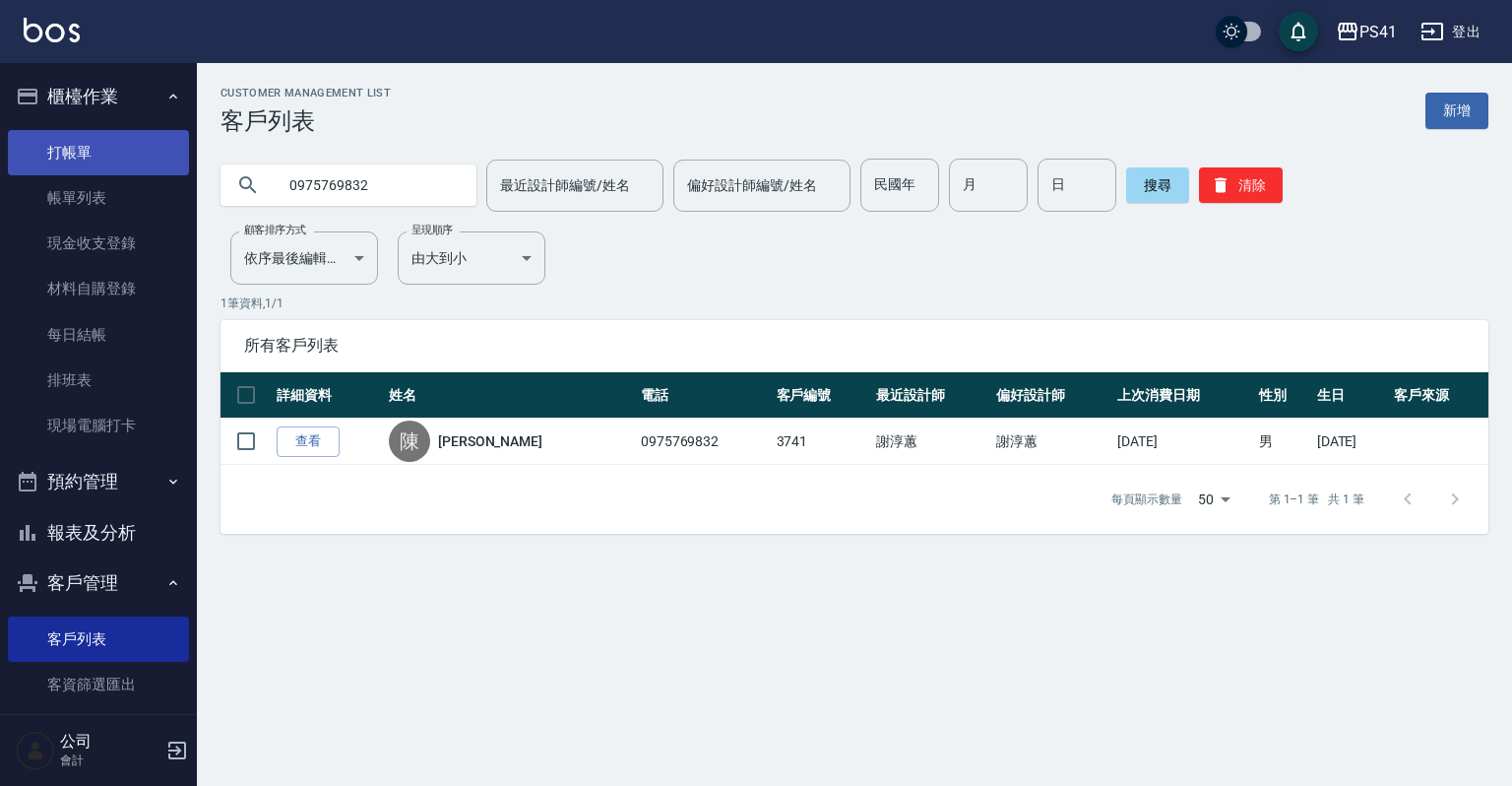 click on "打帳單" at bounding box center (98, 153) 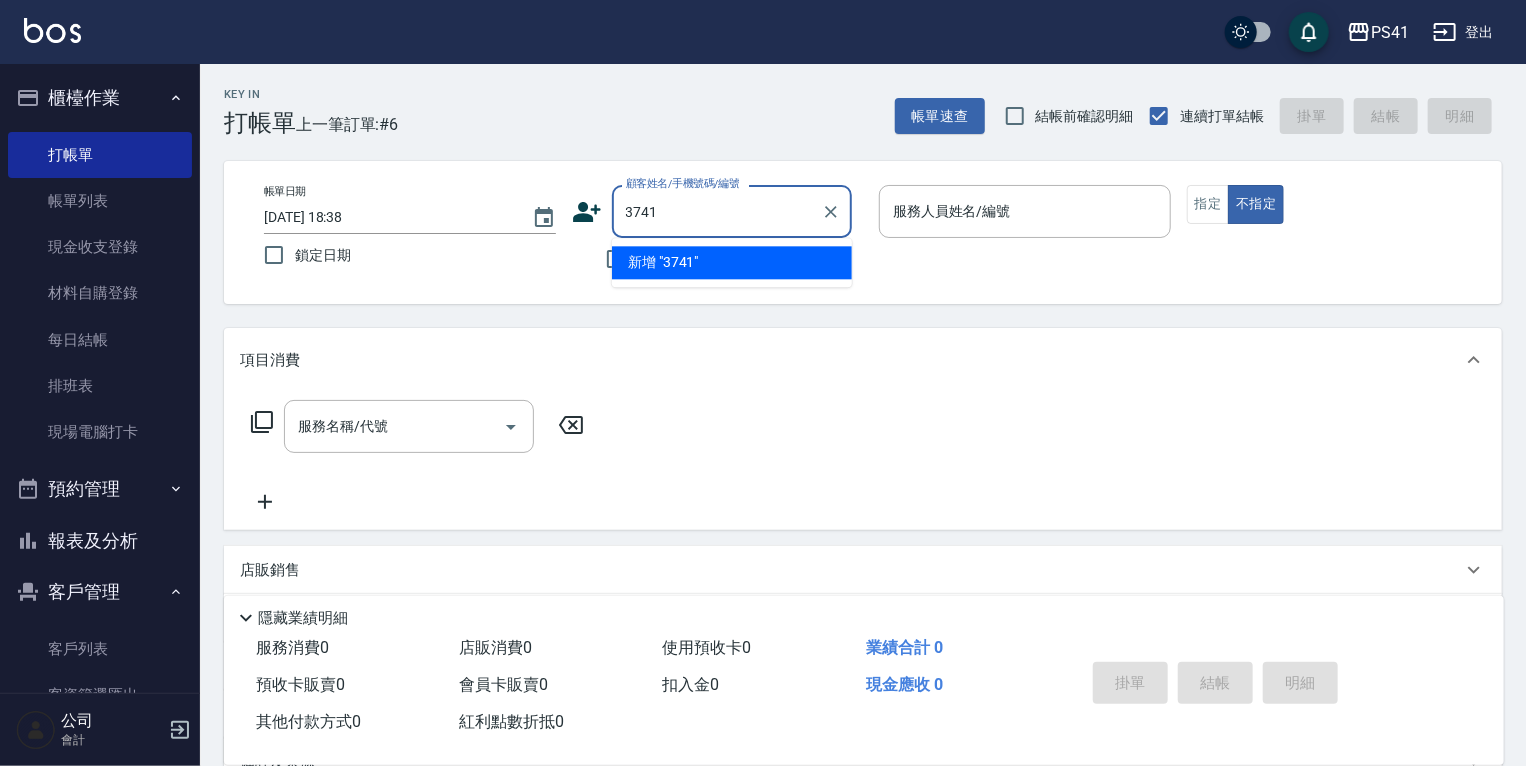 type on "3741" 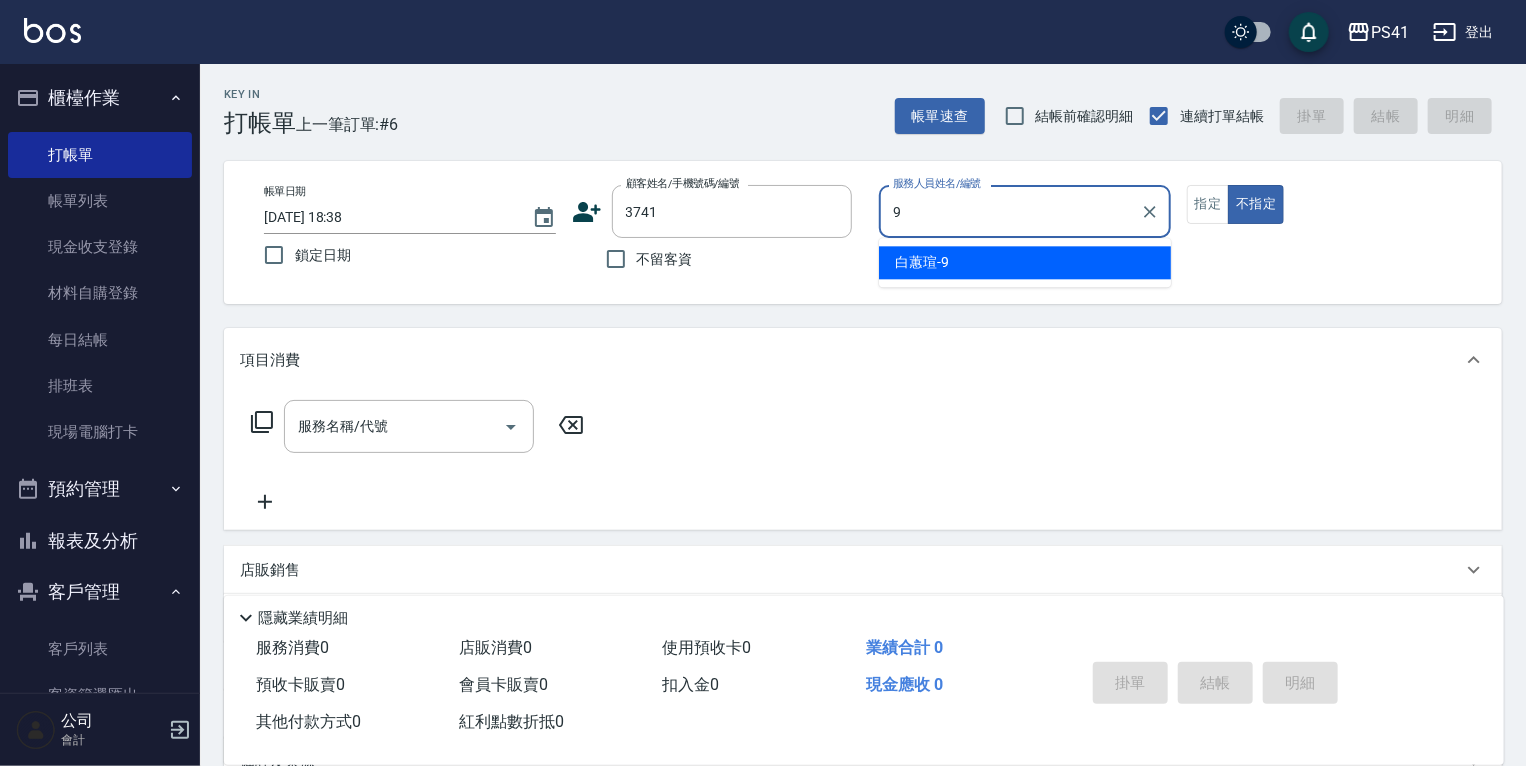type on "白蕙瑄-9" 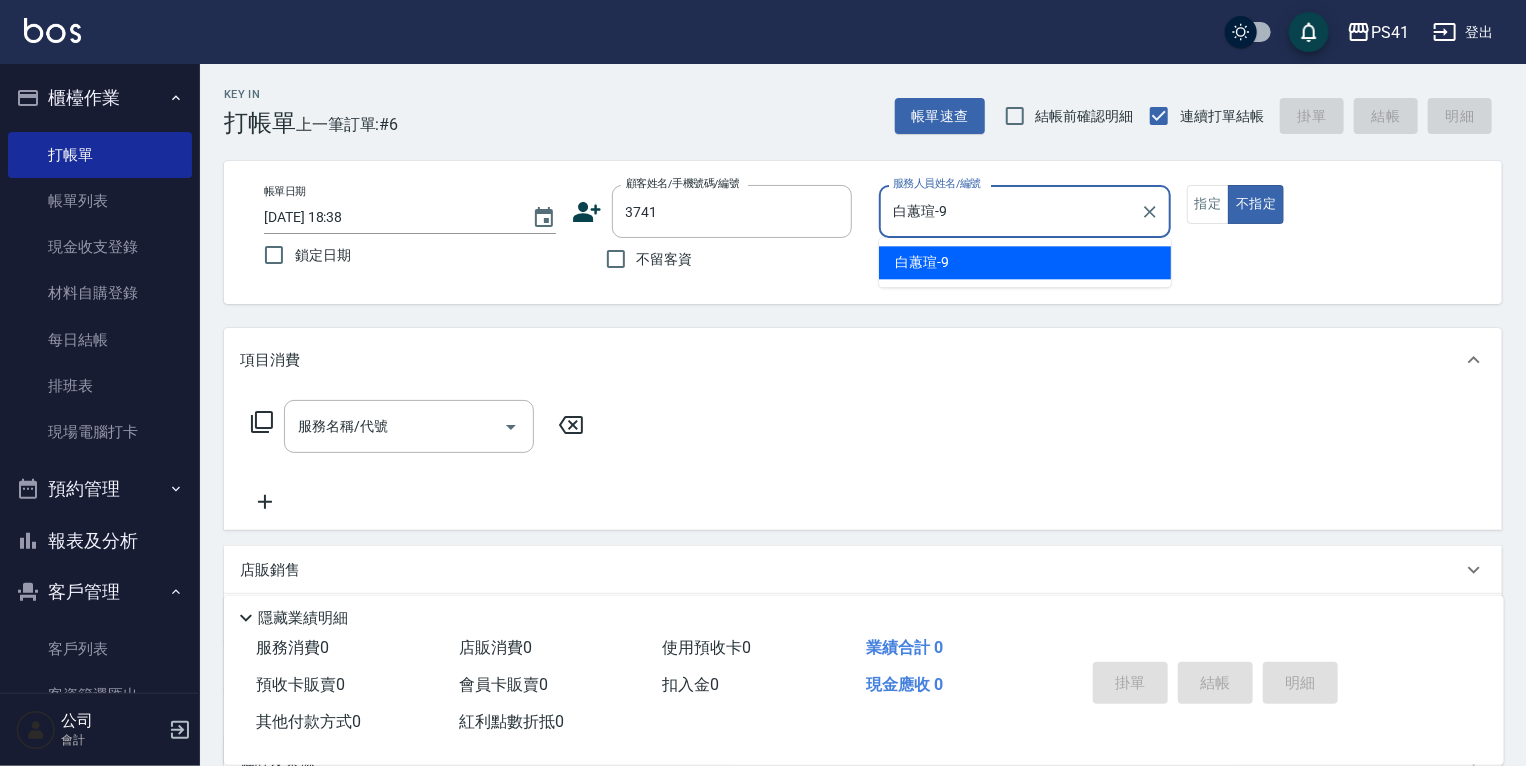 type on "false" 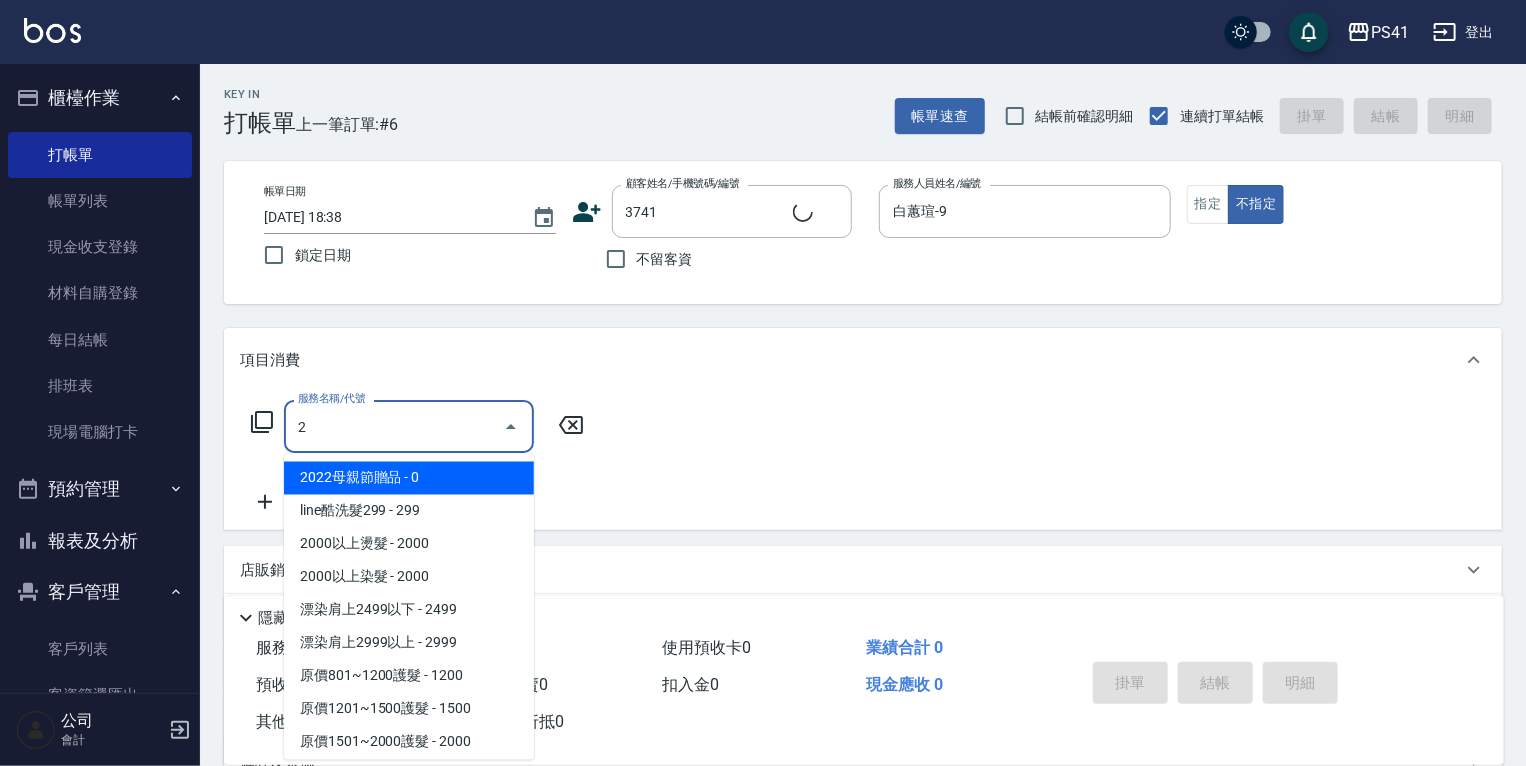 type on "21" 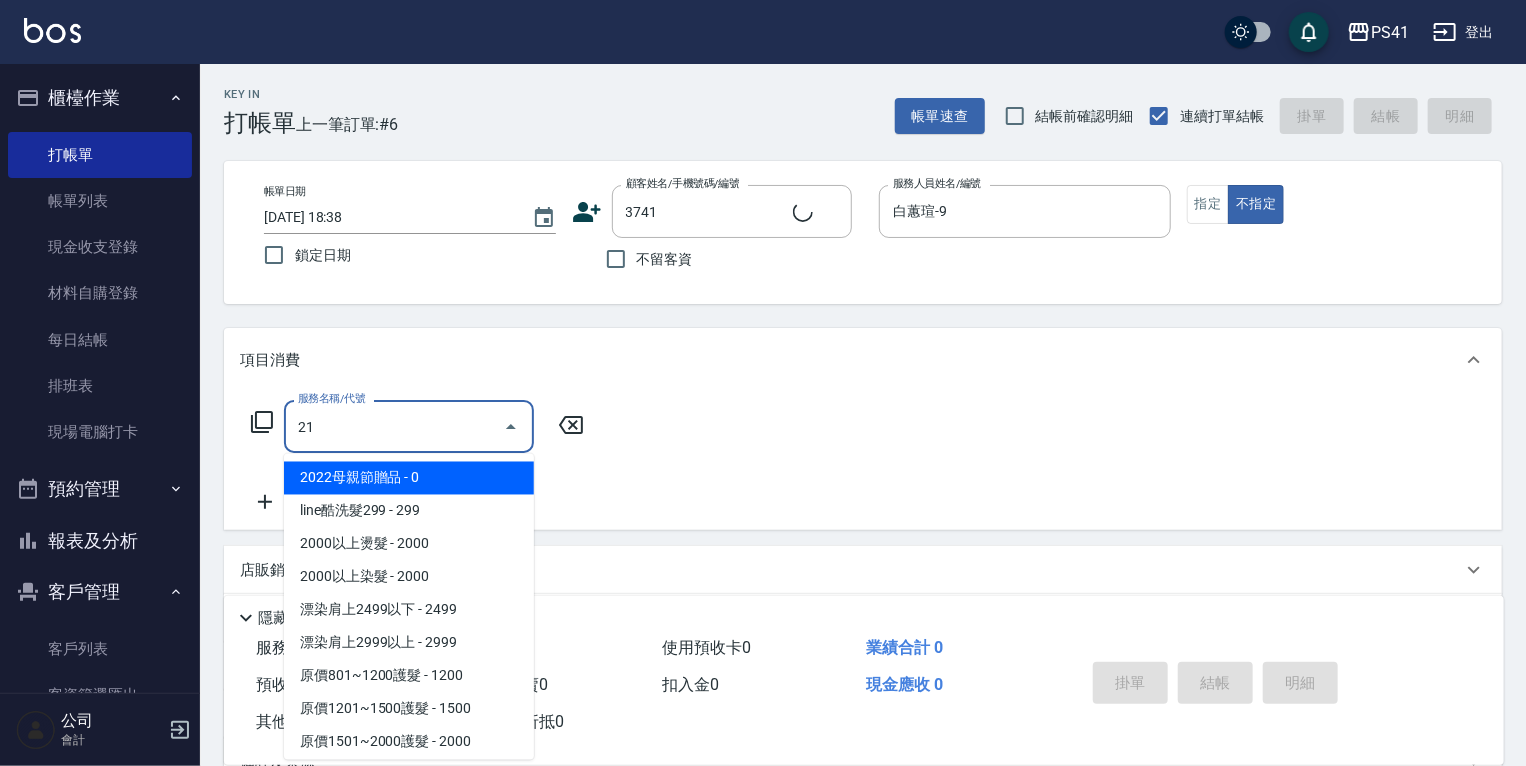 type on "[PERSON_NAME]/0975769832/3741" 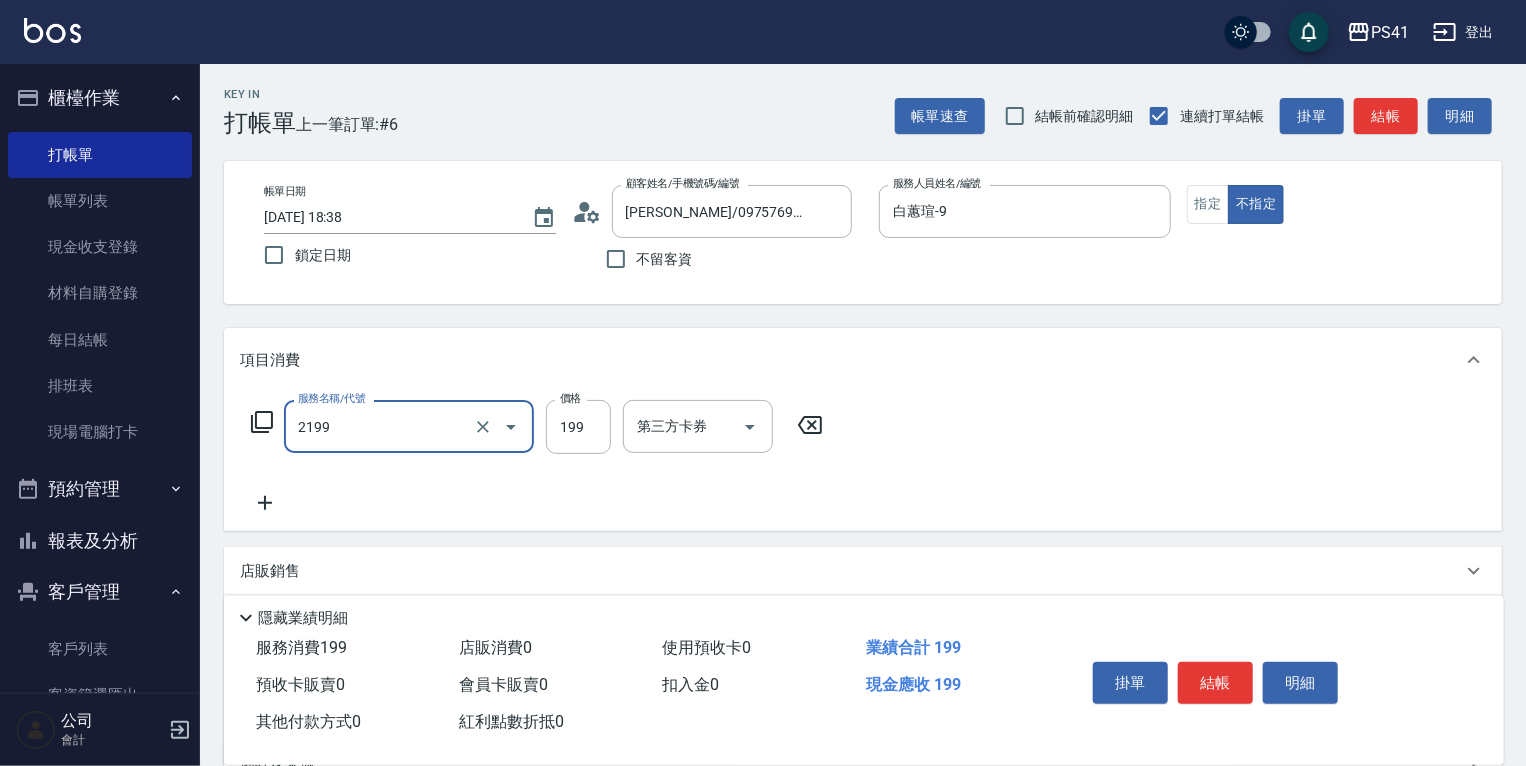 type on "不指定剪髮活動(2199)" 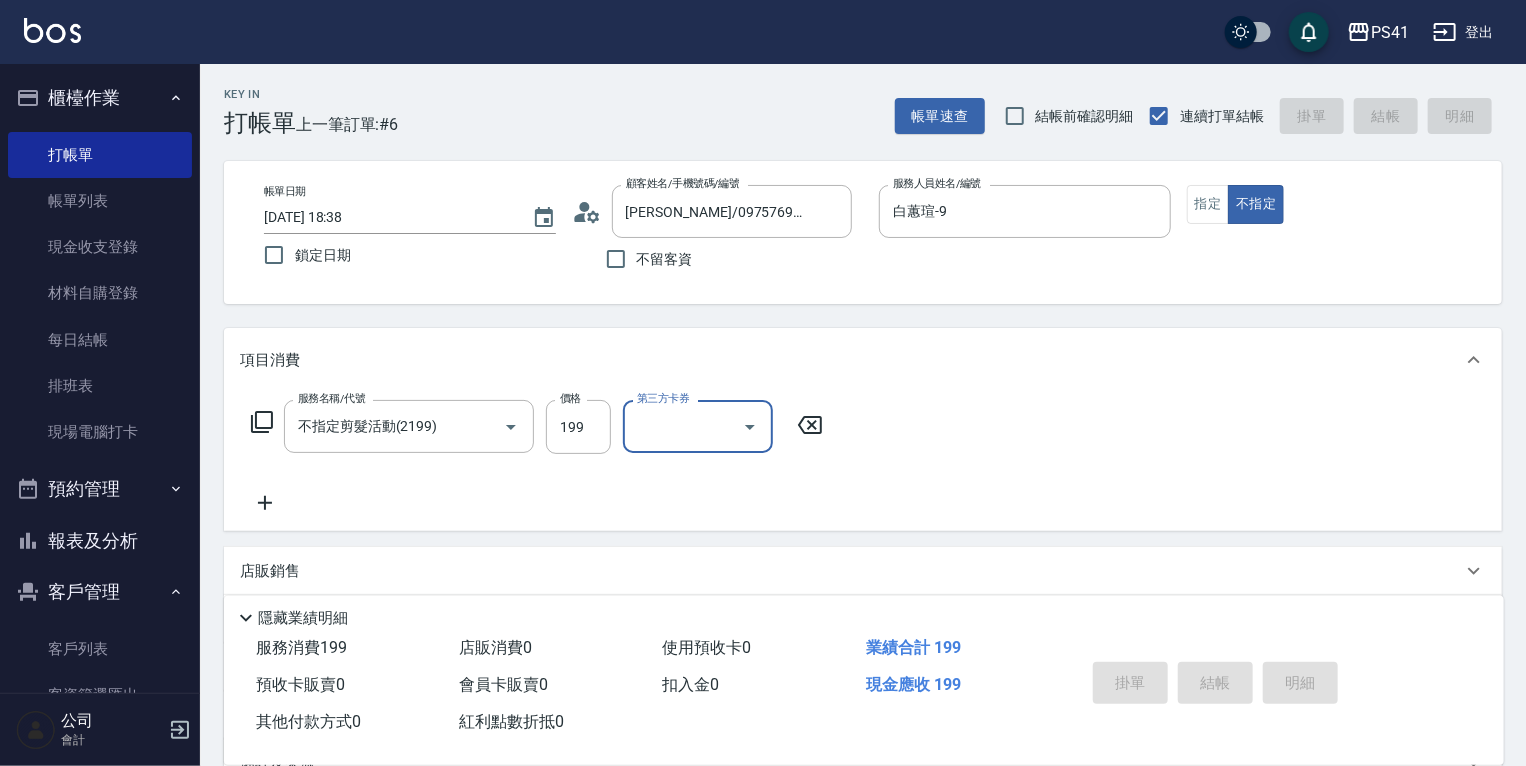 type 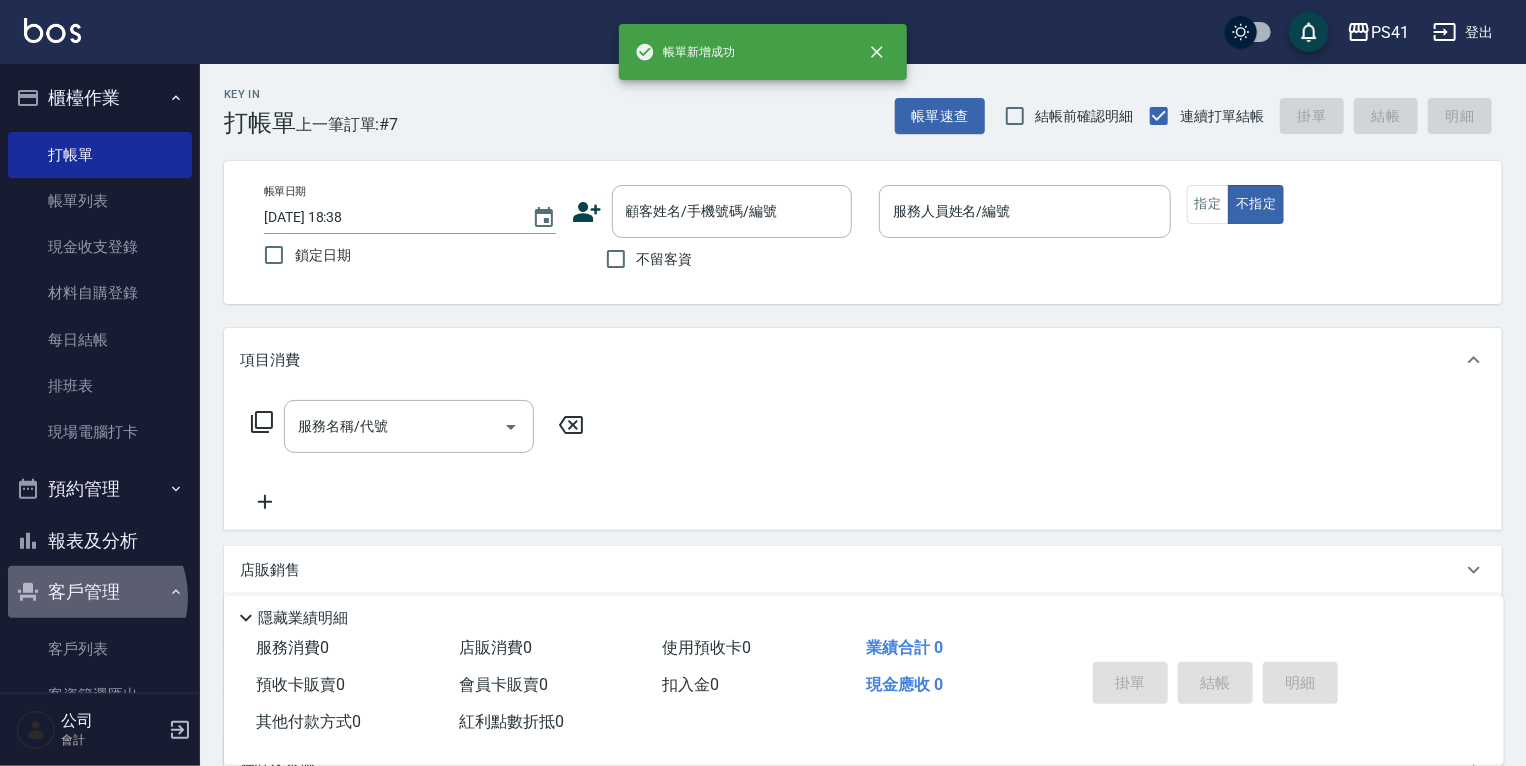 click on "客戶管理" at bounding box center (100, 592) 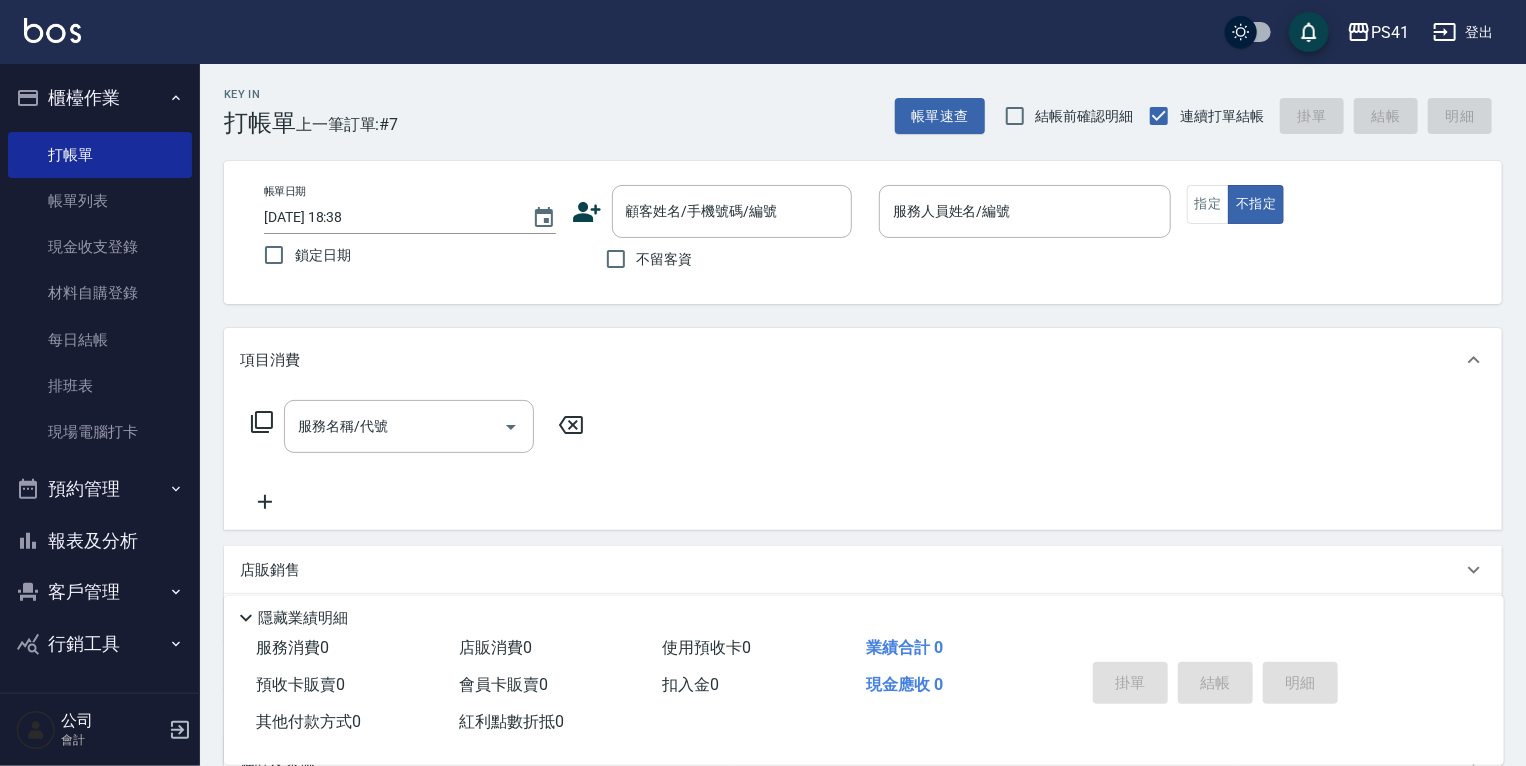 click on "客戶管理" at bounding box center (100, 592) 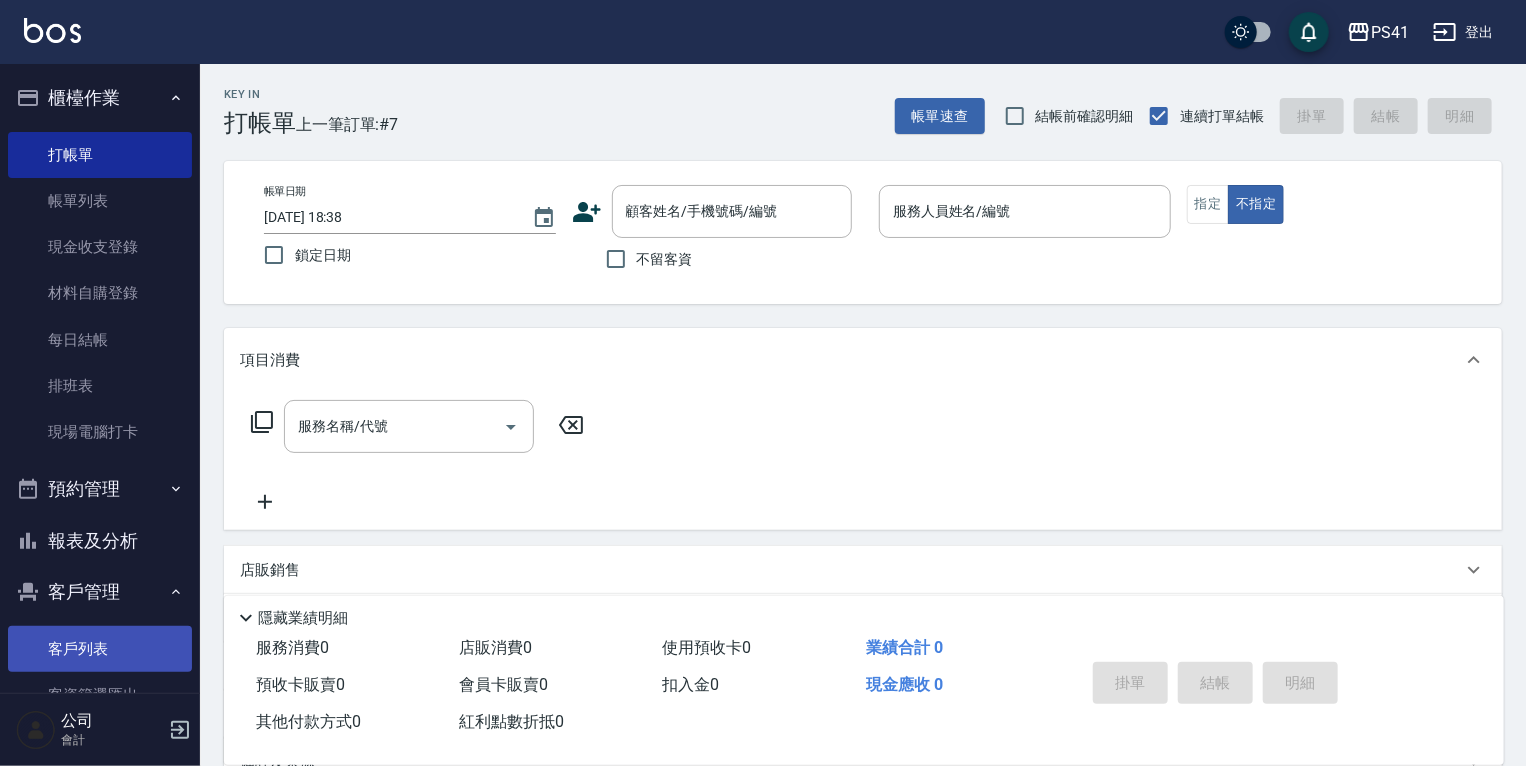 click on "客戶列表" at bounding box center (100, 649) 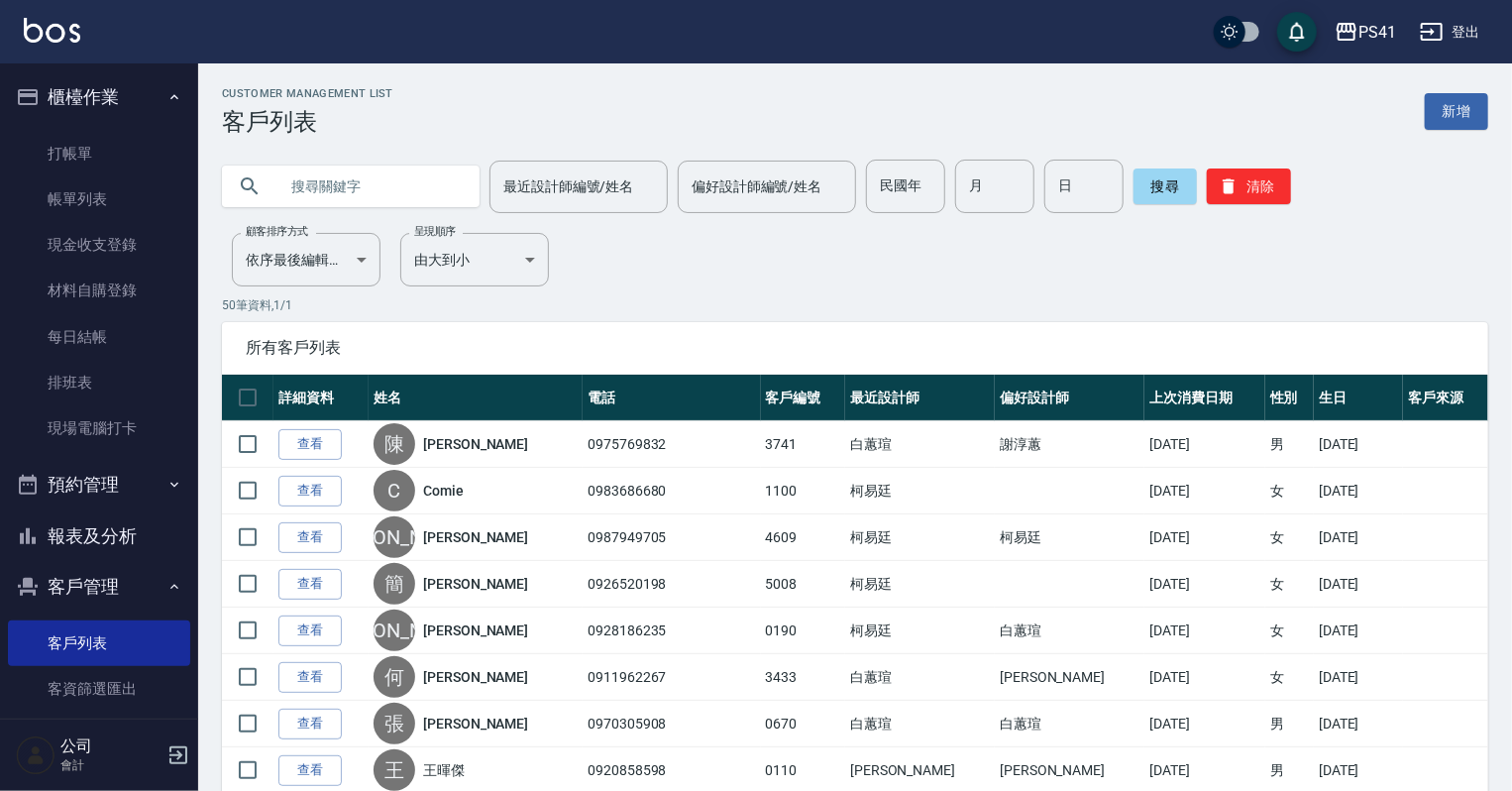 click at bounding box center [371, 186] 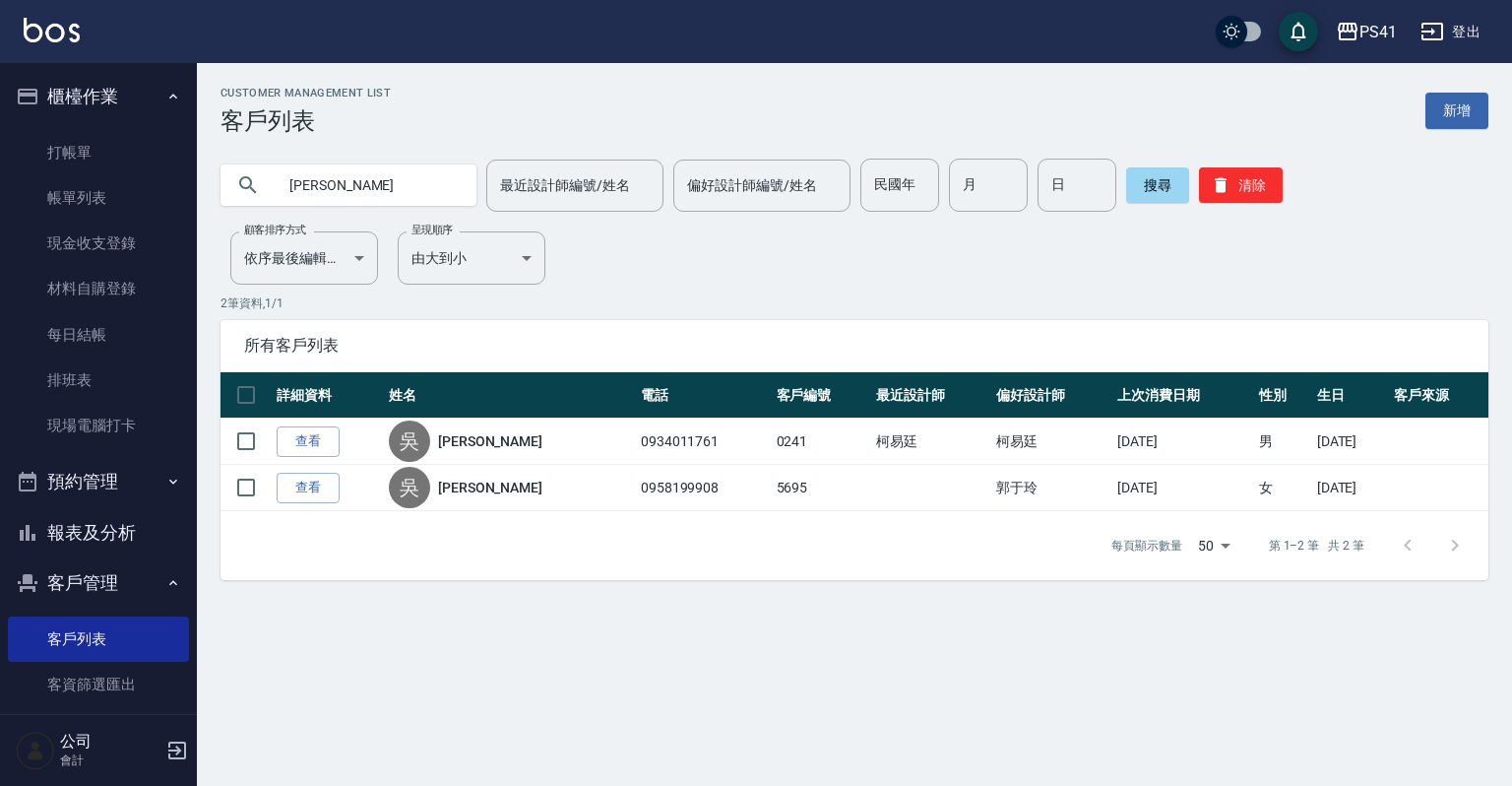 type on "吳" 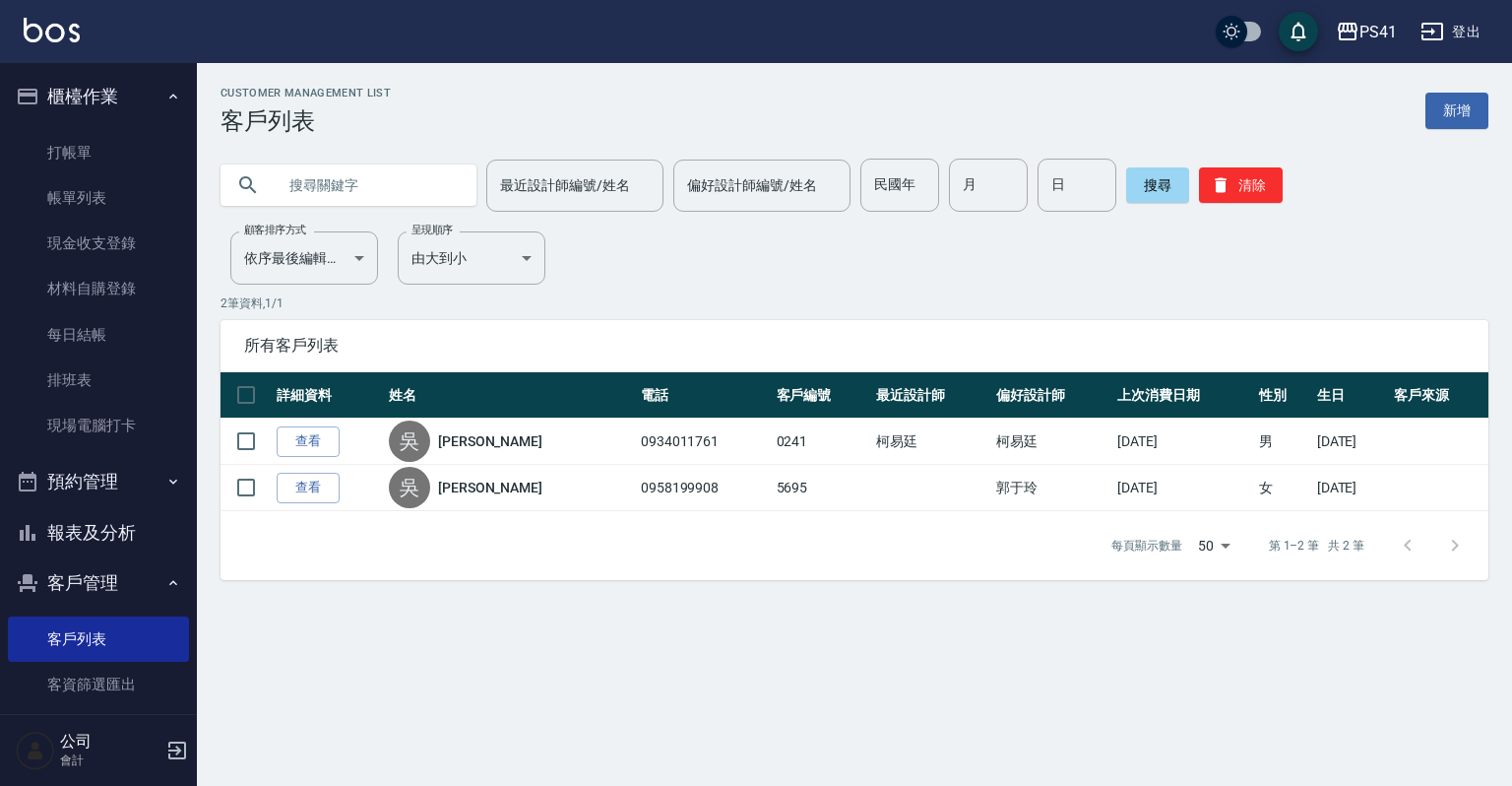type 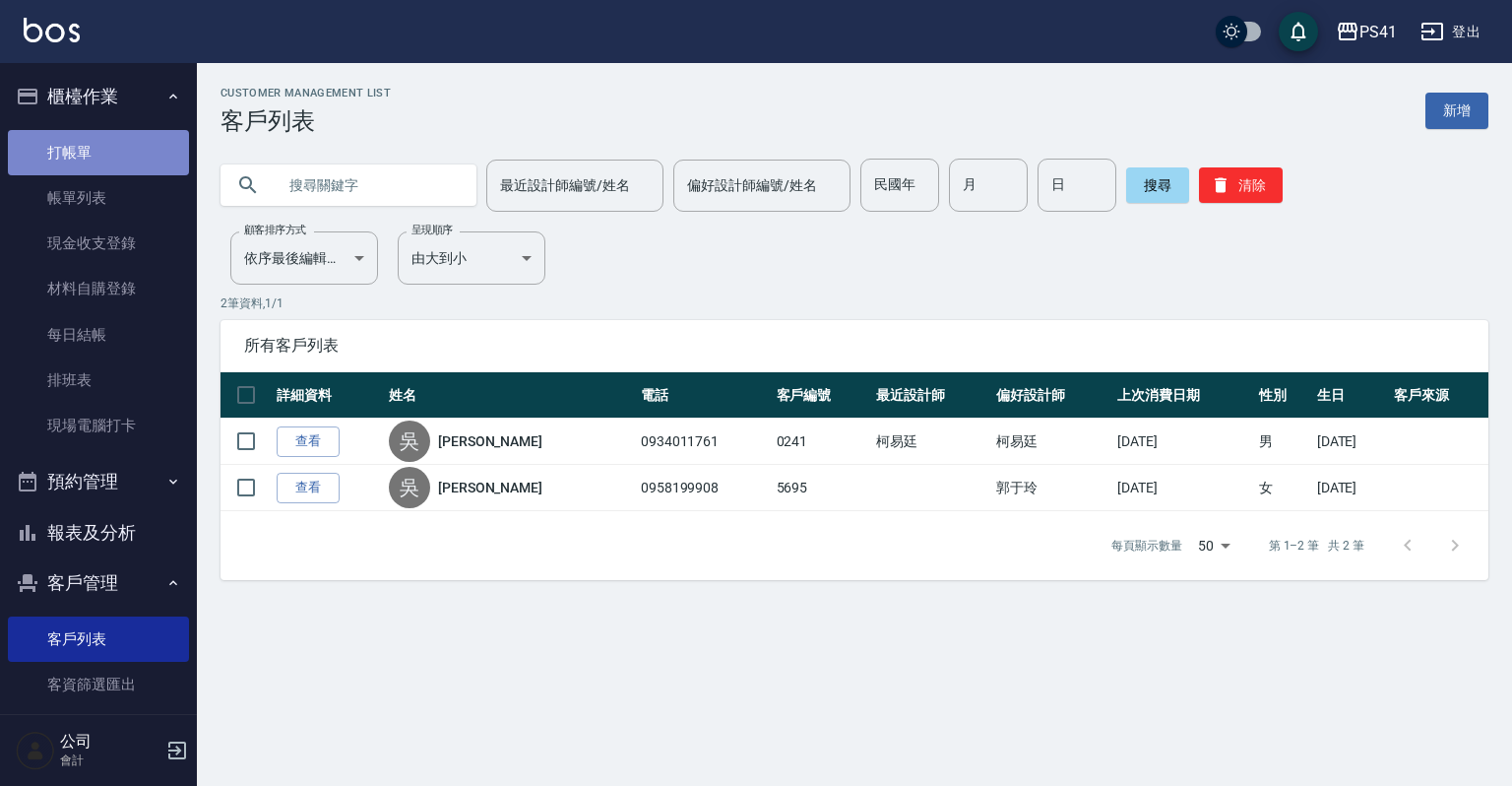 click on "打帳單" at bounding box center (98, 153) 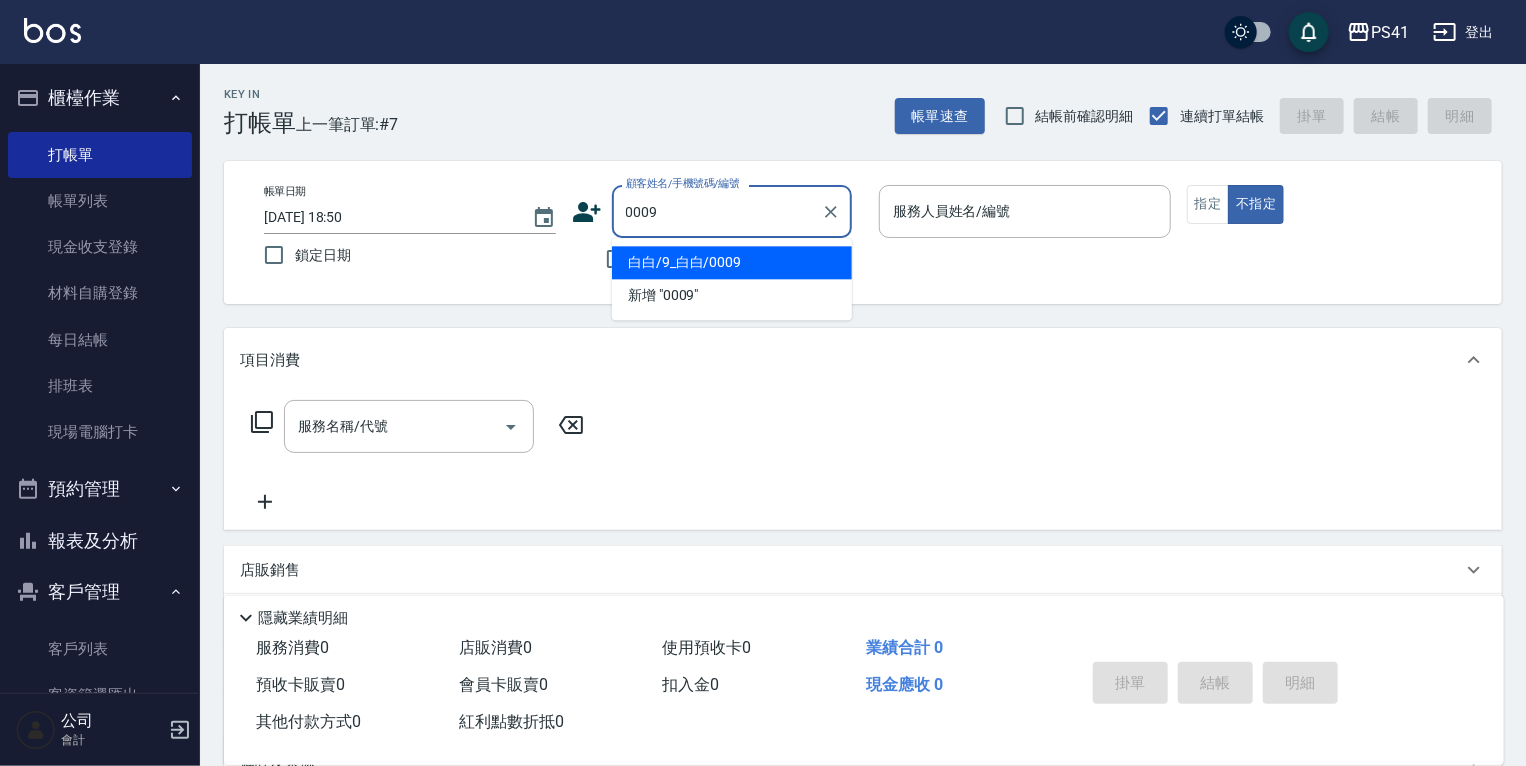 type on "白白/9_白白/0009" 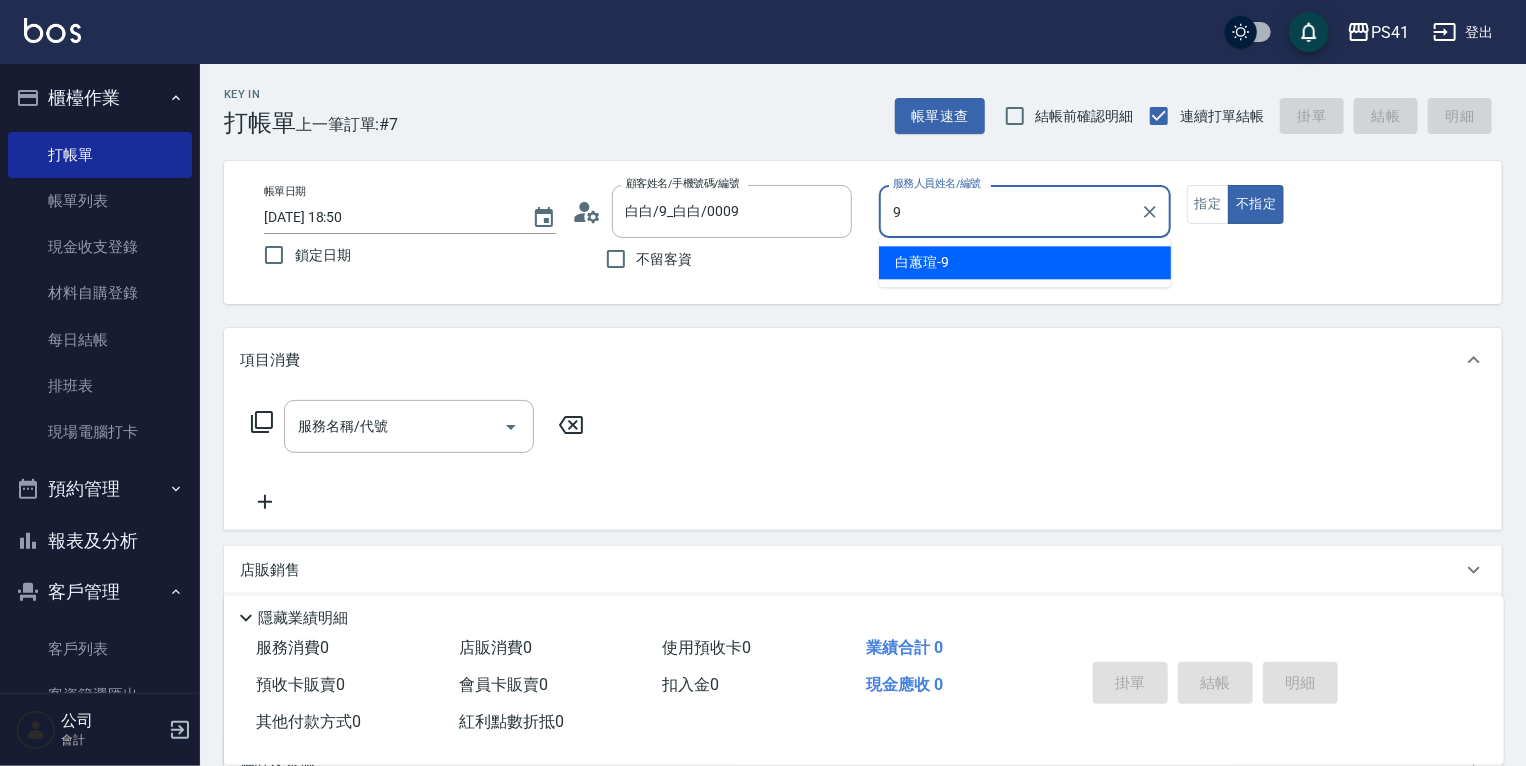 type on "白蕙瑄-9" 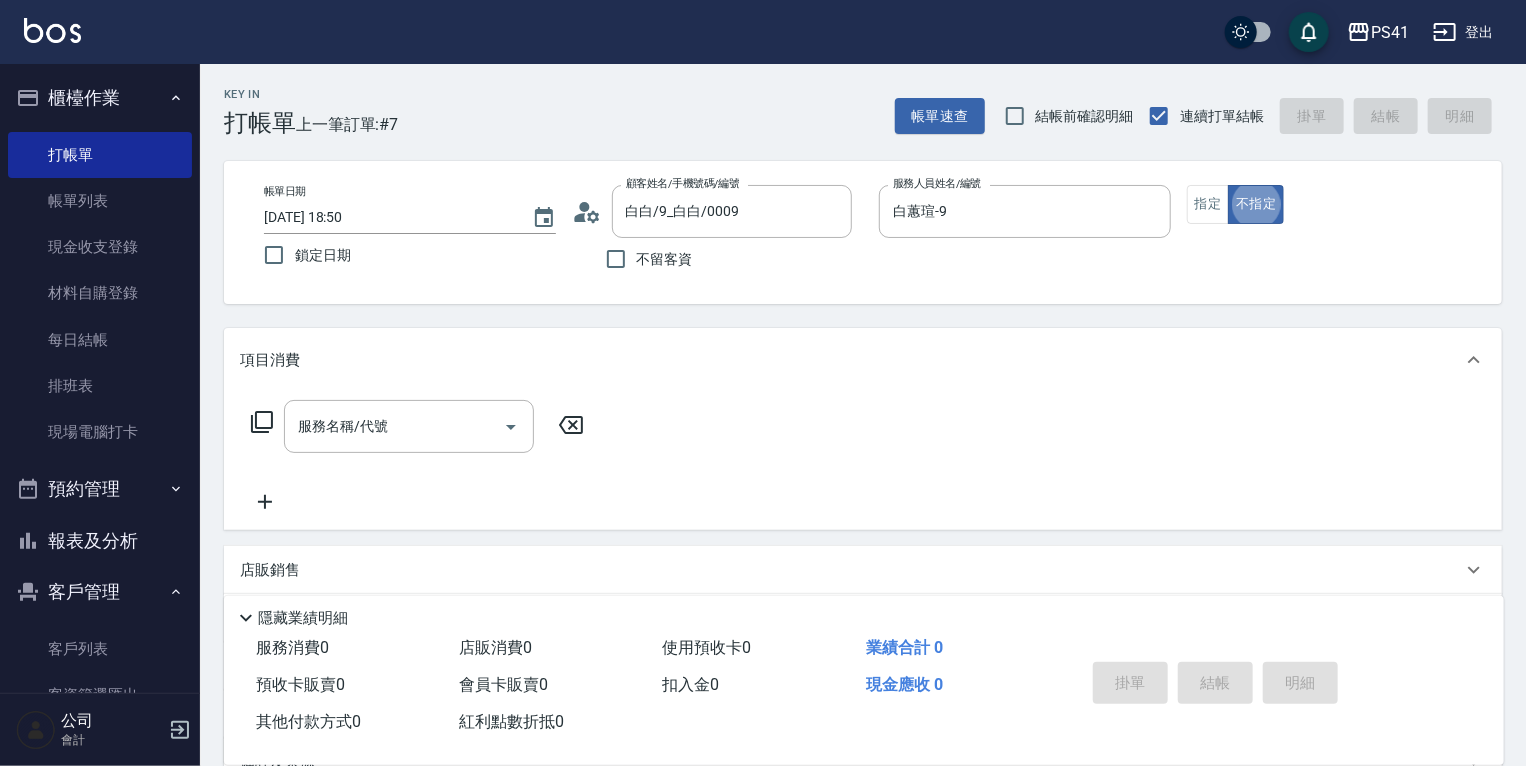 type on "false" 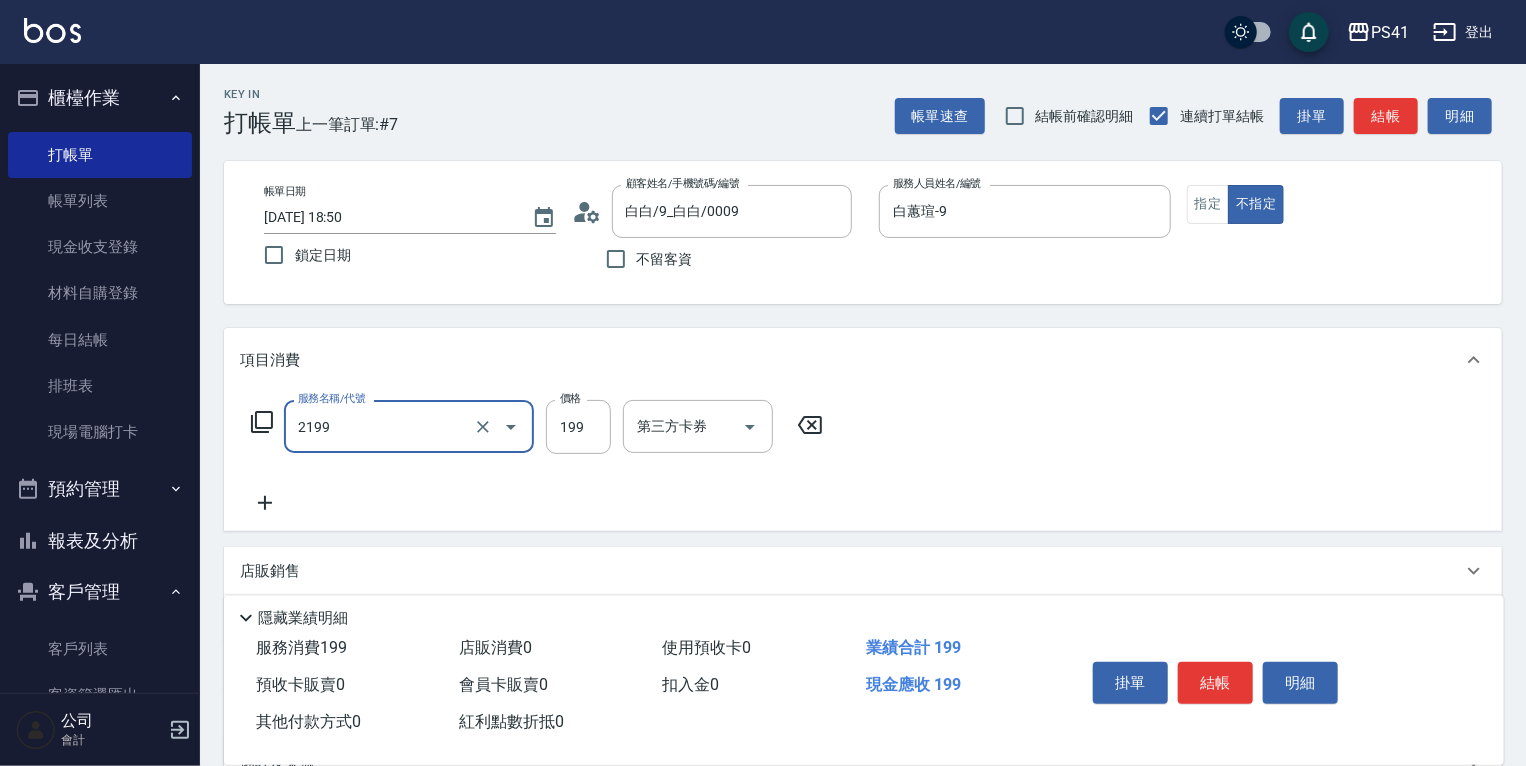 type on "不指定剪髮活動(2199)" 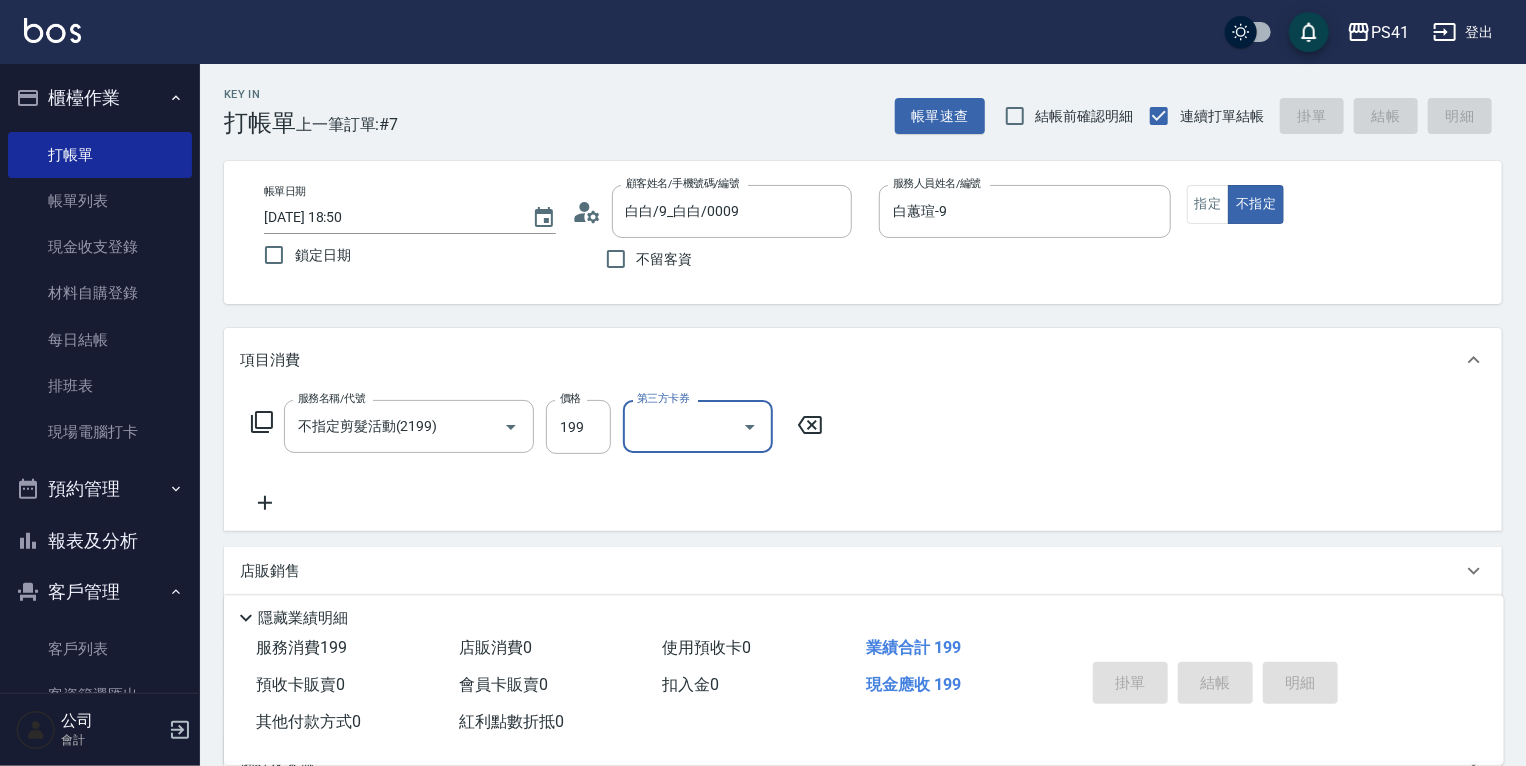 type 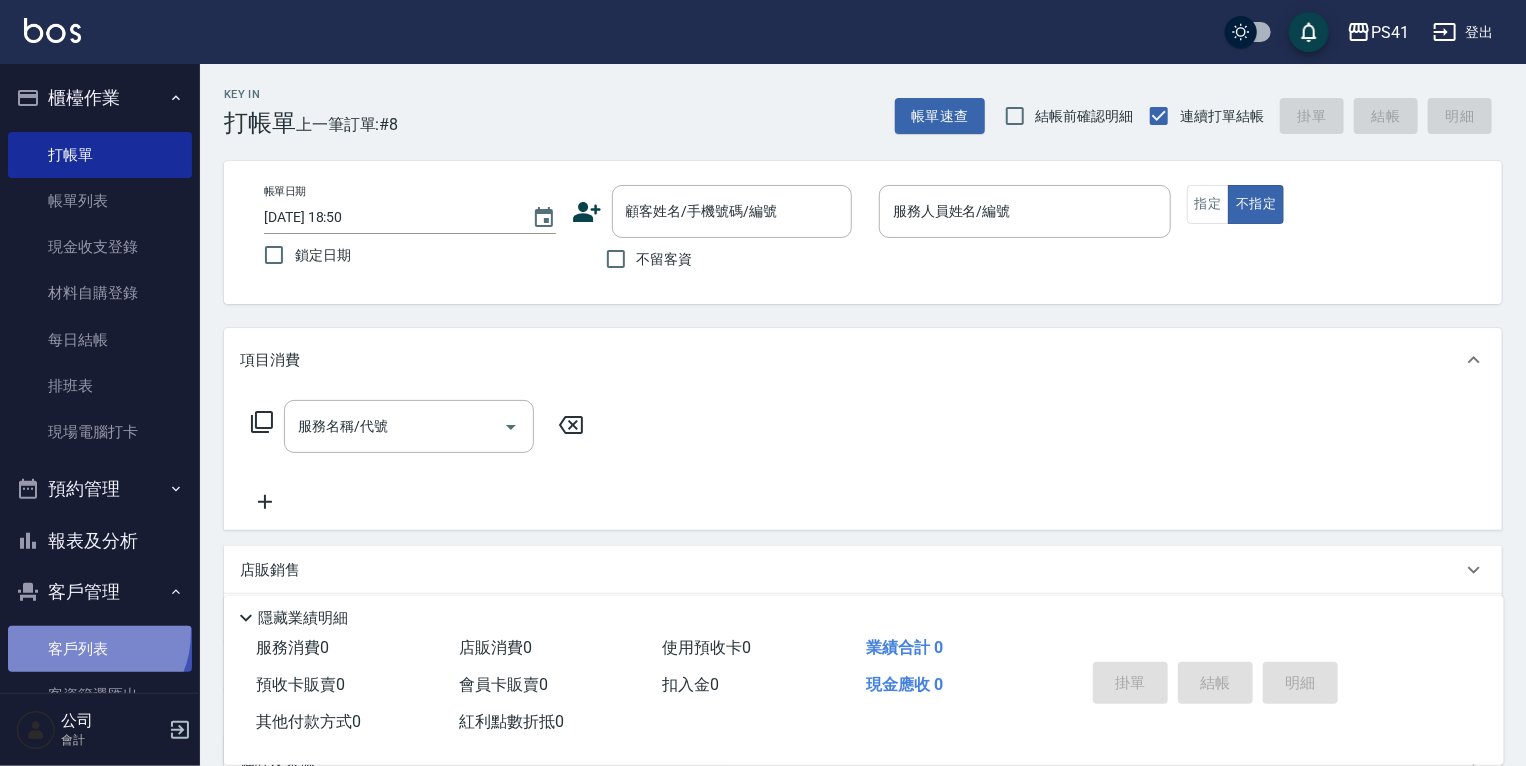click on "客戶列表" at bounding box center (100, 649) 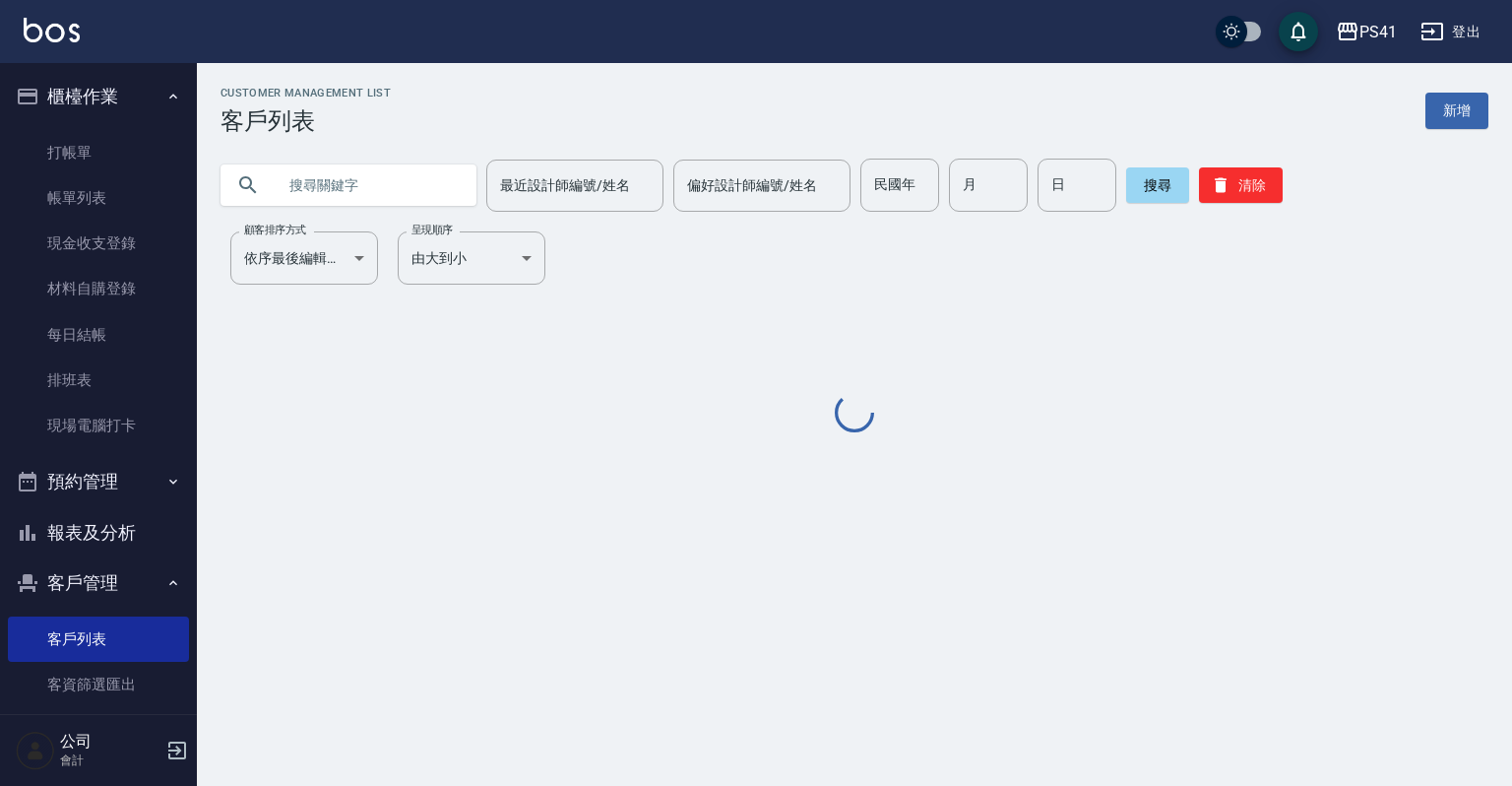 click at bounding box center (368, 185) 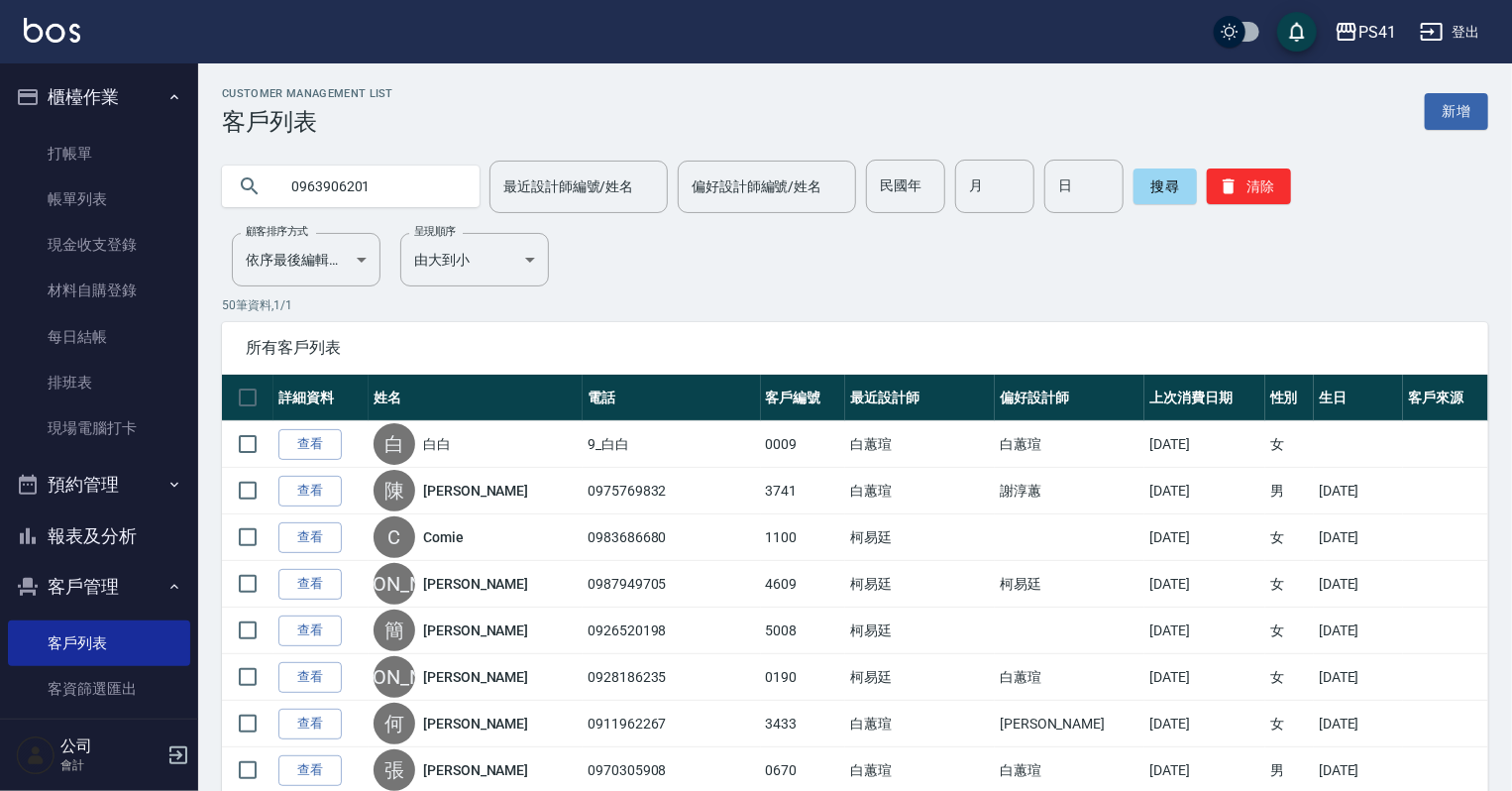type on "0963906201" 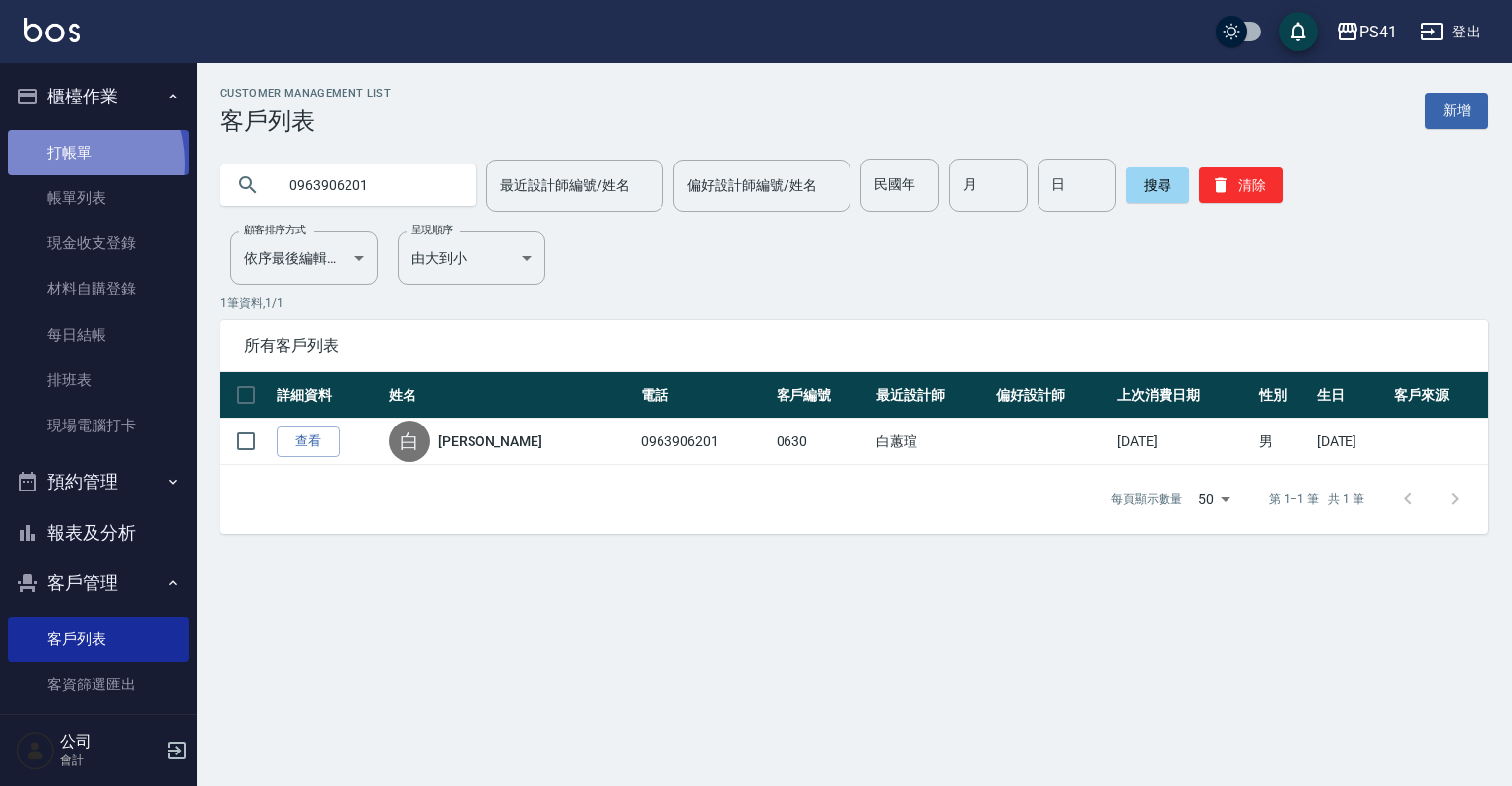 click on "打帳單" at bounding box center (98, 153) 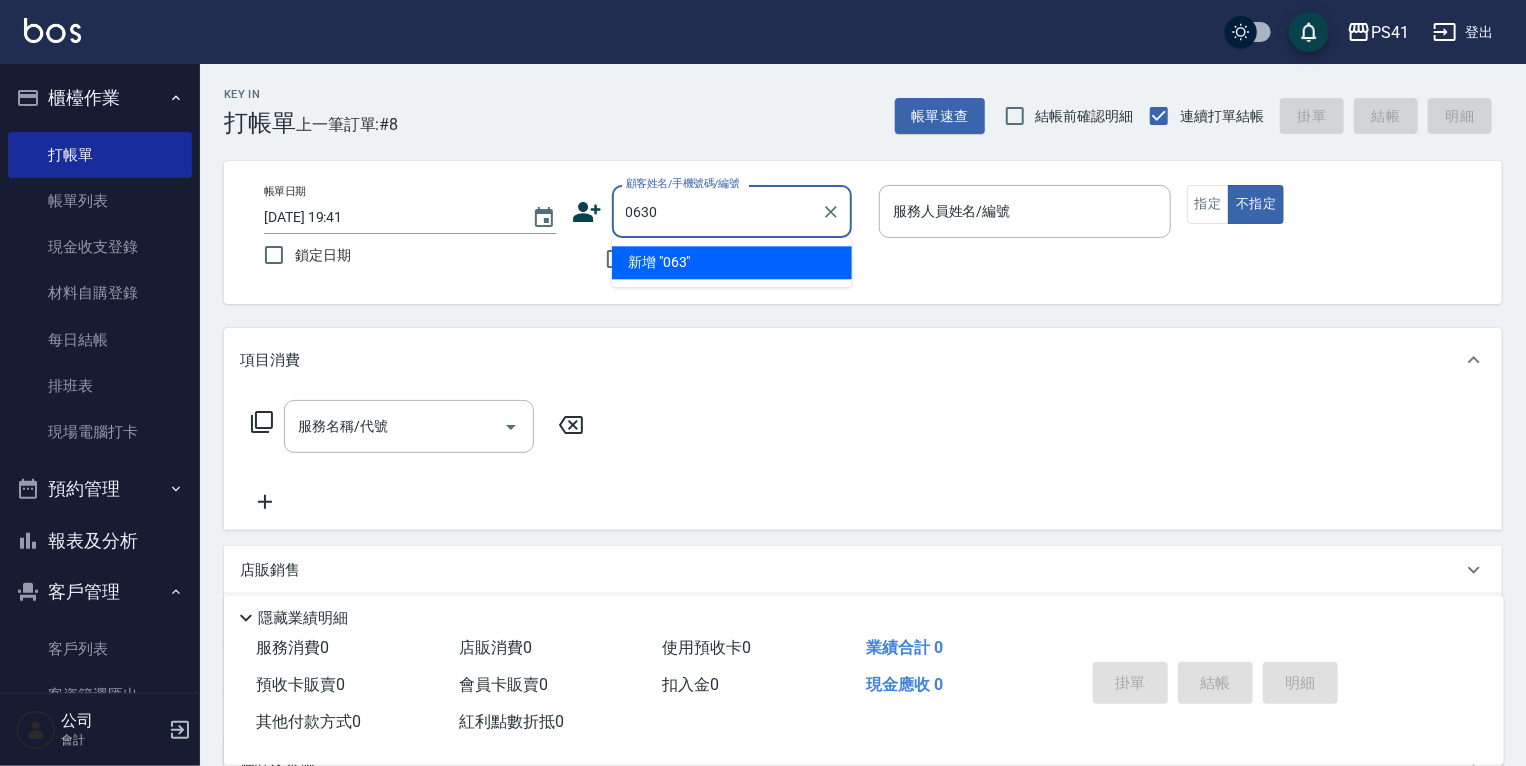 type on "0630" 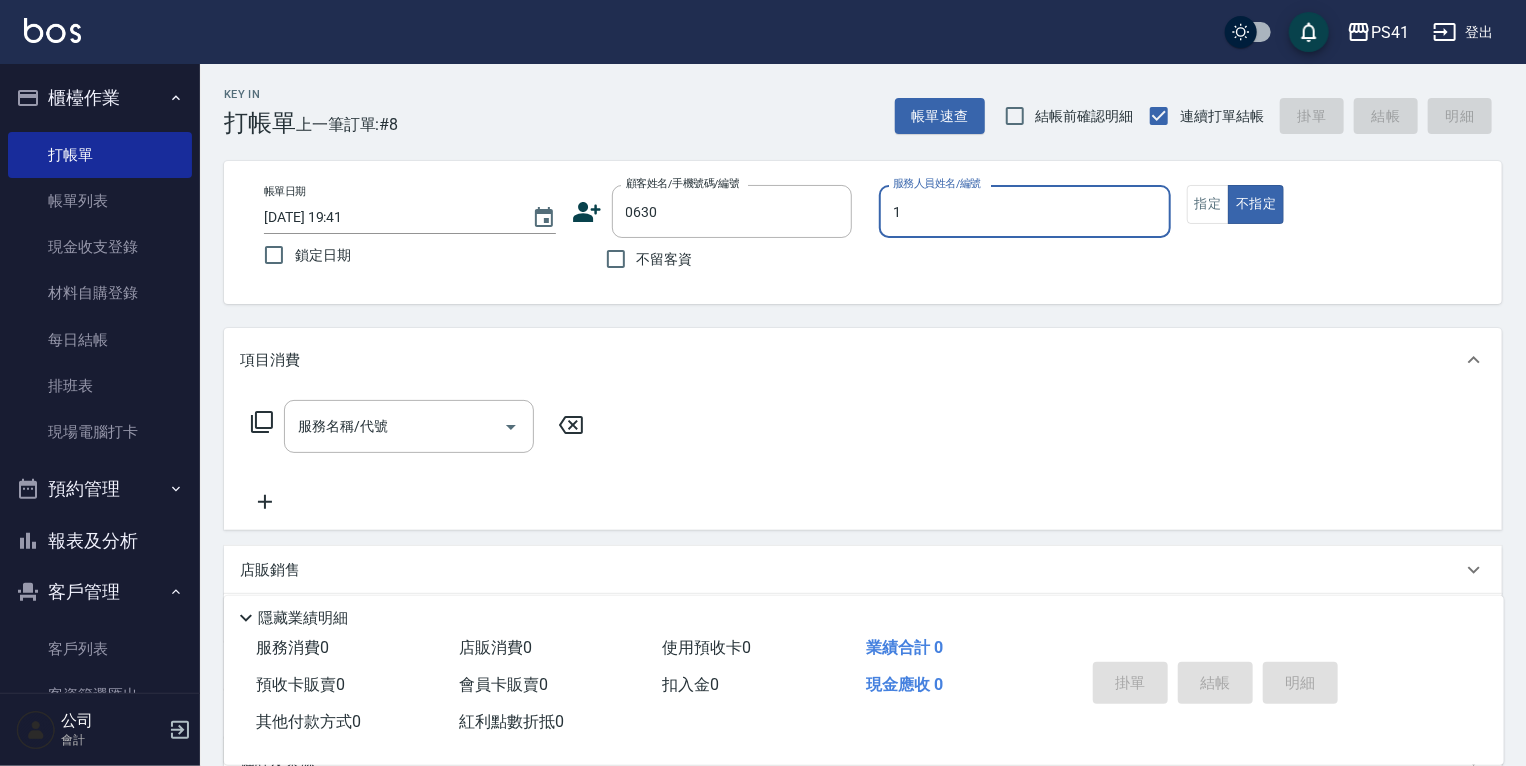 type on "柯易廷-1" 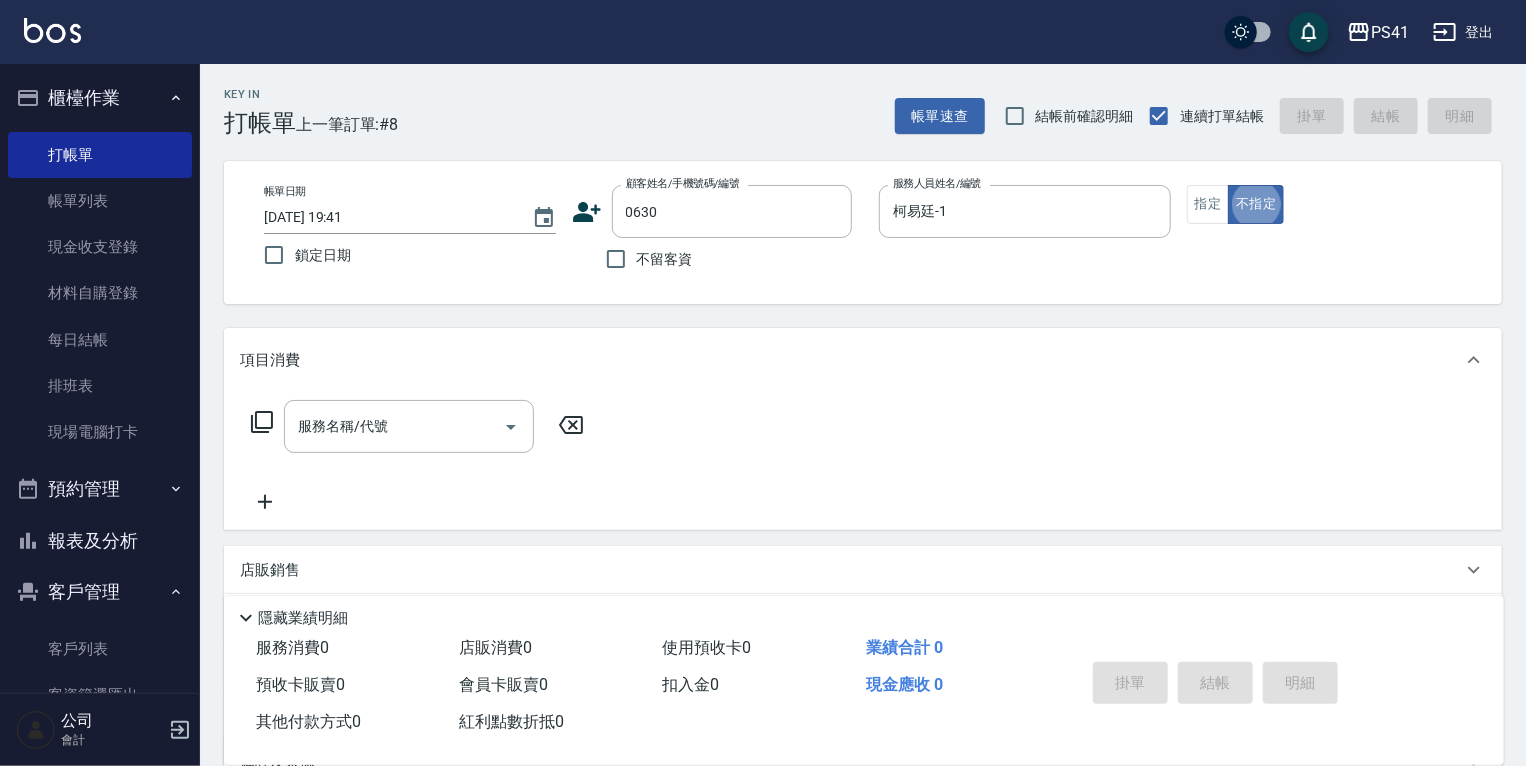 type on "false" 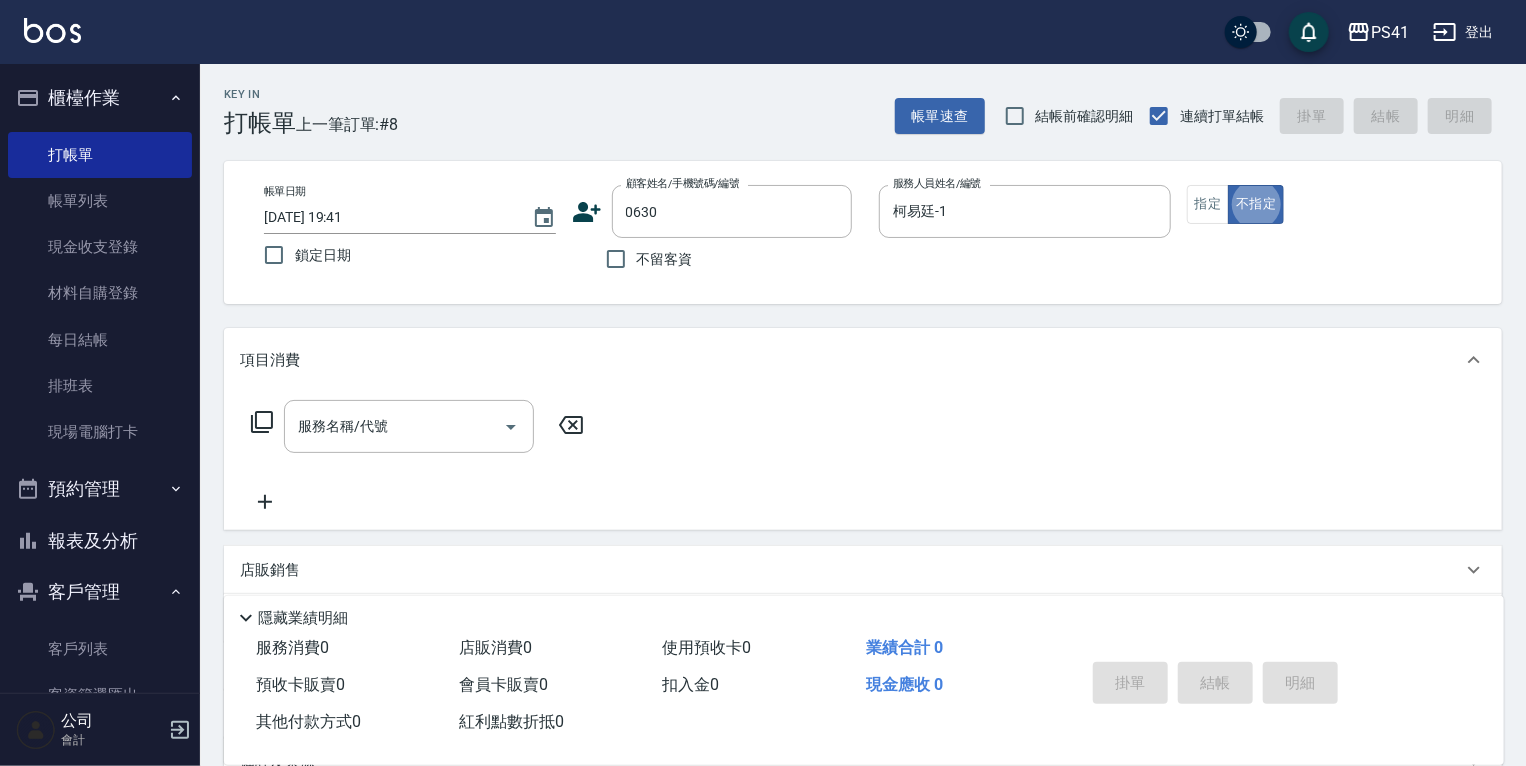 type on "[PERSON_NAME]/0963906201/0630" 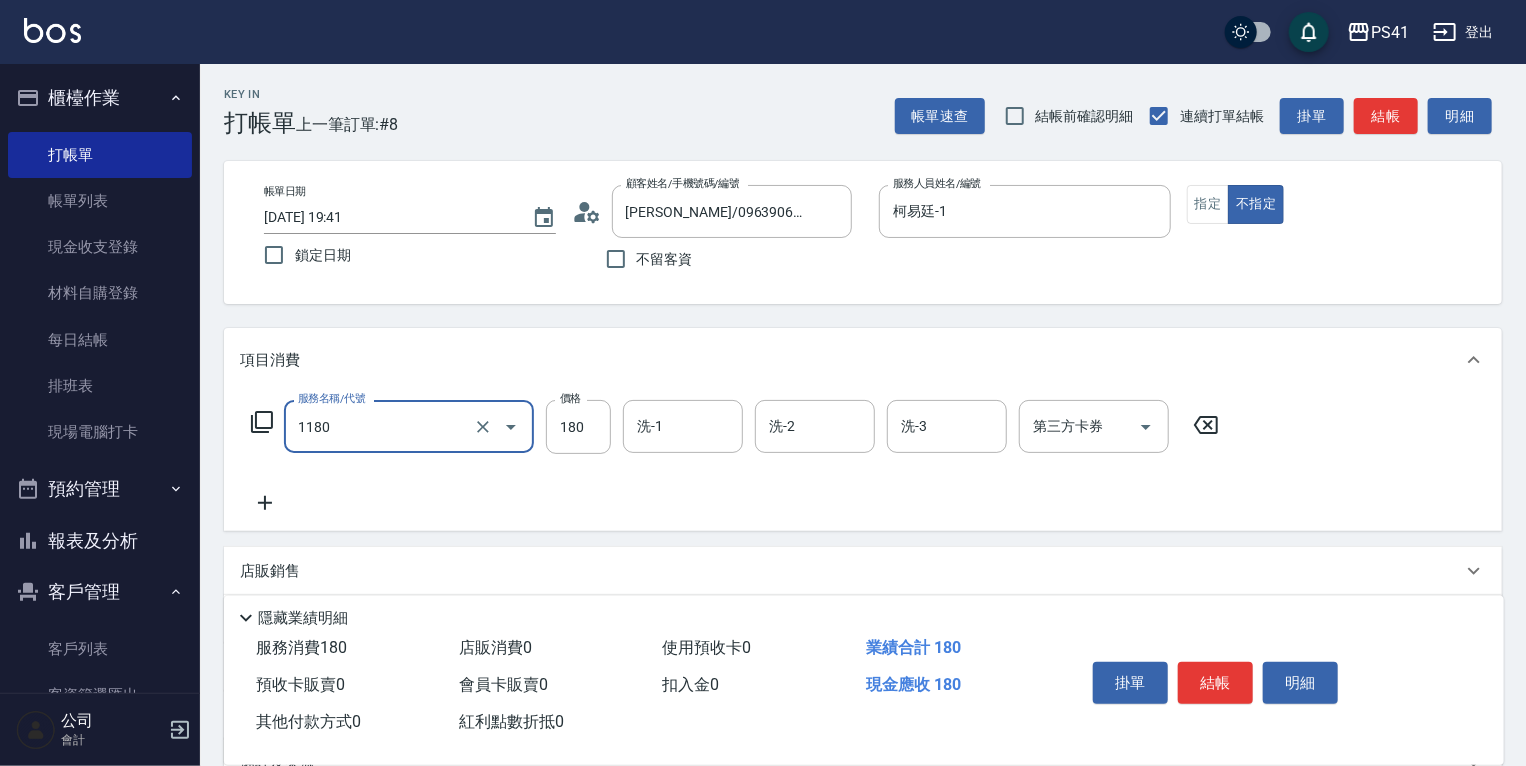 type on "洗髮(洗+剪不指定活動)(1180)" 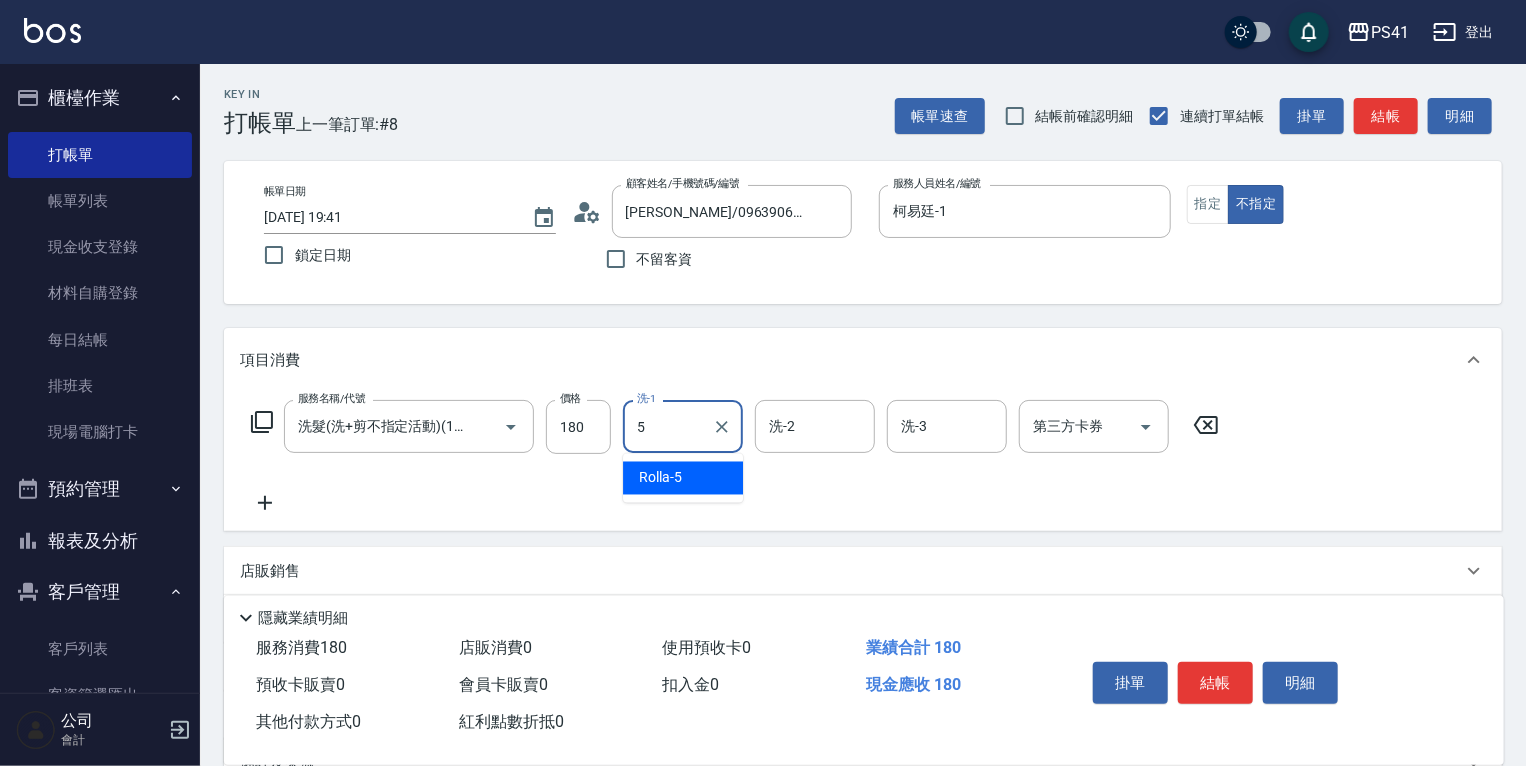 type on "Rolla-5" 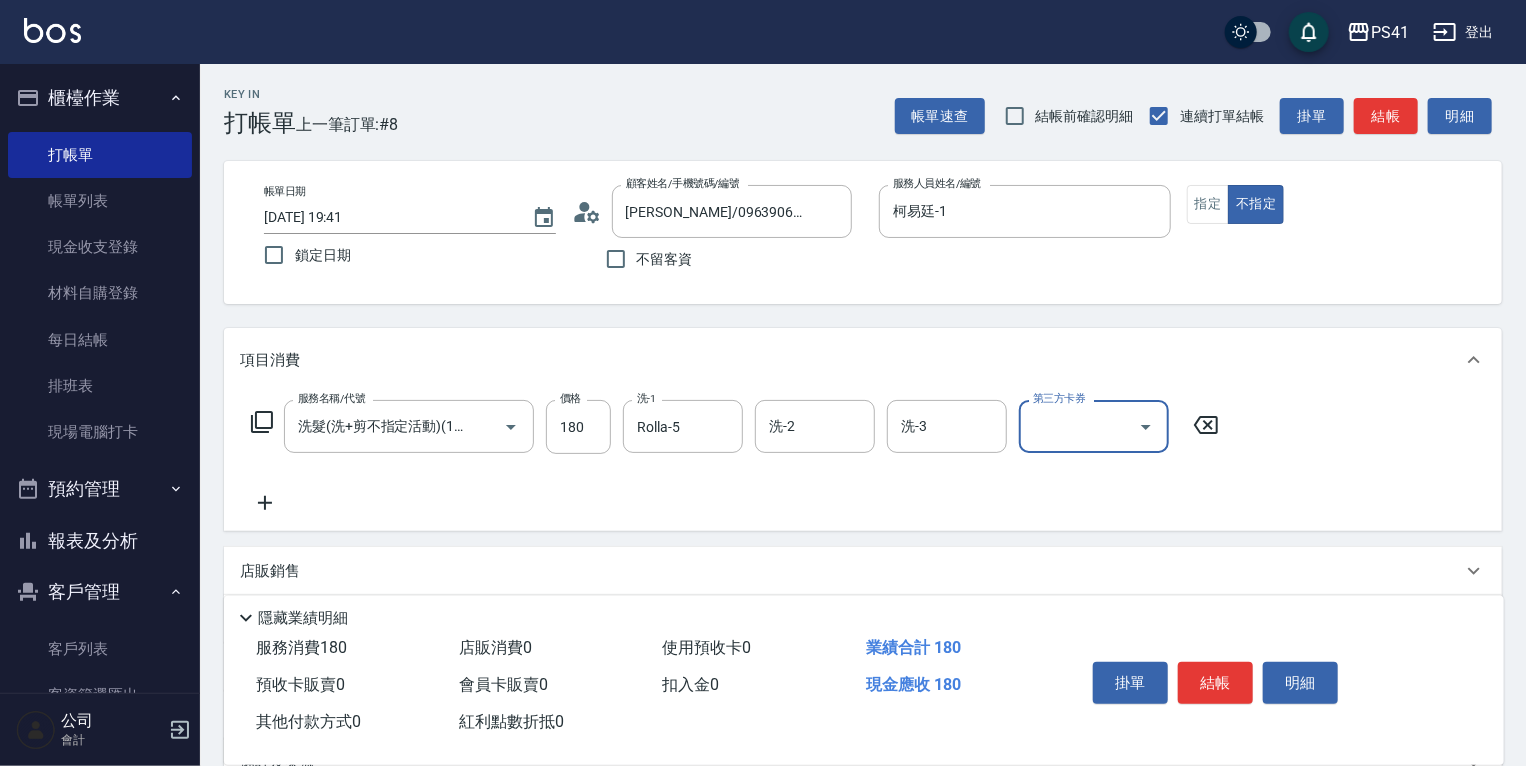 scroll, scrollTop: 0, scrollLeft: 0, axis: both 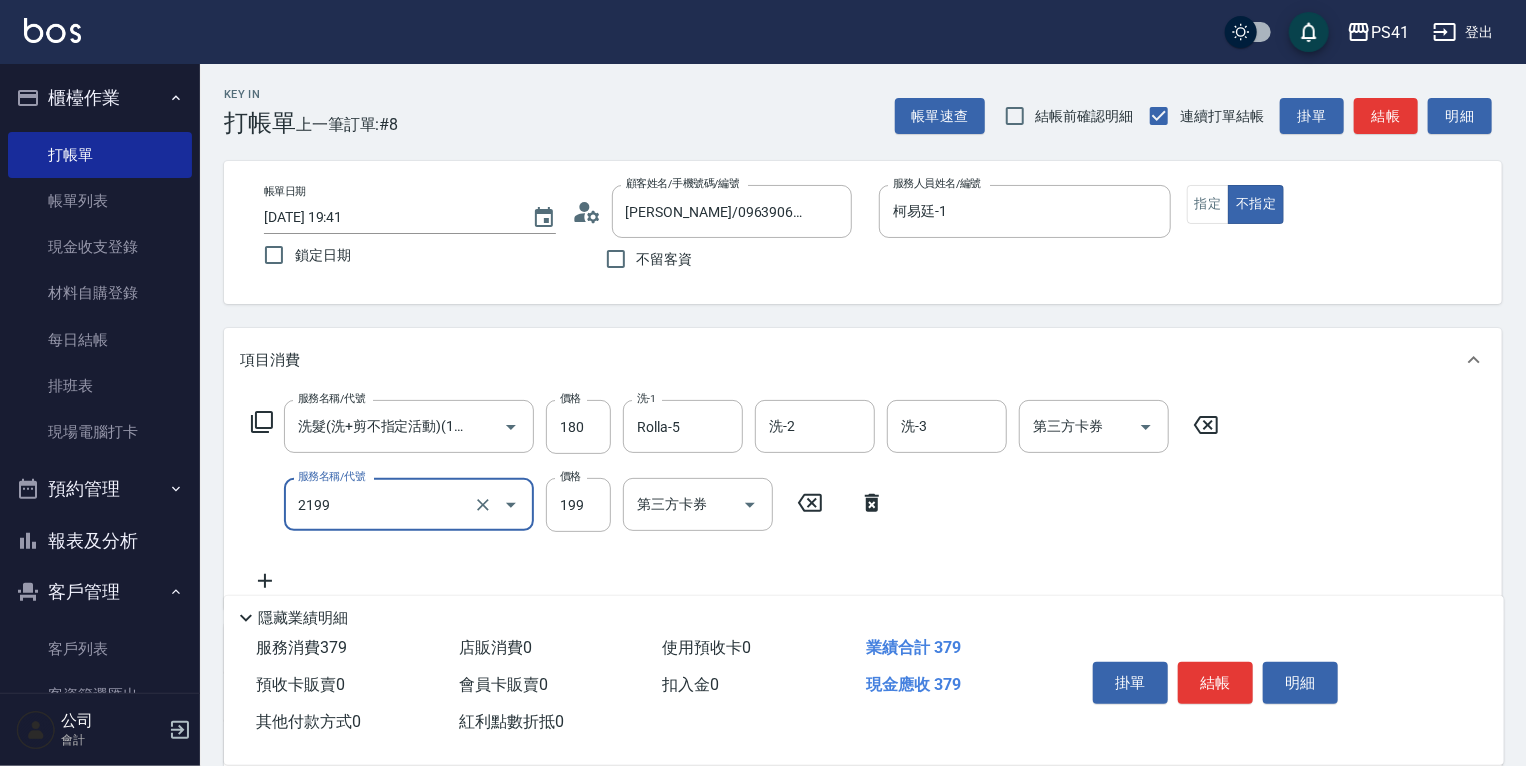 type on "不指定剪髮活動(2199)" 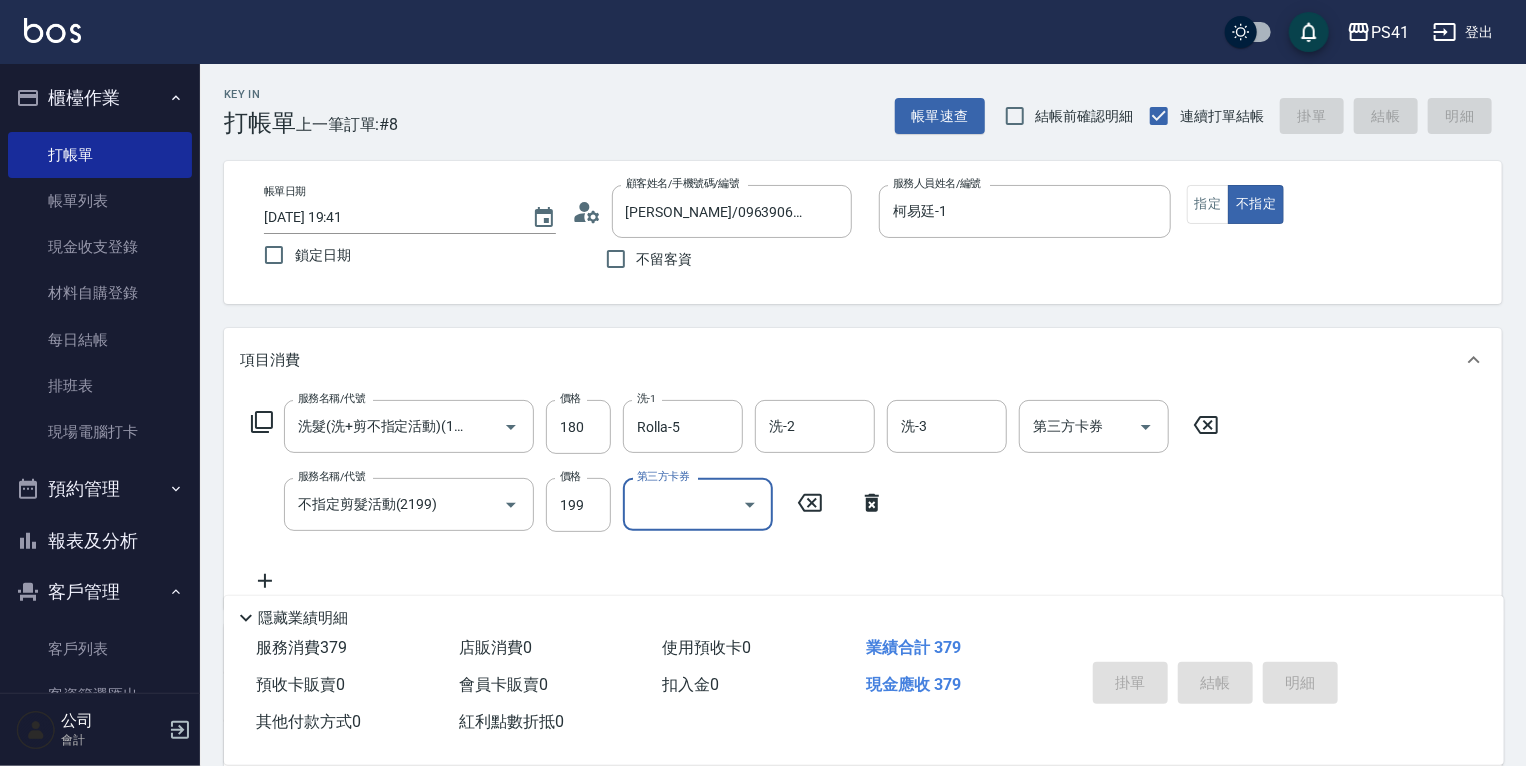type 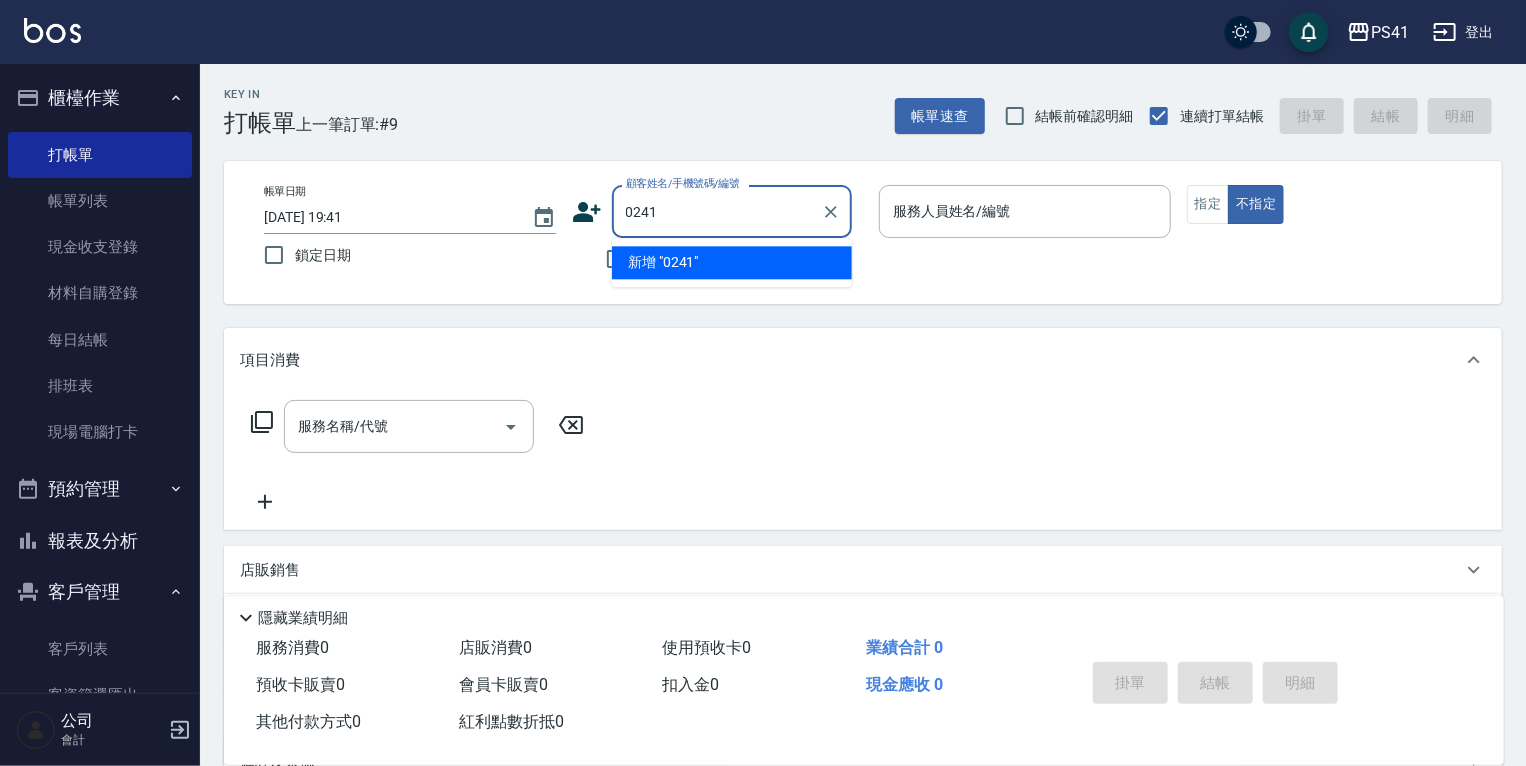 type on "0241" 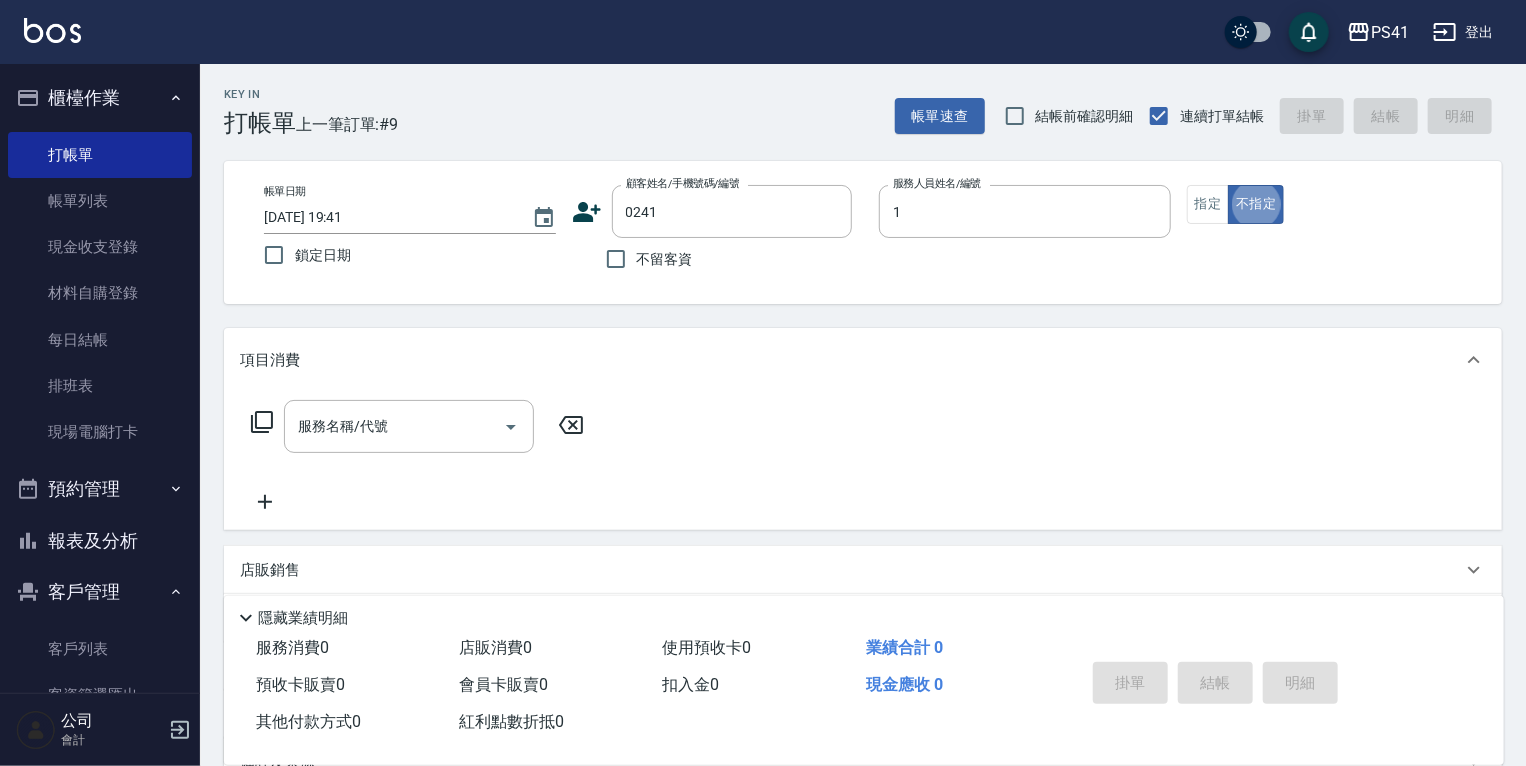 type on "柯易廷-1" 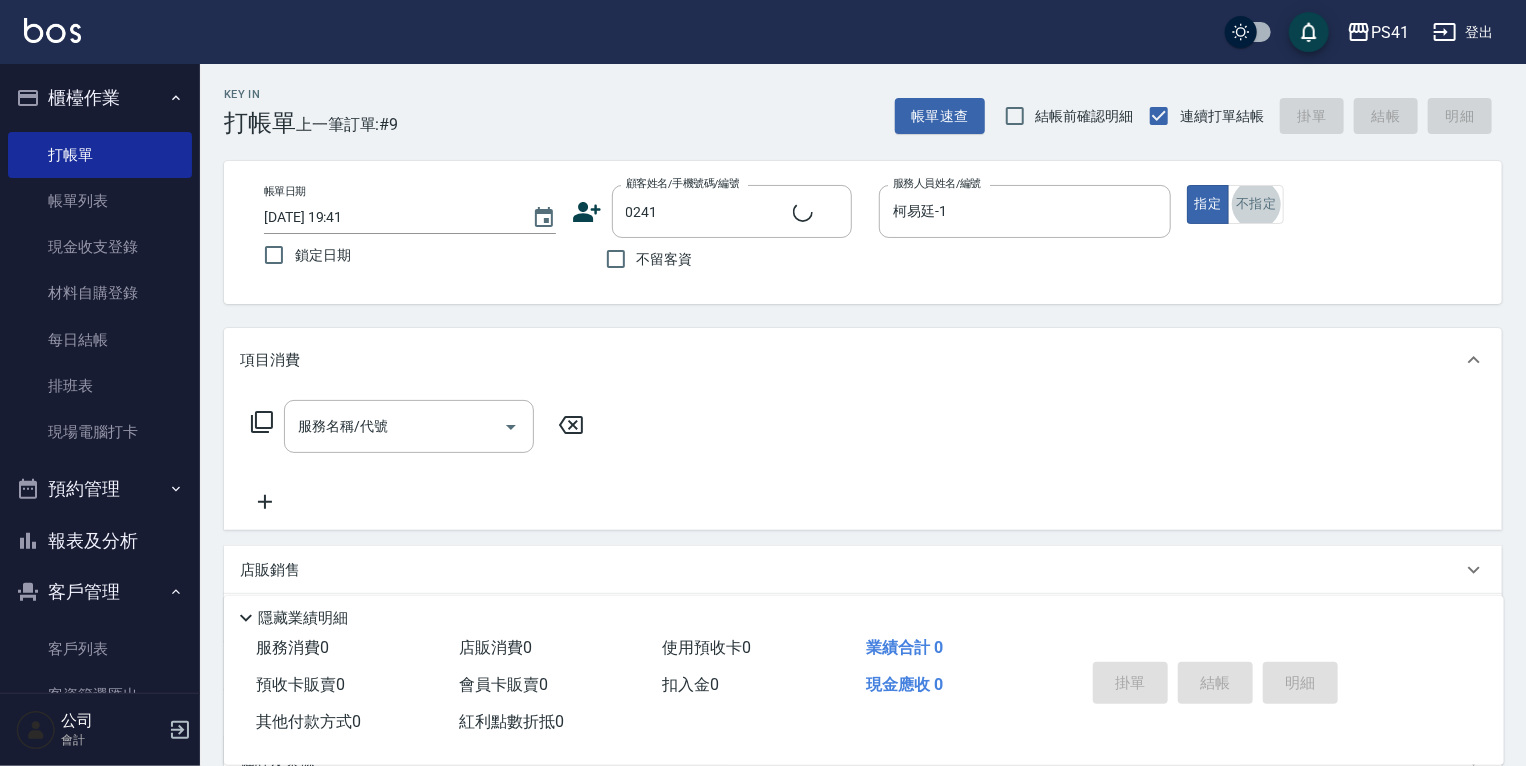 type on "[PERSON_NAME]/0934011761/0241" 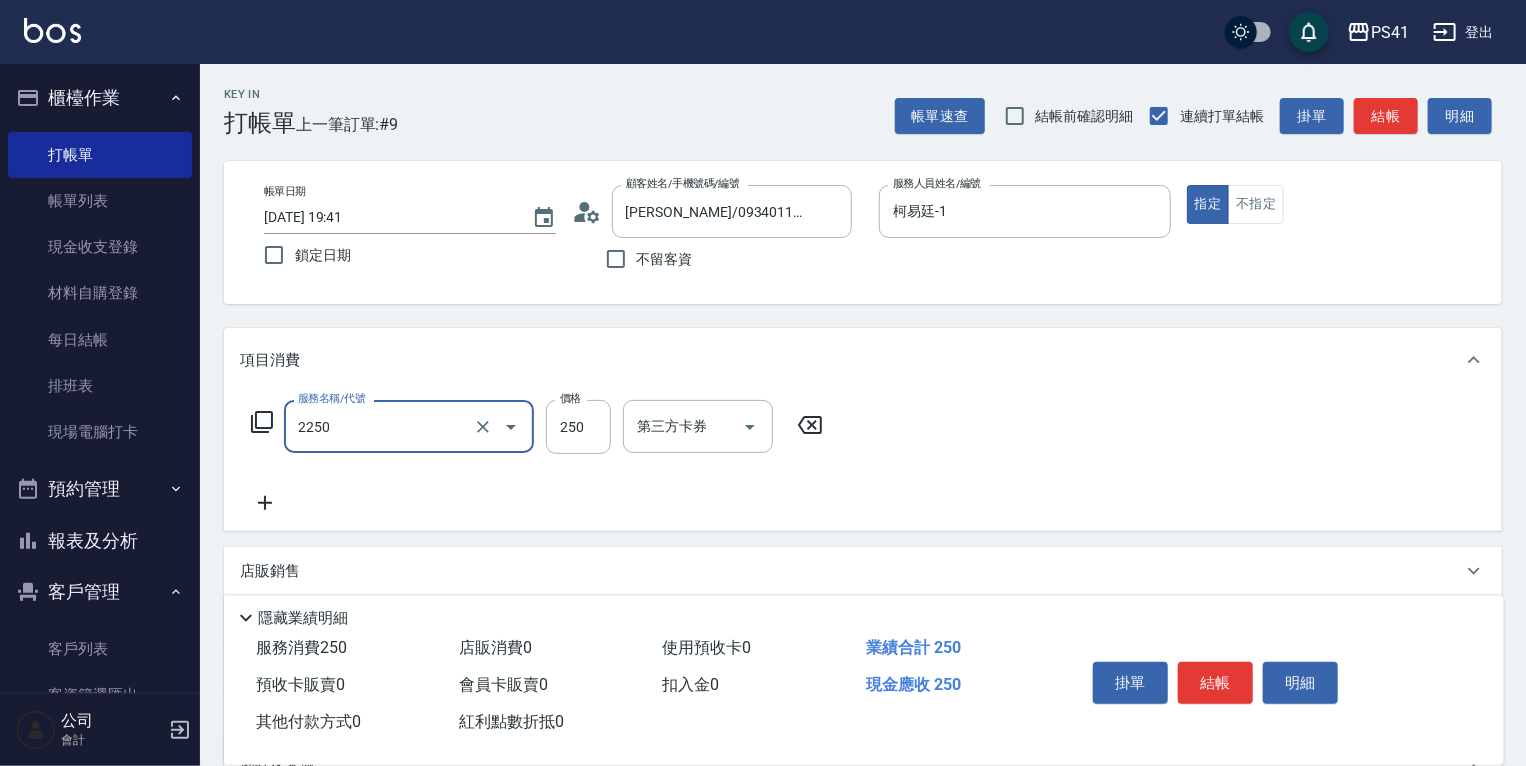 type on "指定剪髮優惠(2250)" 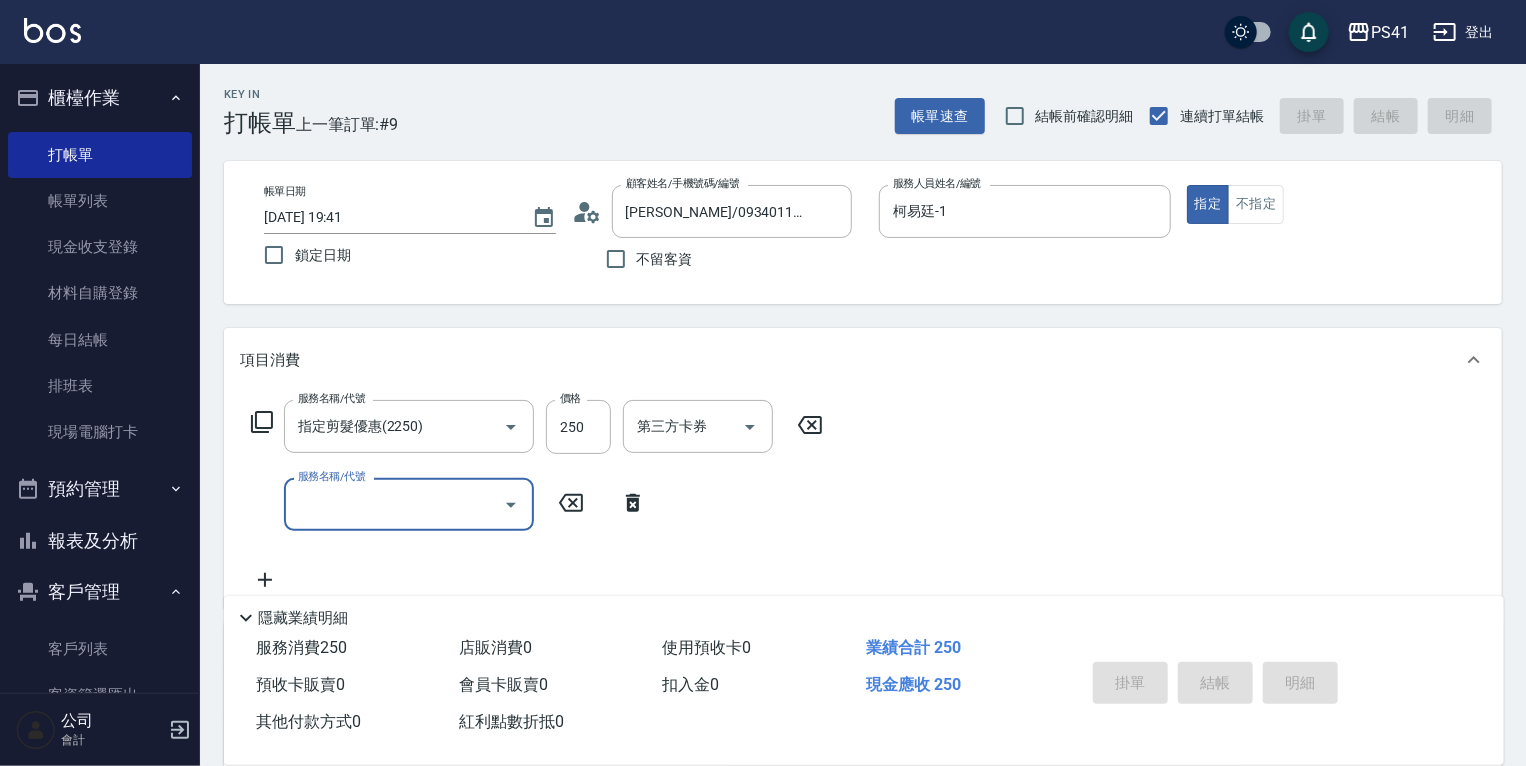type on "[DATE] 19:42" 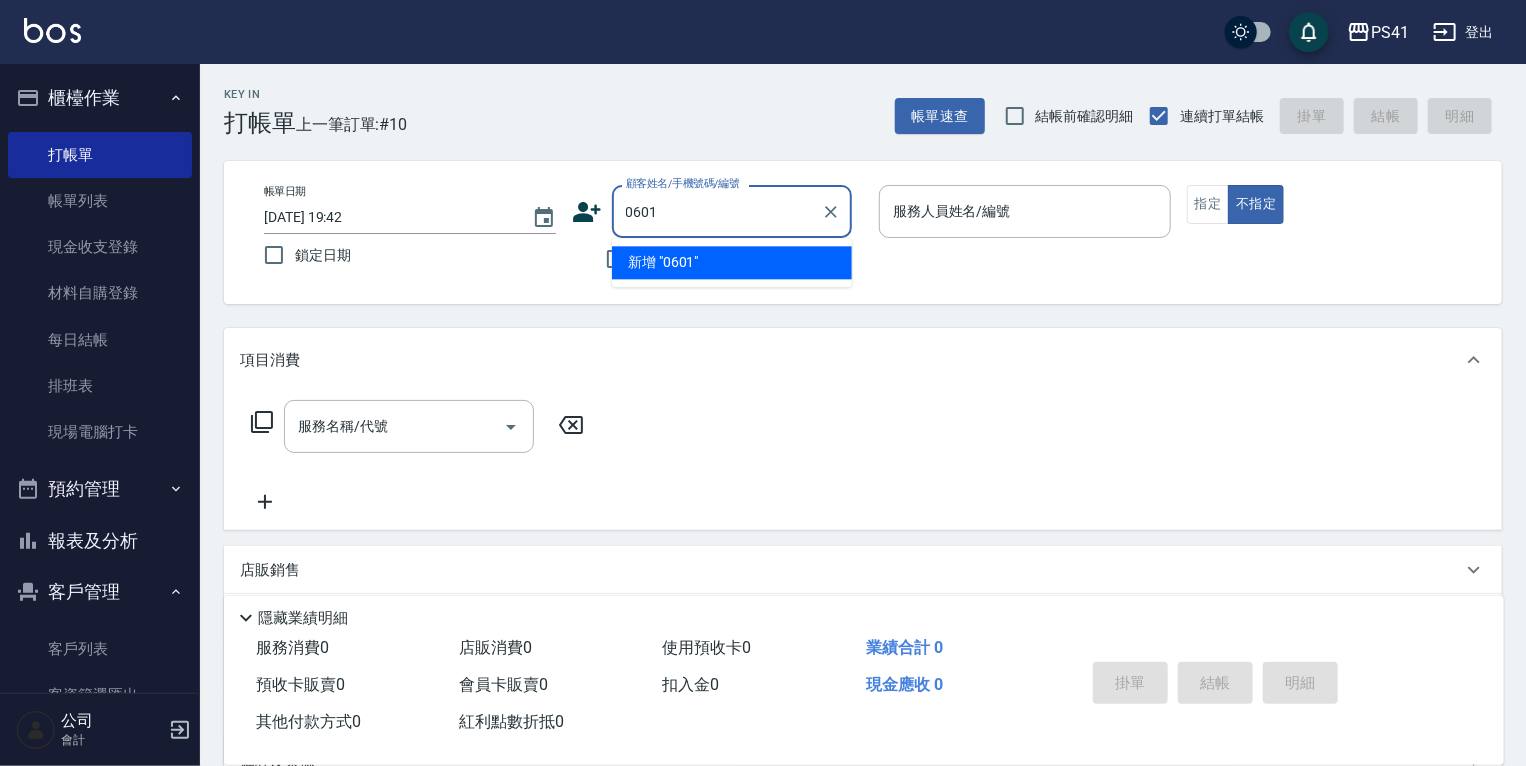 type on "0601" 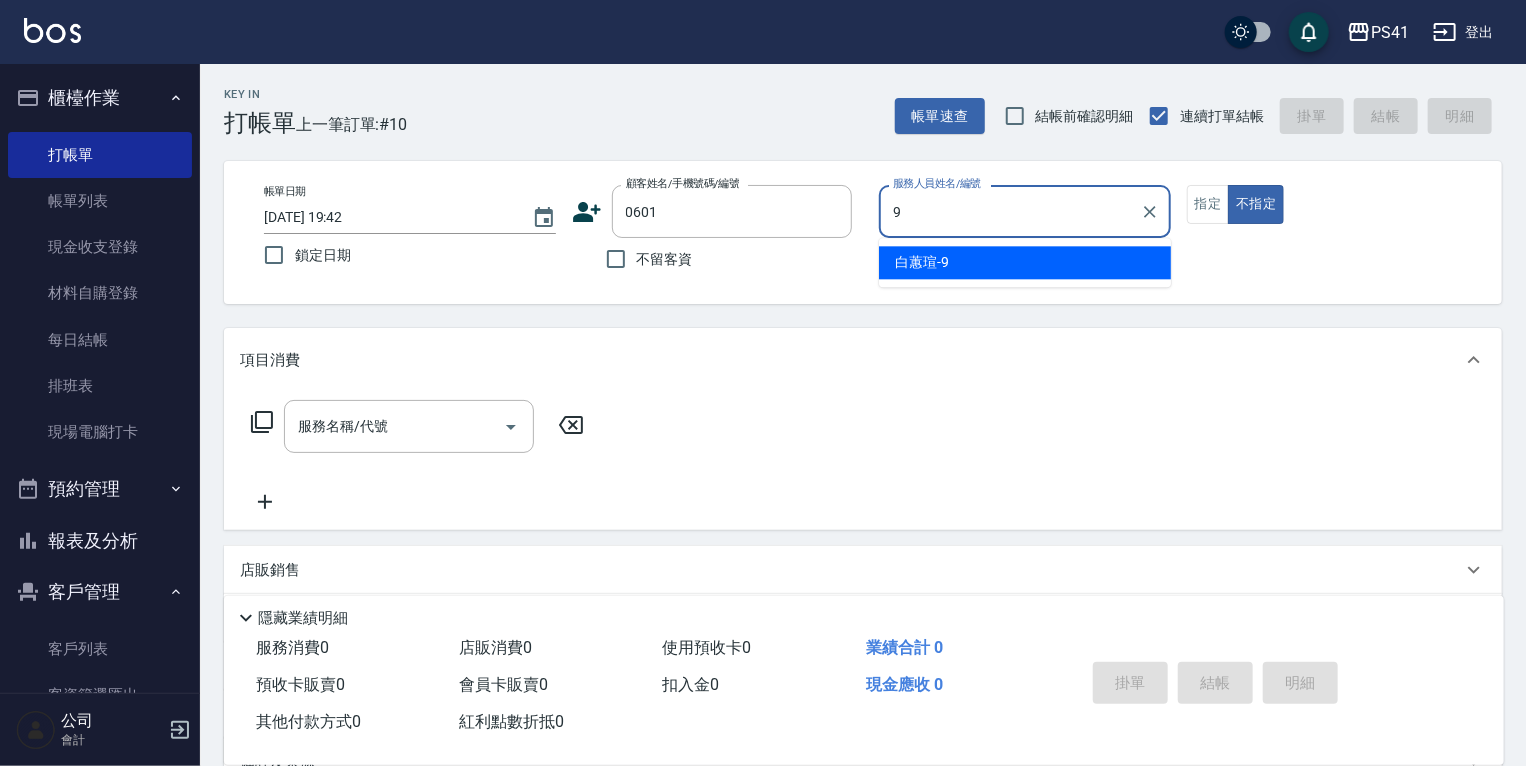 type on "白蕙瑄-9" 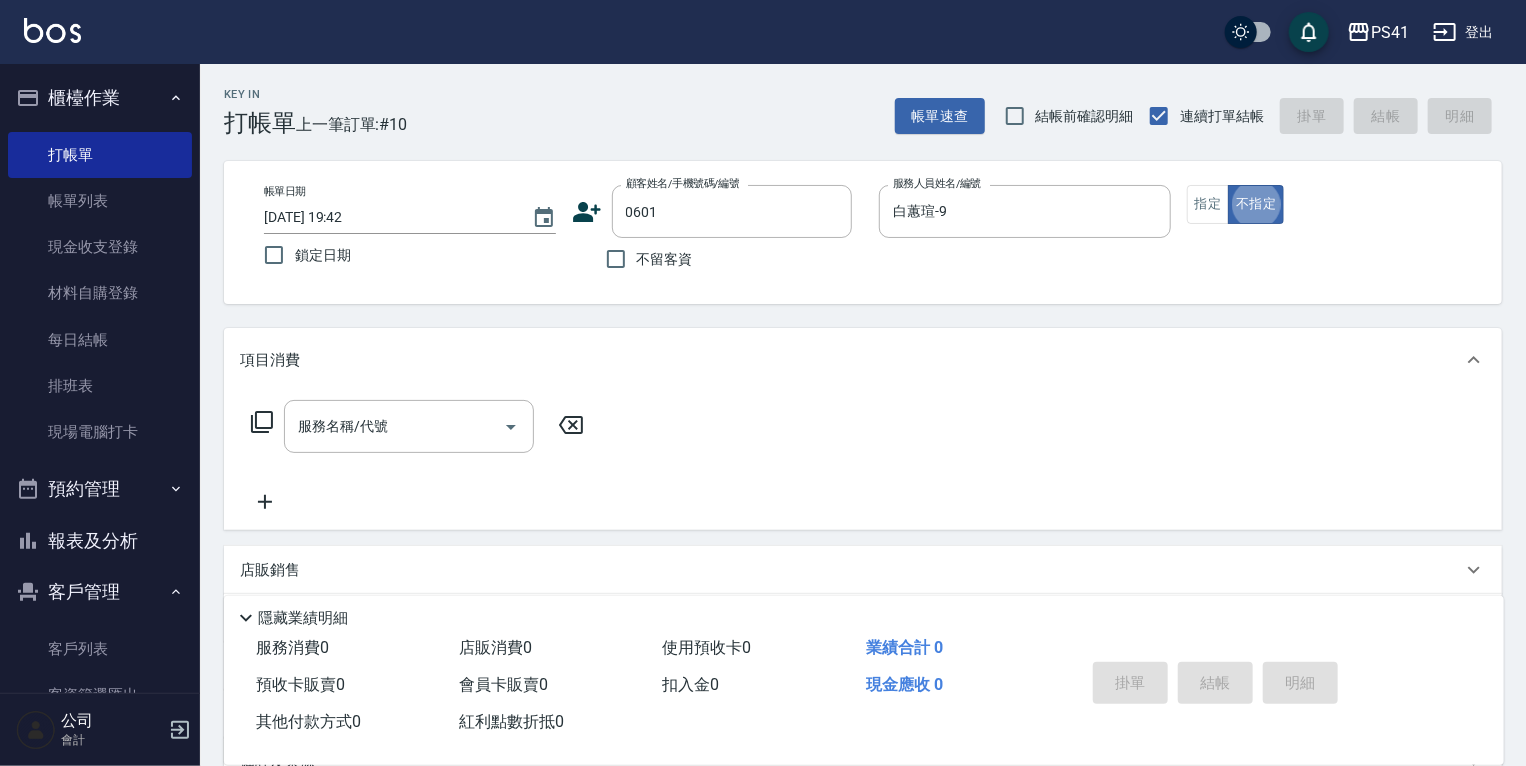 type on "[PERSON_NAME]/0953599151/0601" 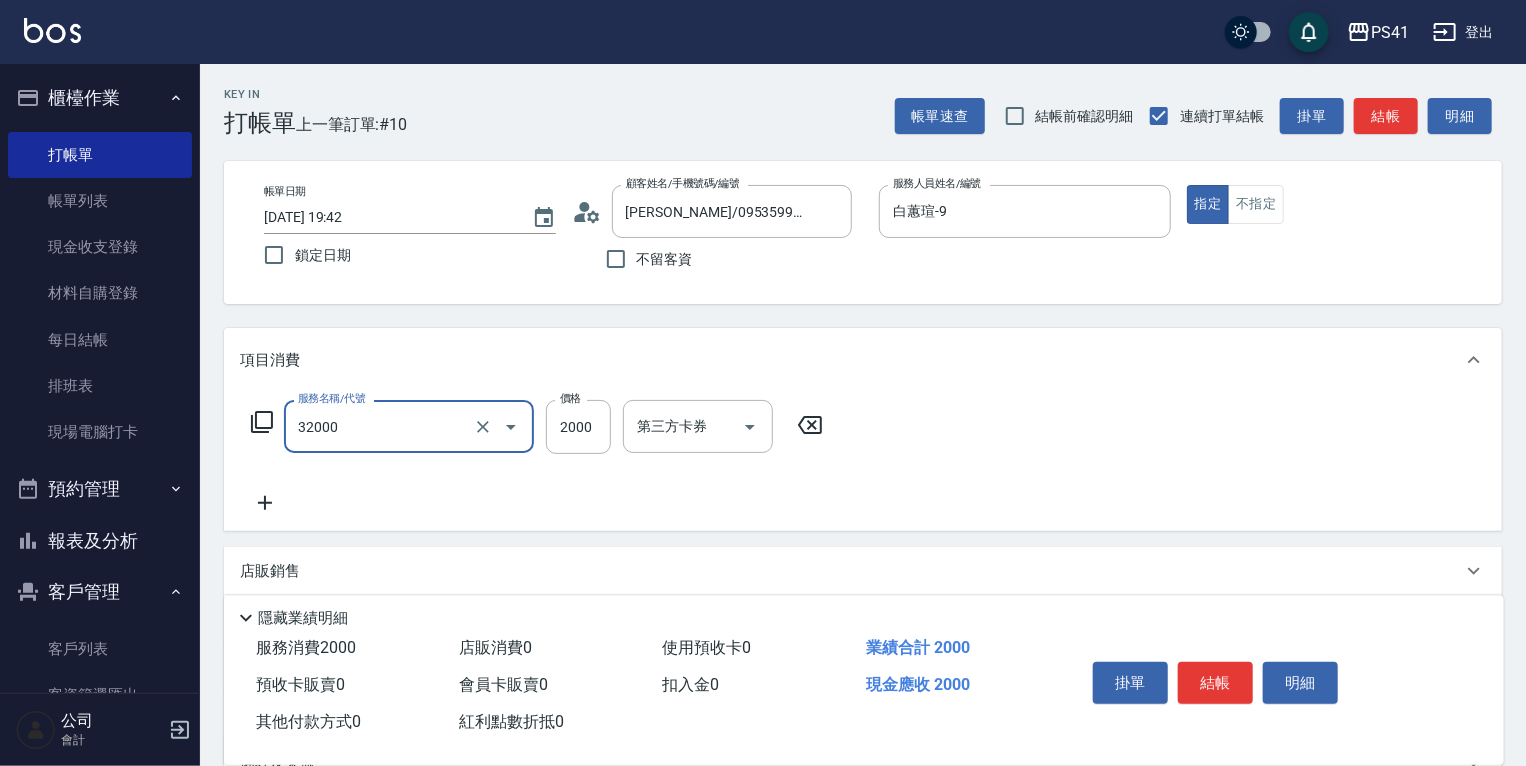 type on "2000以上燙髮(32000)" 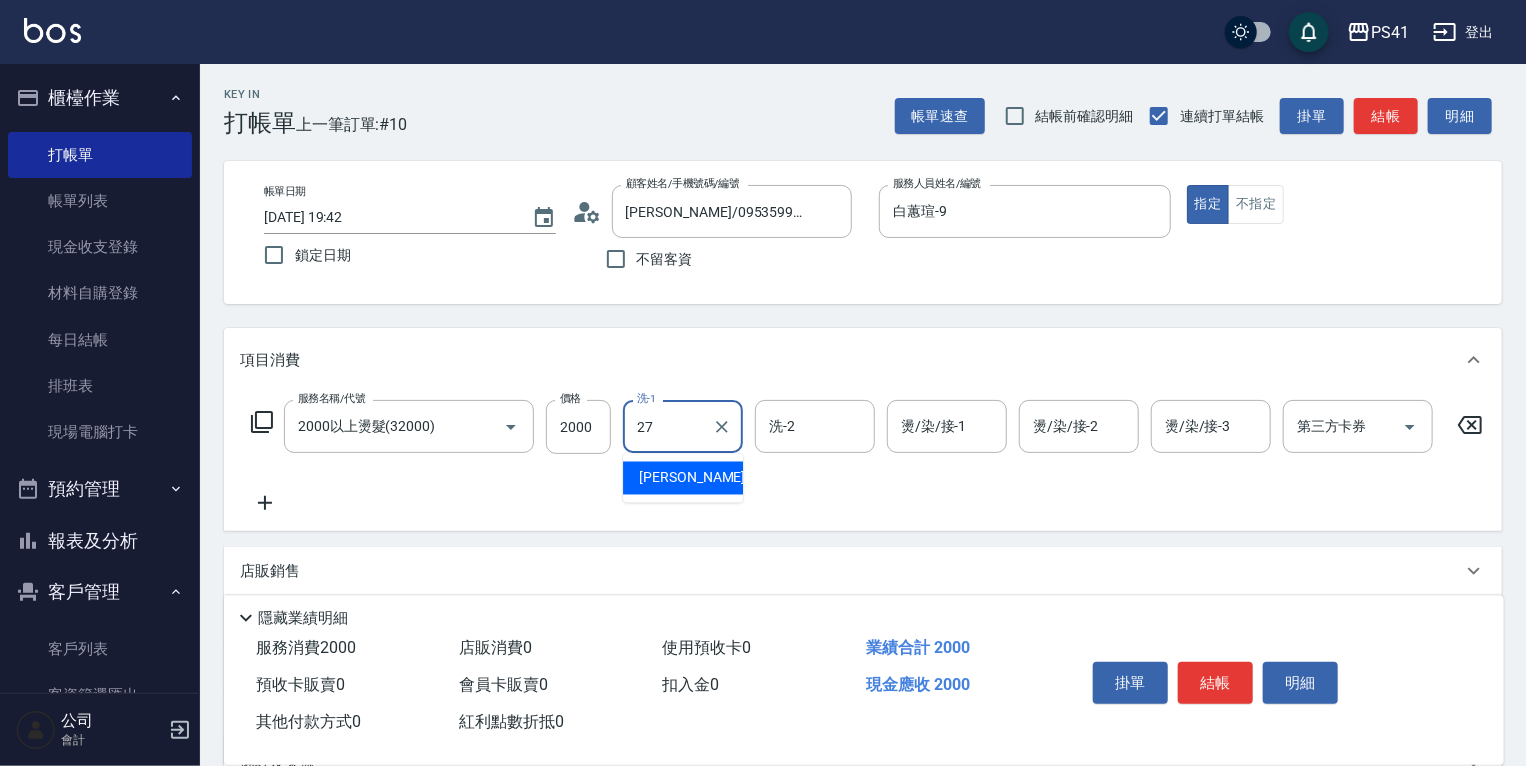 type on "佳佳-27" 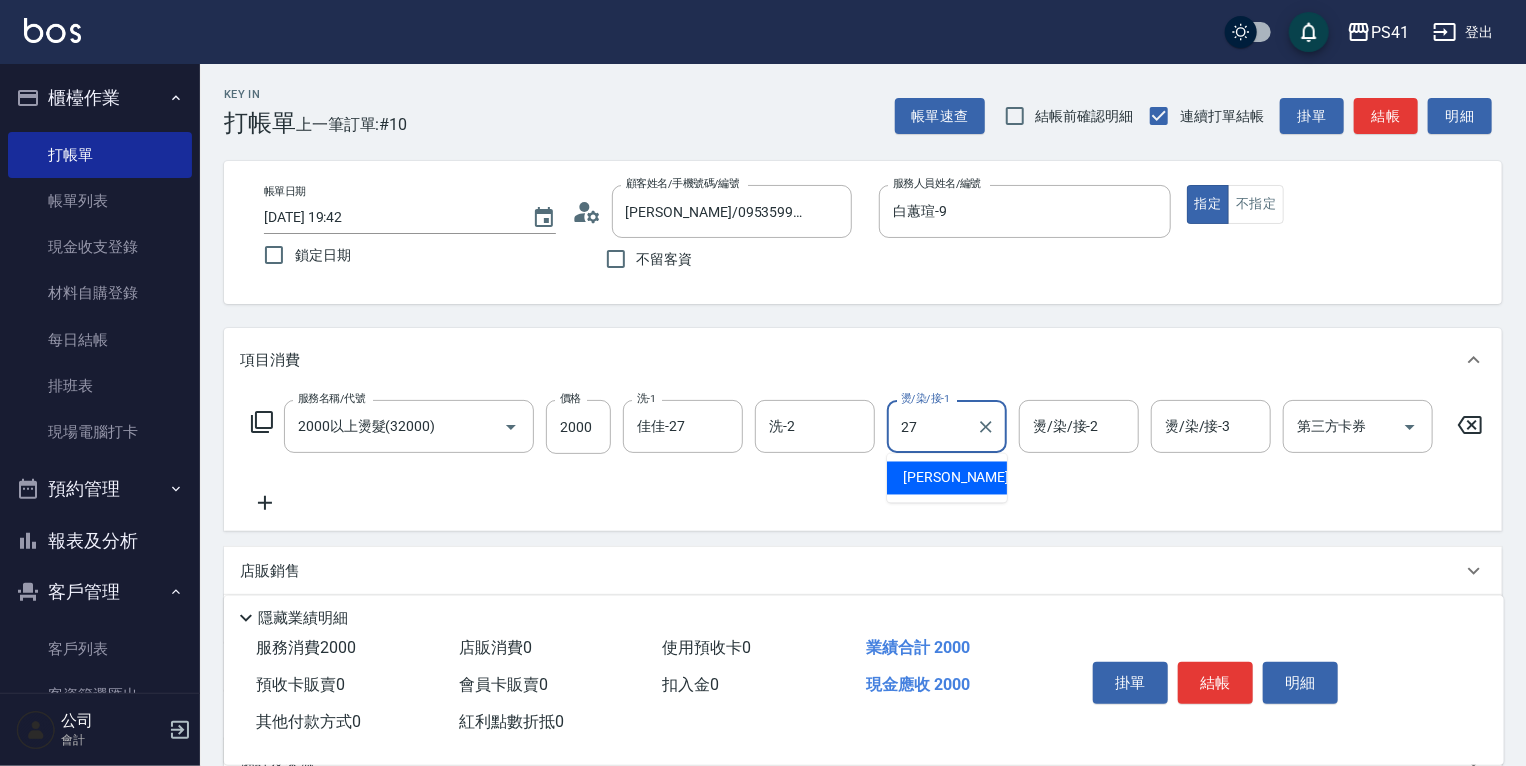 type on "佳佳-27" 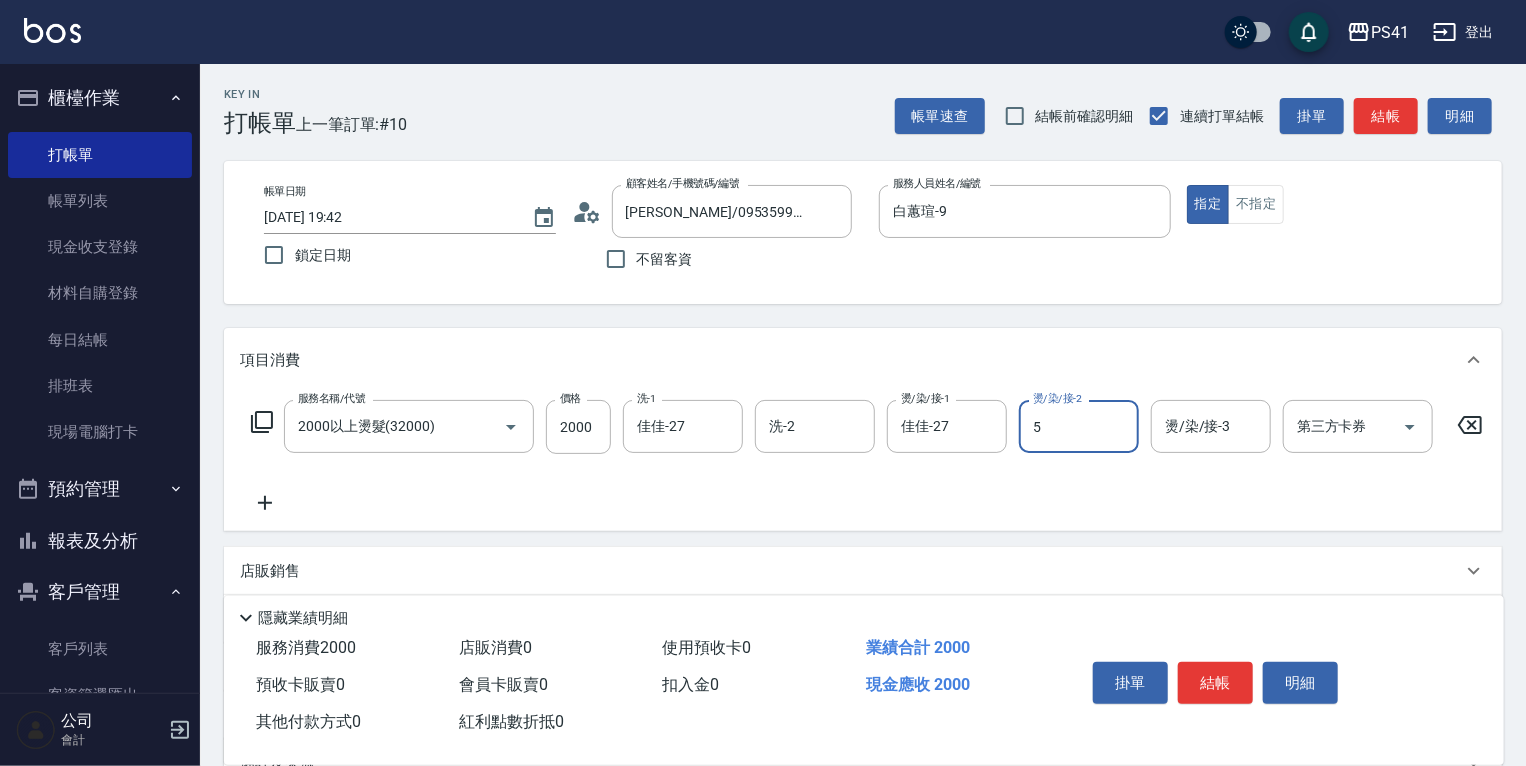 type on "Rolla-5" 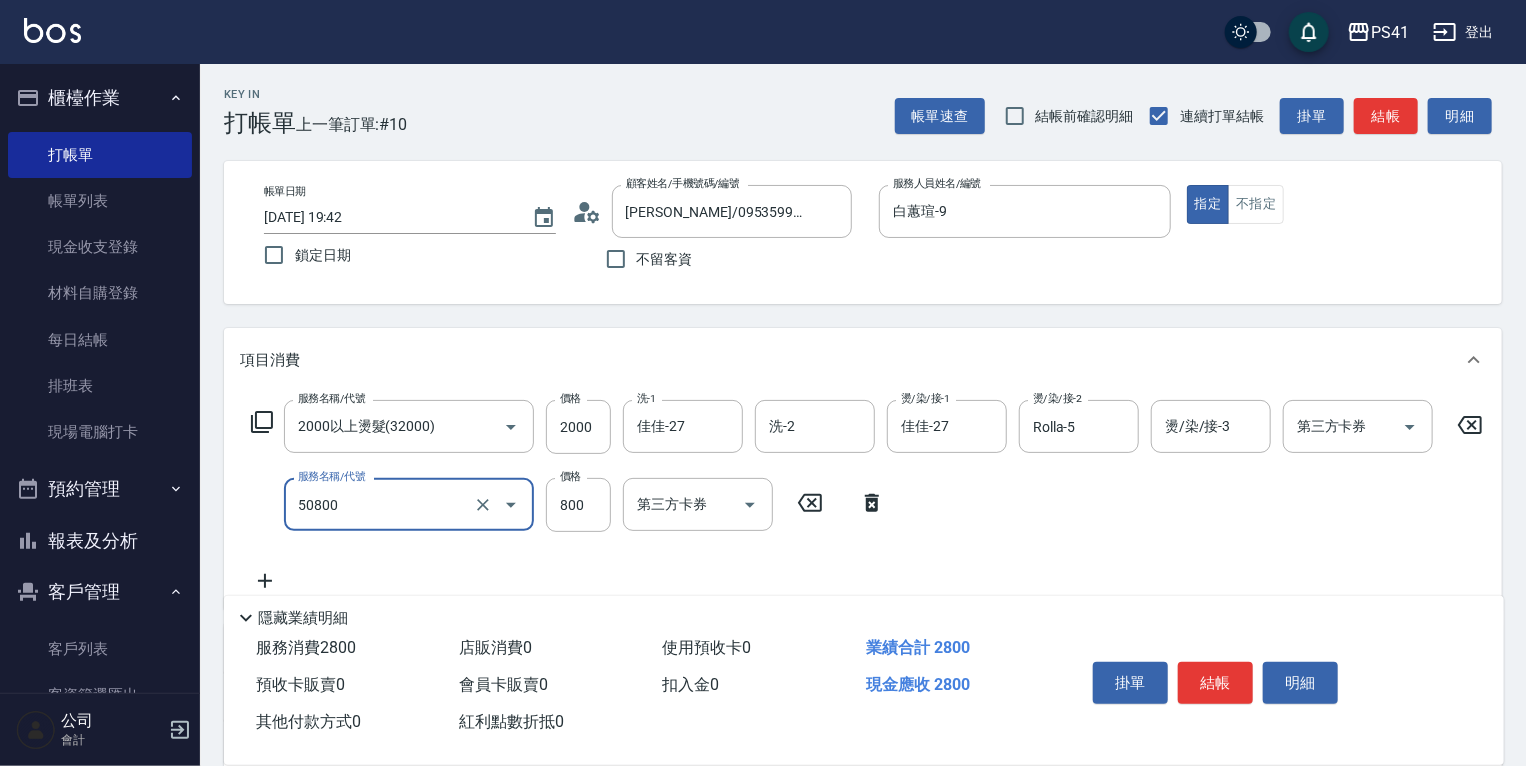 type on "原價401~800護髮(50800)" 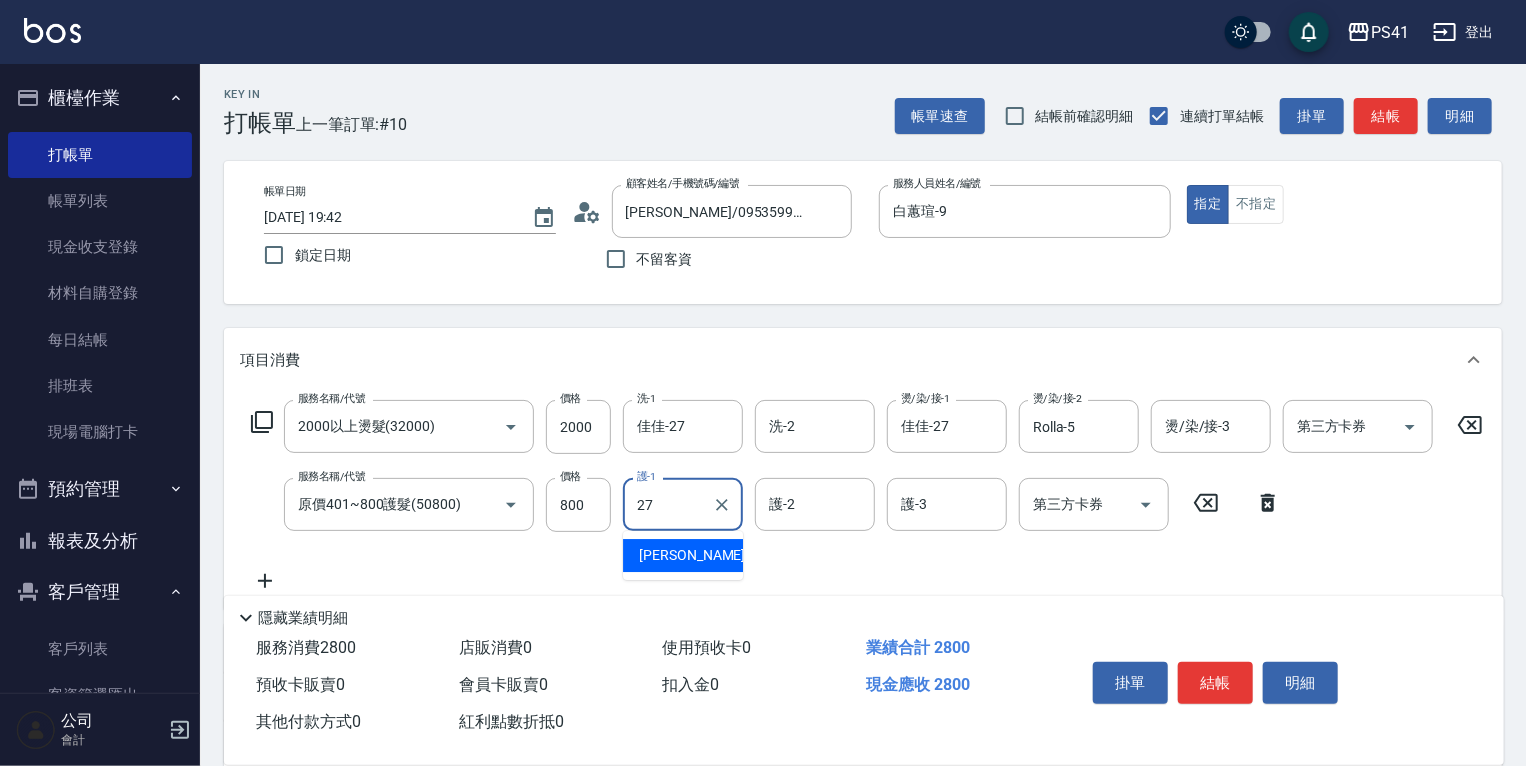 type on "佳佳-27" 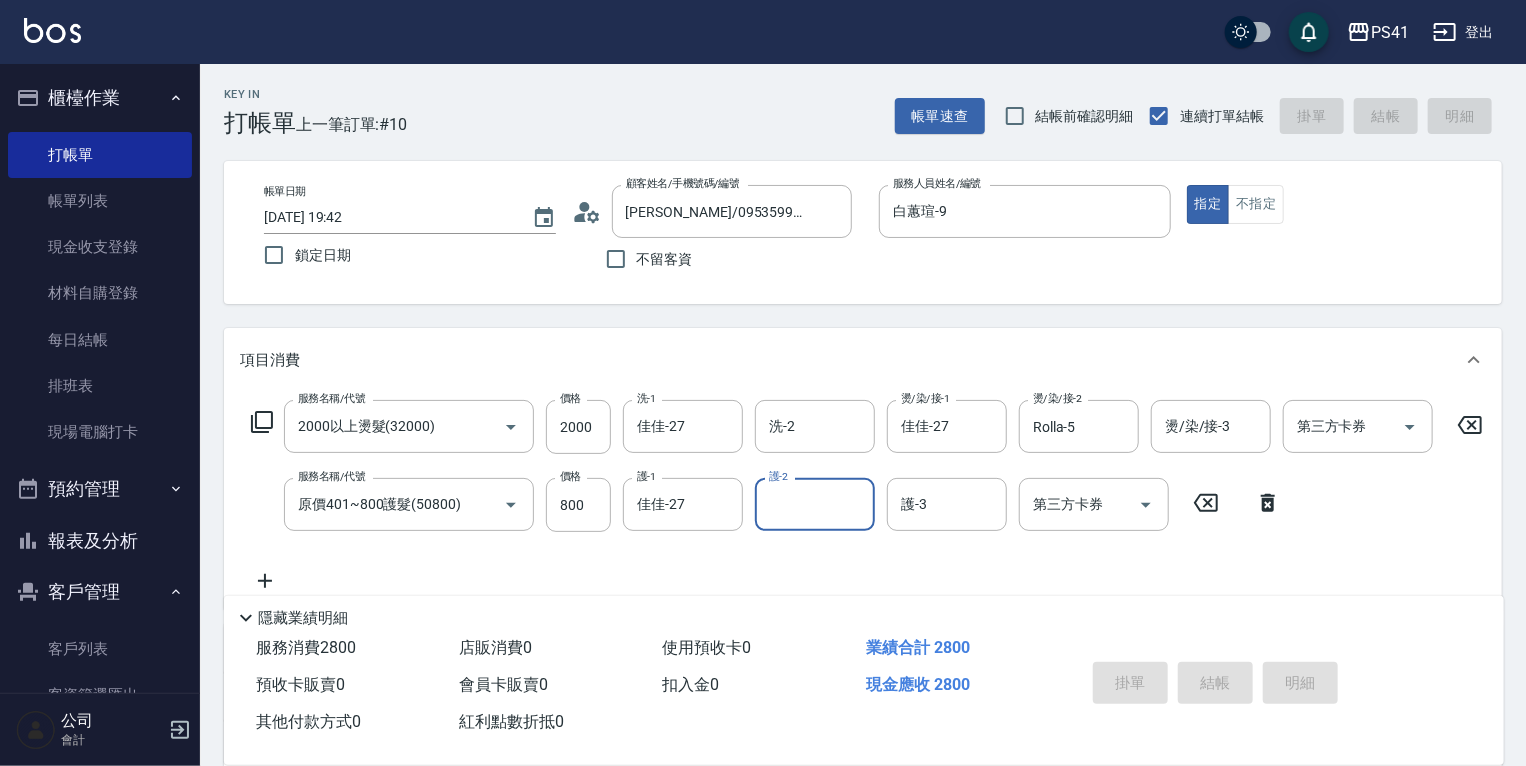 type on "[DATE] 19:52" 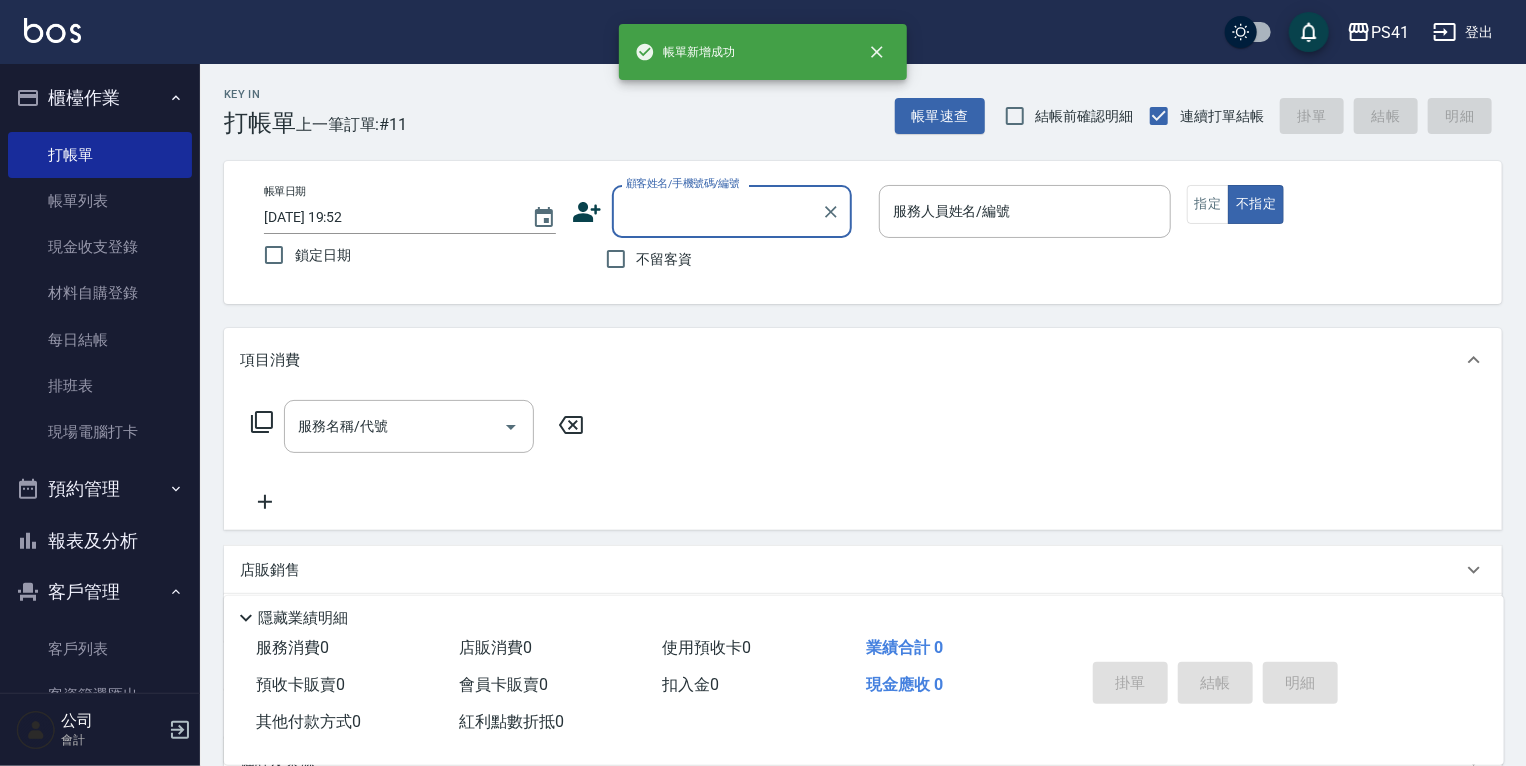 drag, startPoint x: 82, startPoint y: 549, endPoint x: 92, endPoint y: 508, distance: 42.201897 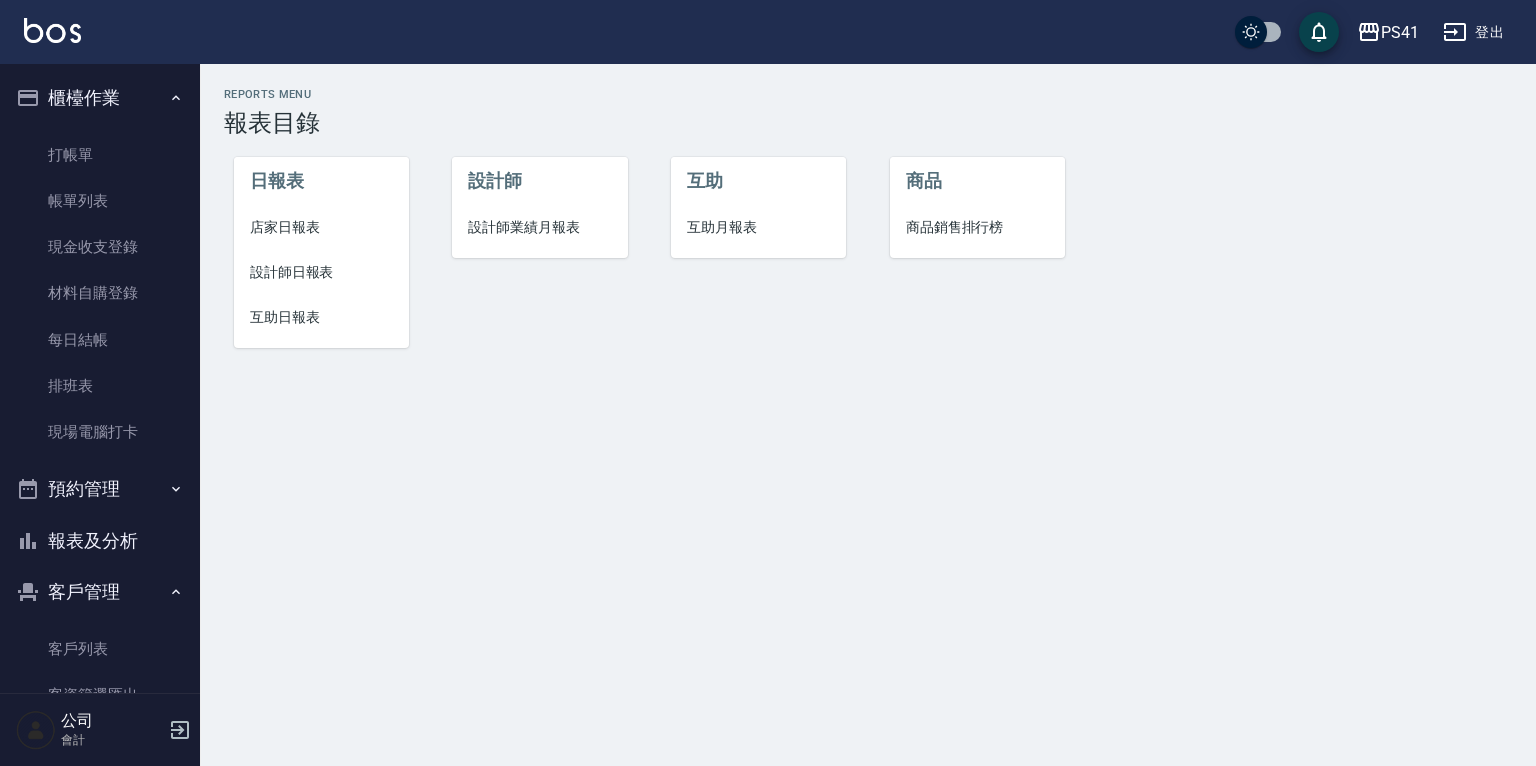 click on "店家日報表" at bounding box center [321, 227] 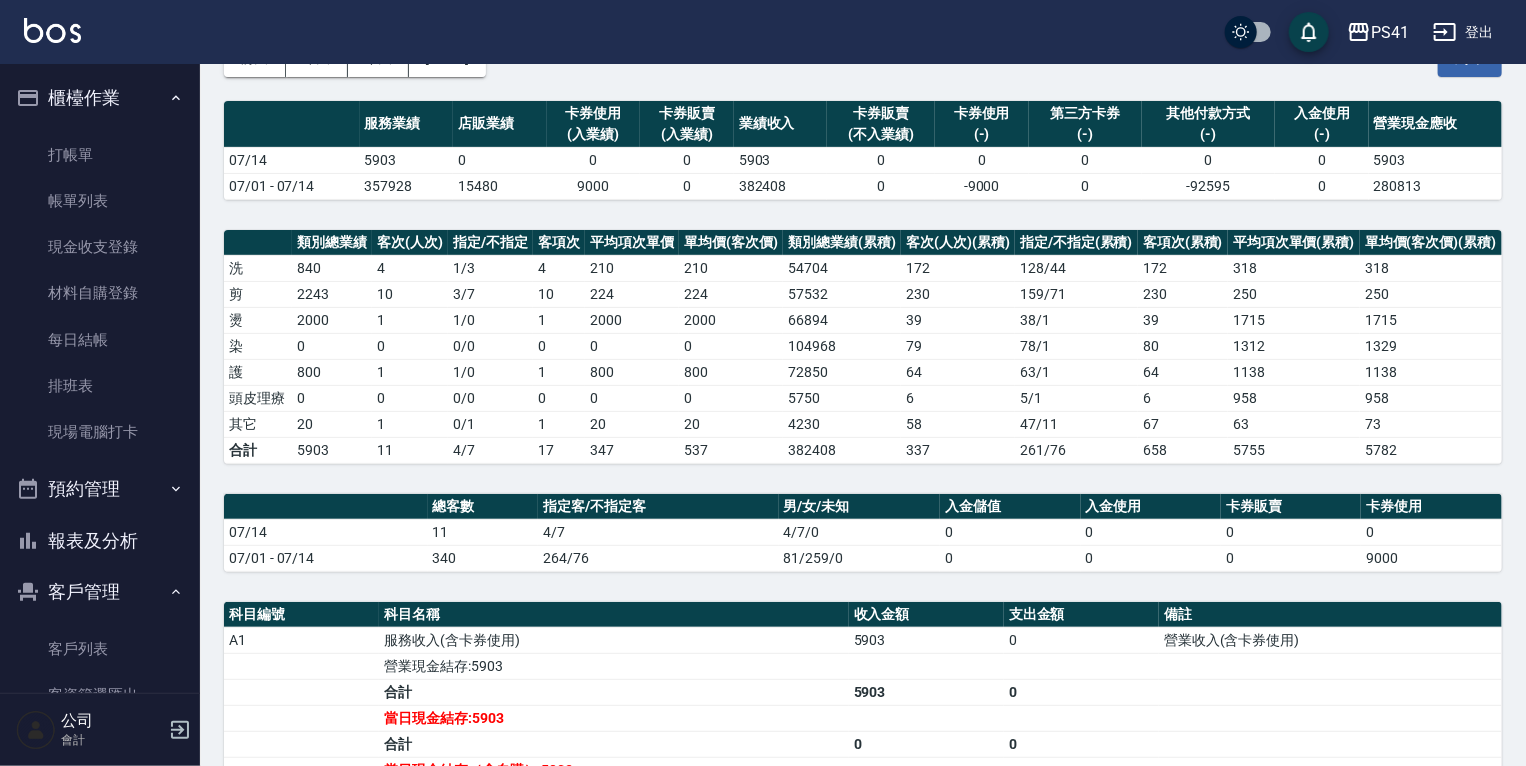 scroll, scrollTop: 341, scrollLeft: 0, axis: vertical 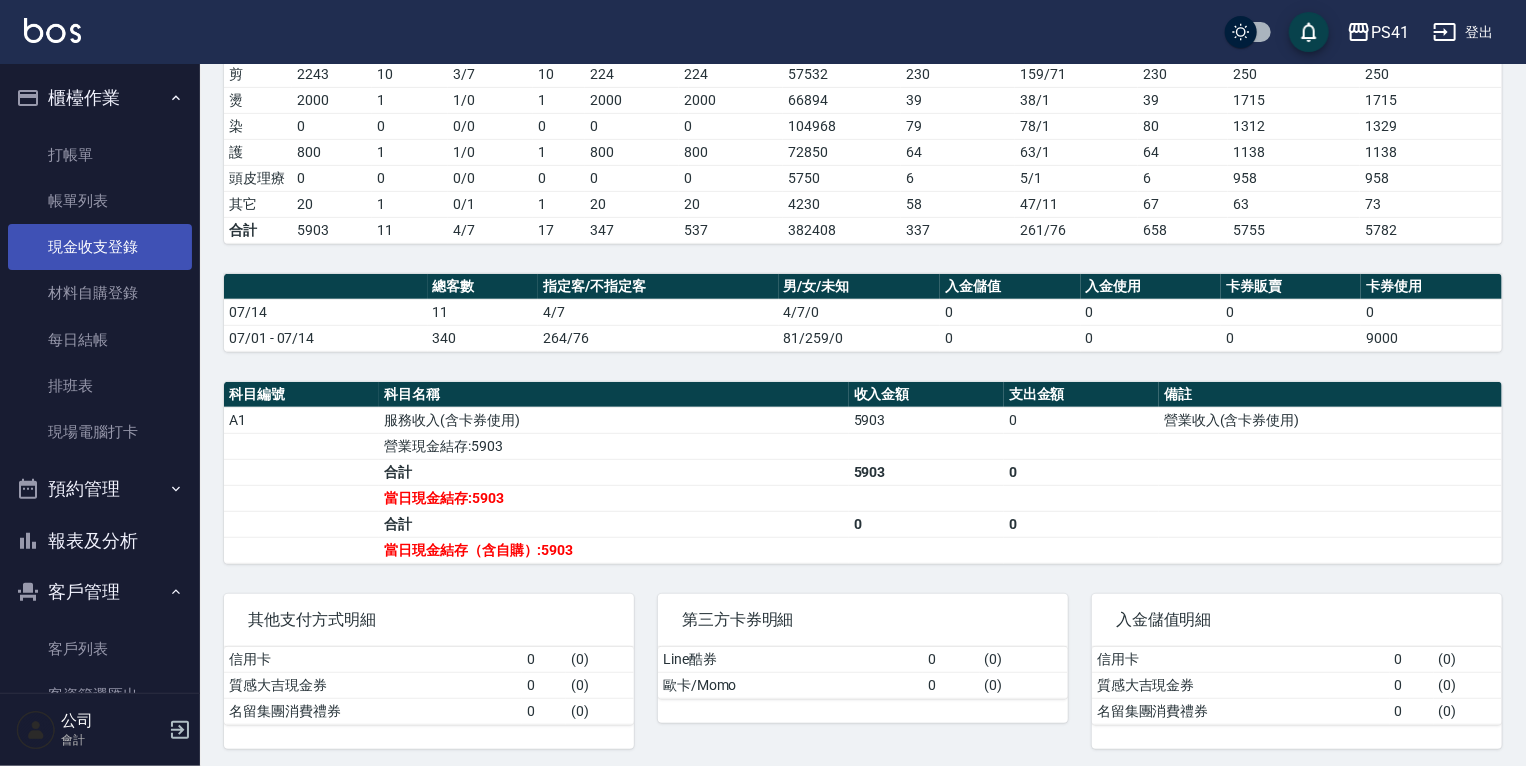 drag, startPoint x: 129, startPoint y: 208, endPoint x: 129, endPoint y: 240, distance: 32 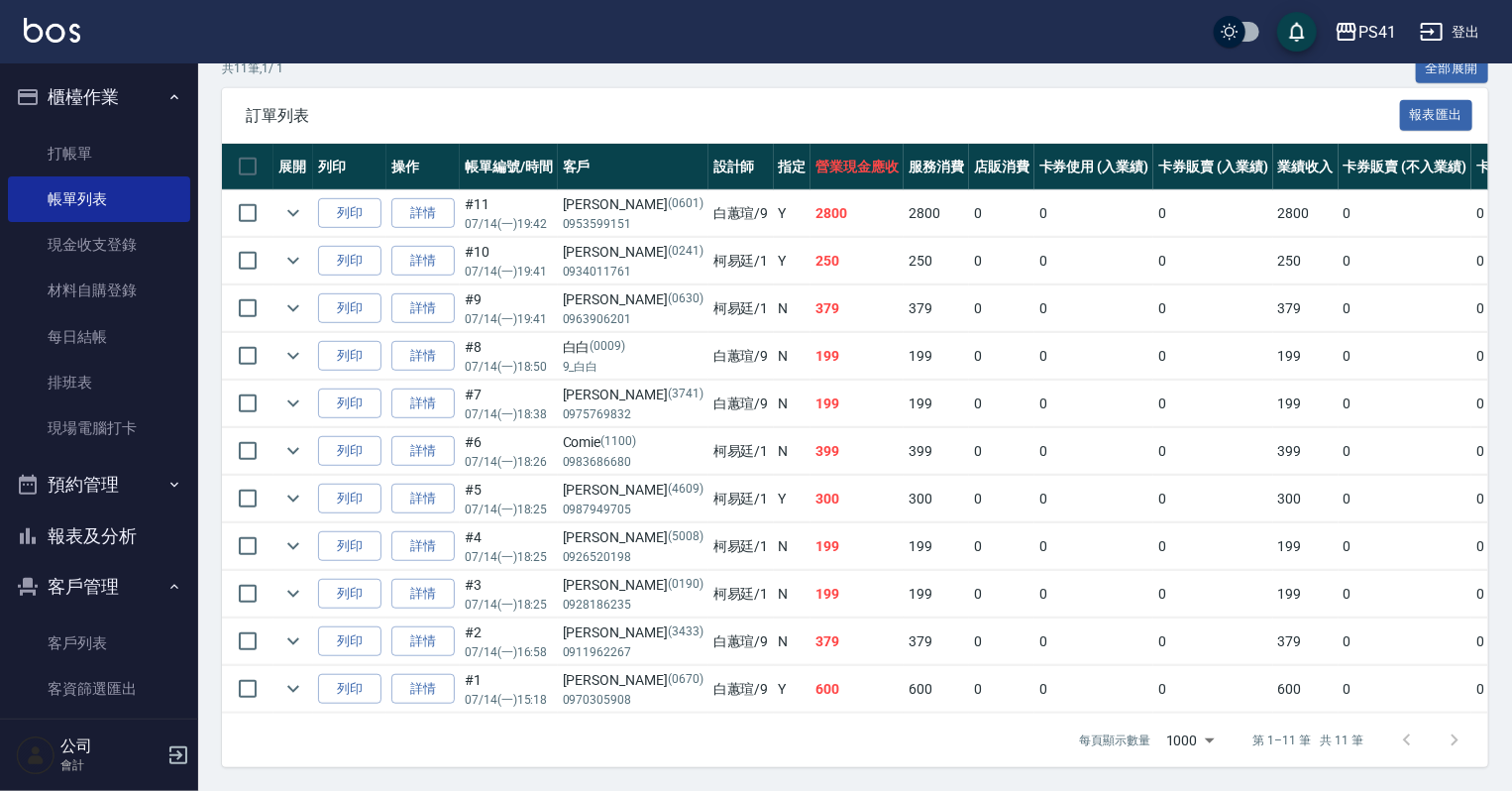 scroll, scrollTop: 476, scrollLeft: 0, axis: vertical 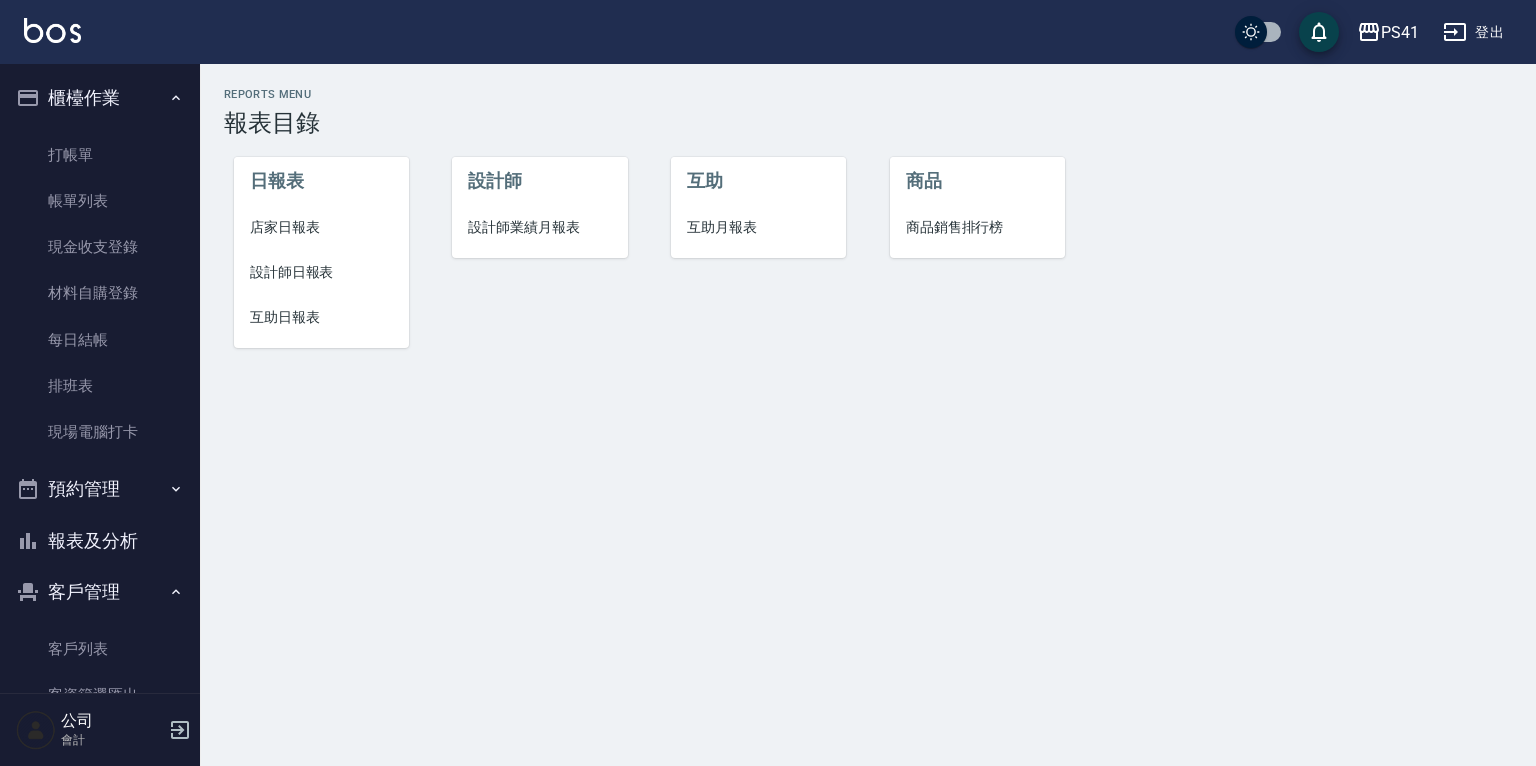 click on "店家日報表" at bounding box center [321, 227] 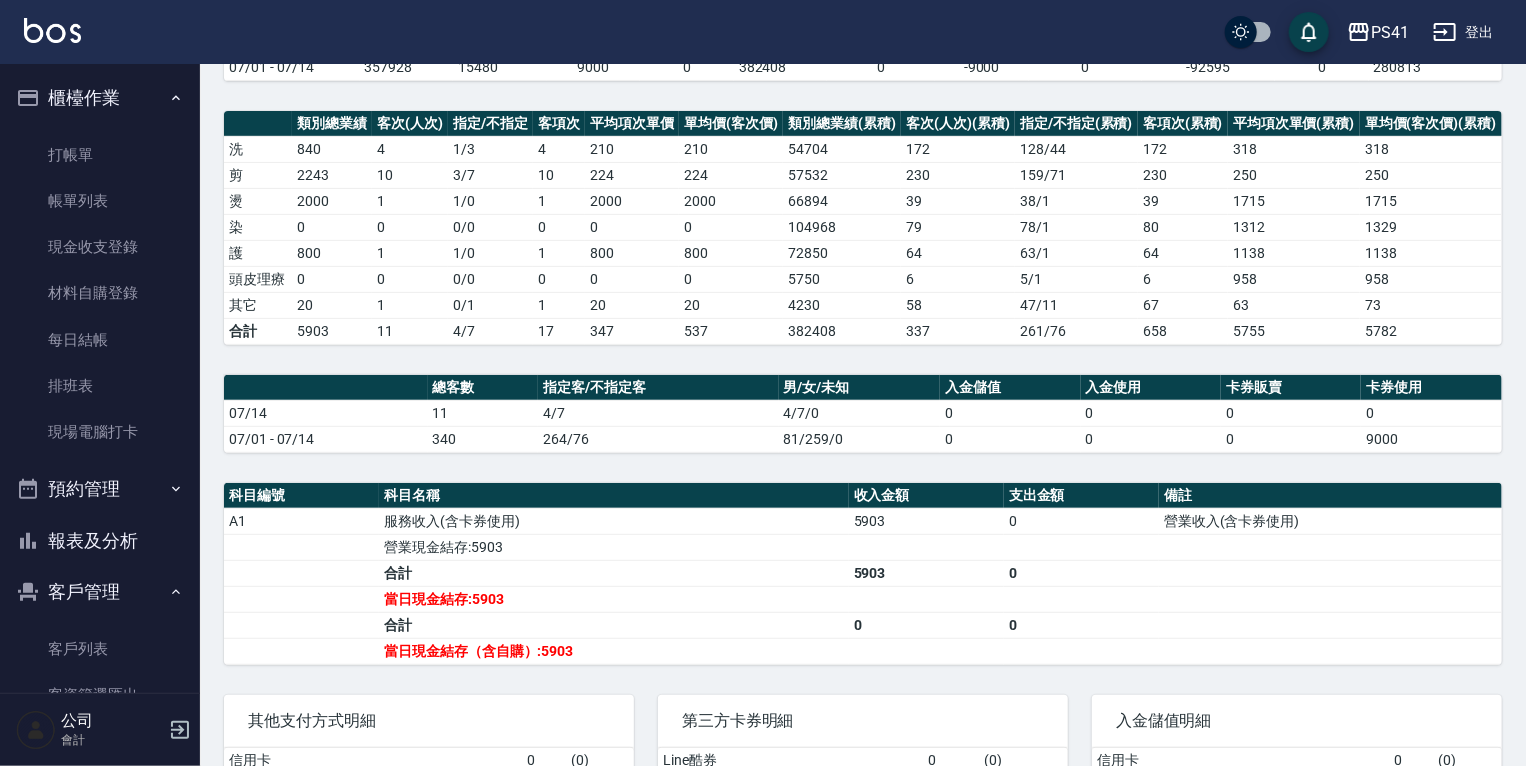 scroll, scrollTop: 160, scrollLeft: 0, axis: vertical 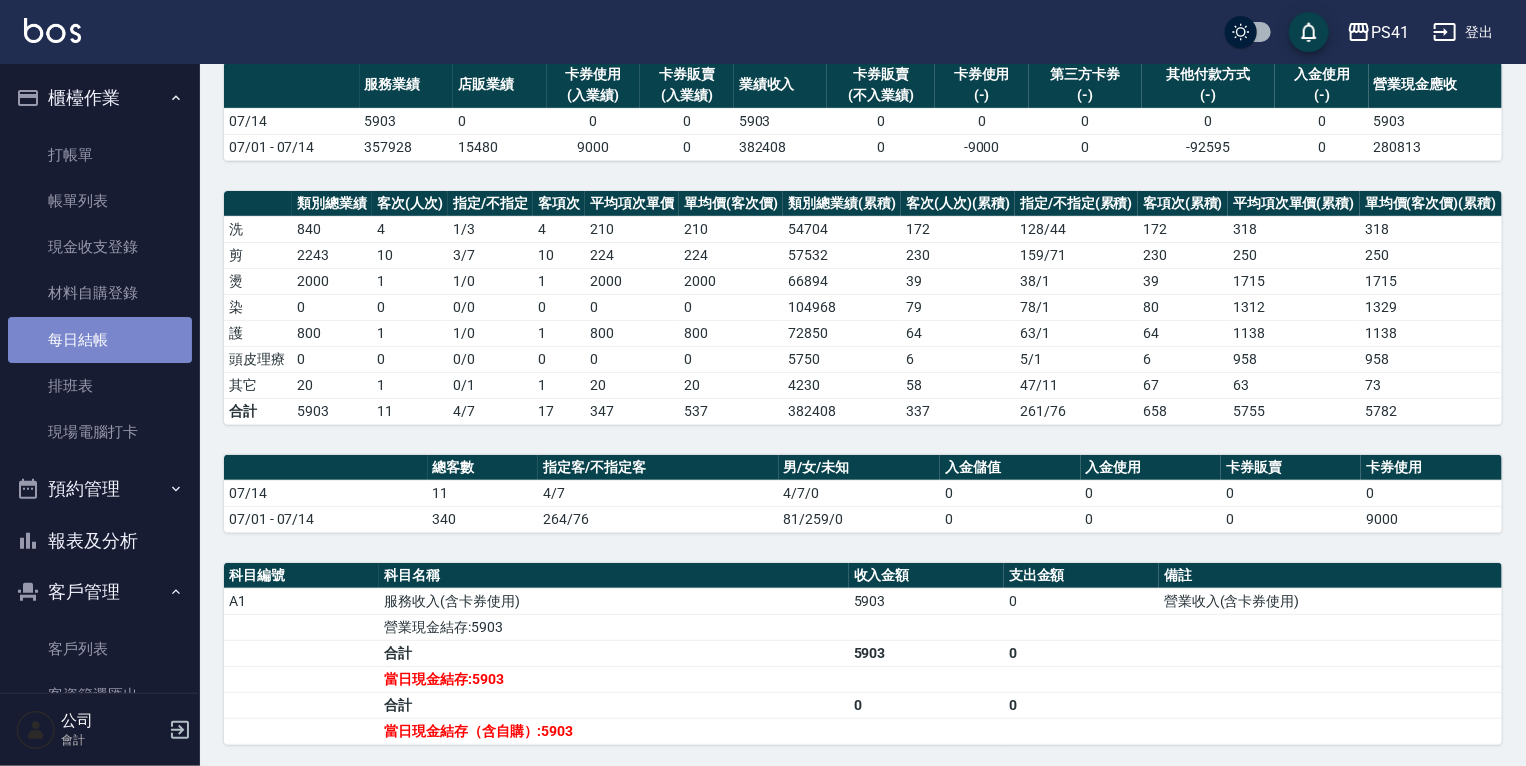 click on "每日結帳" at bounding box center (100, 340) 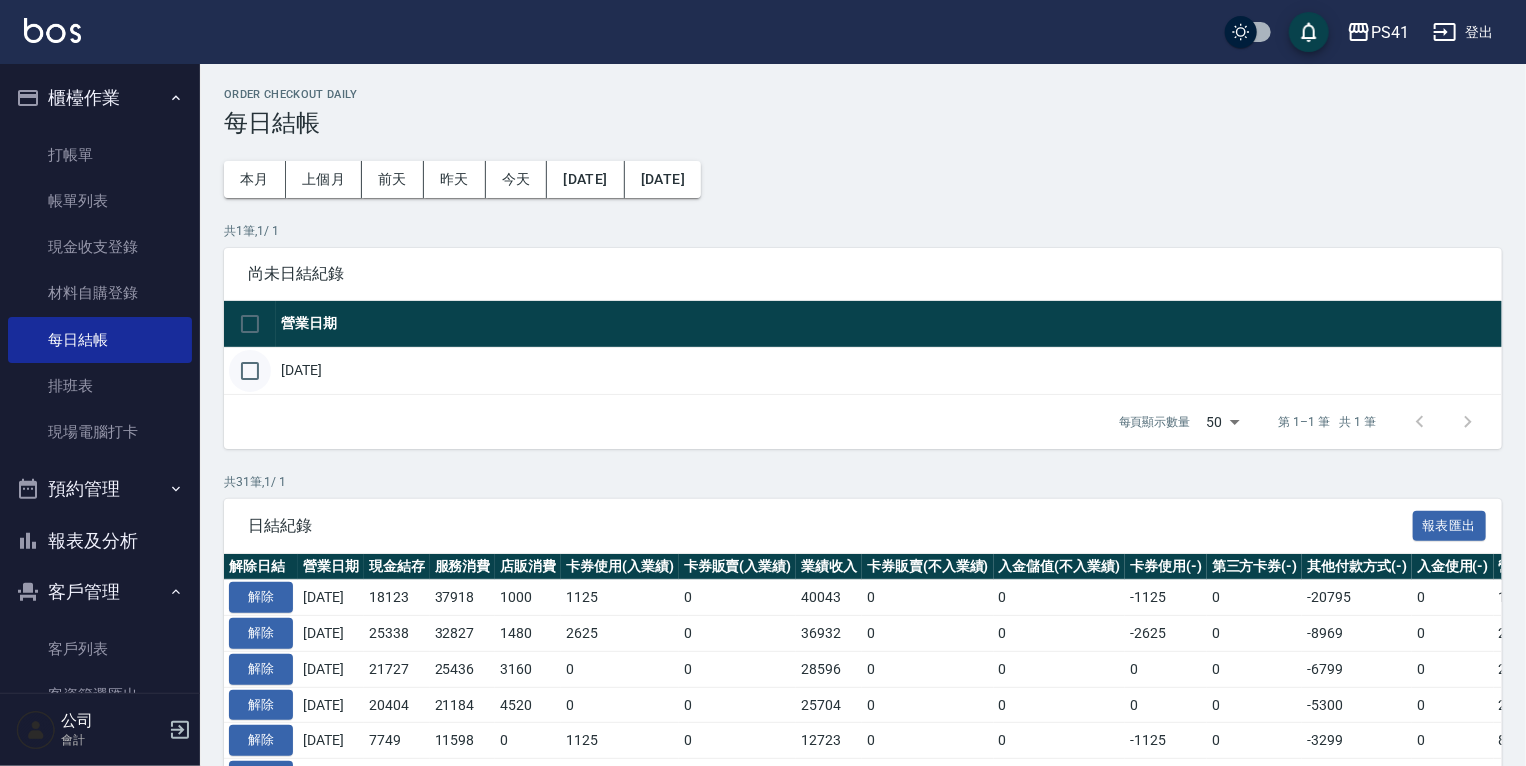 click at bounding box center [250, 371] 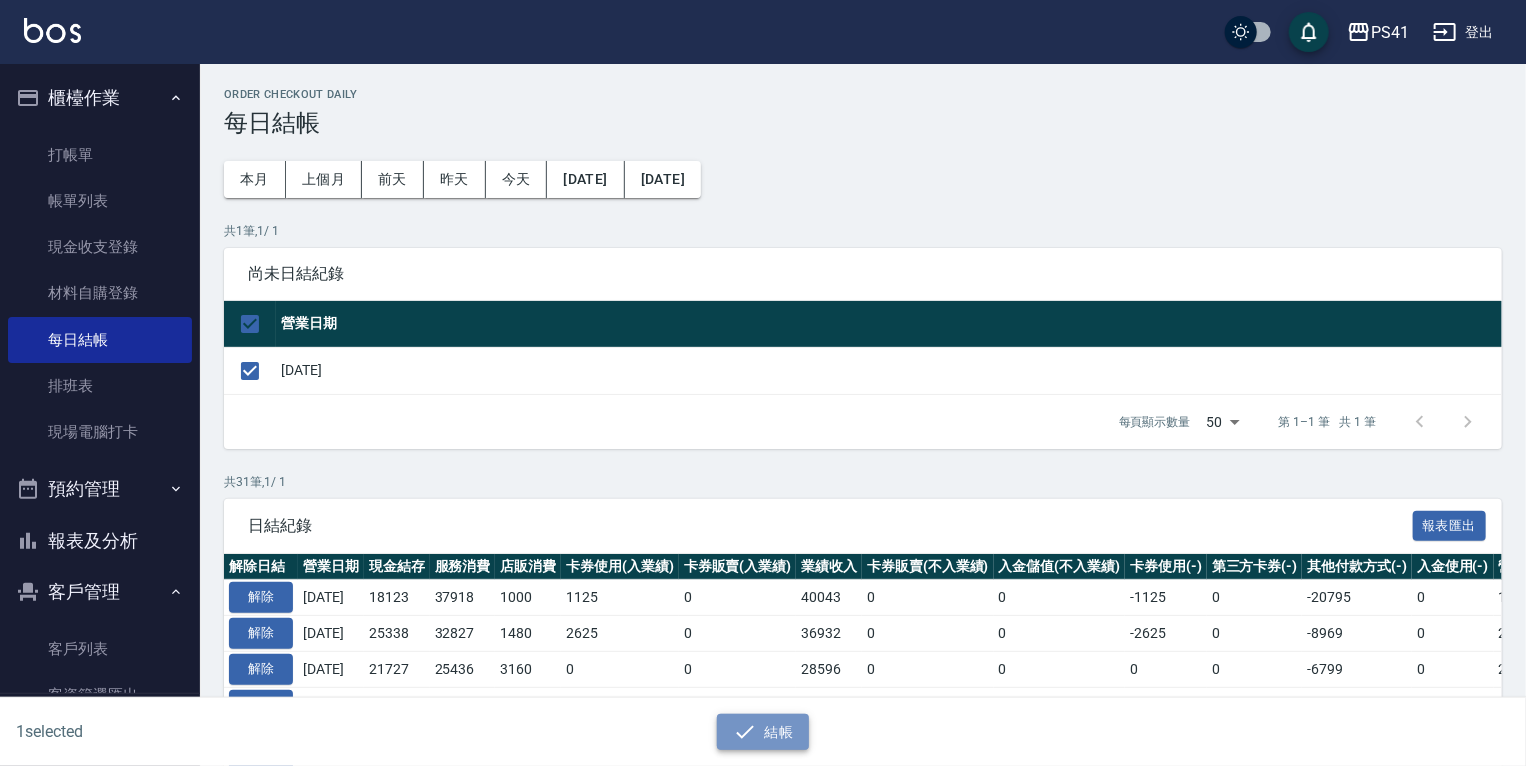 click on "結帳" at bounding box center (763, 732) 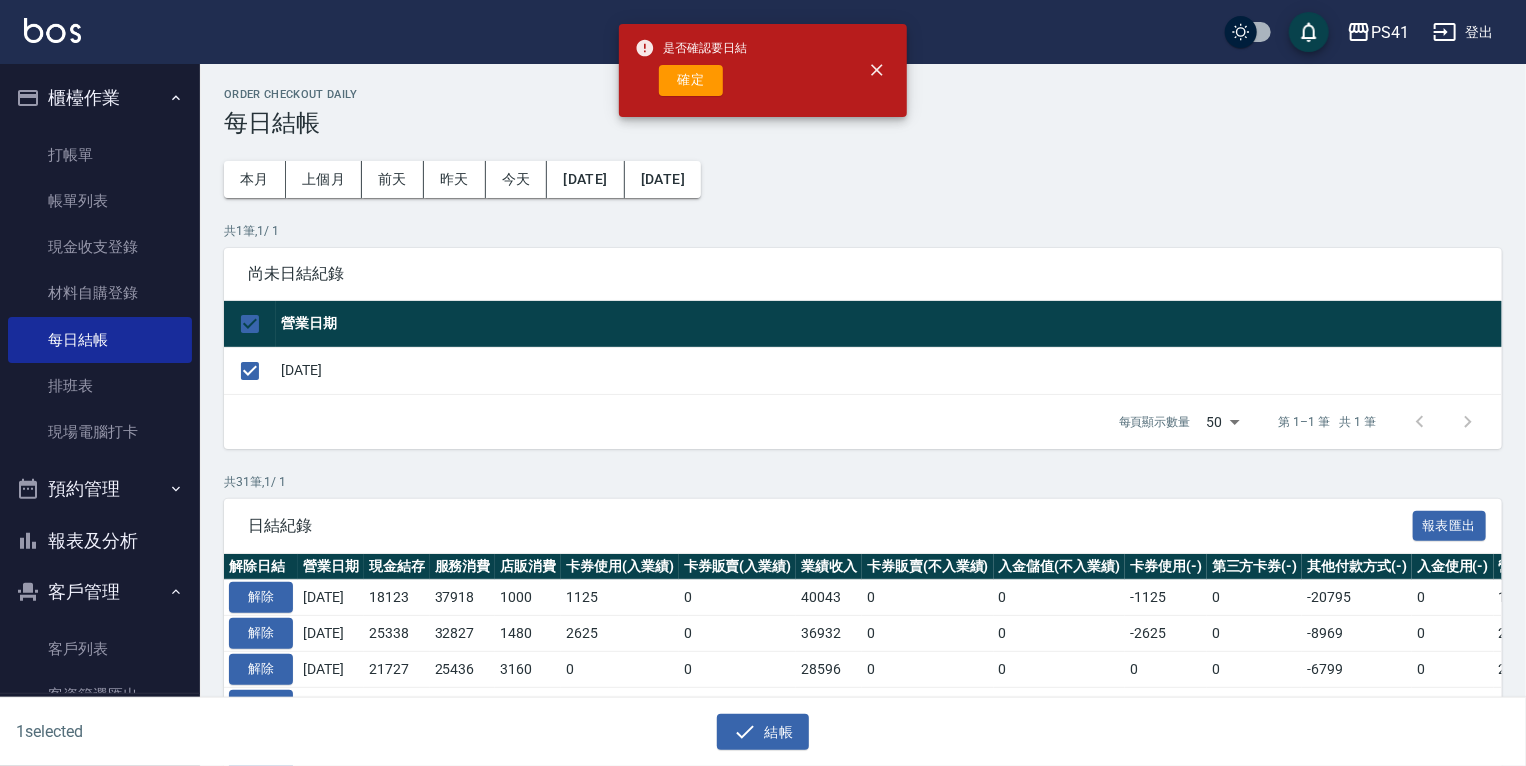 click on "是否確認要日結 確定" at bounding box center (691, 70) 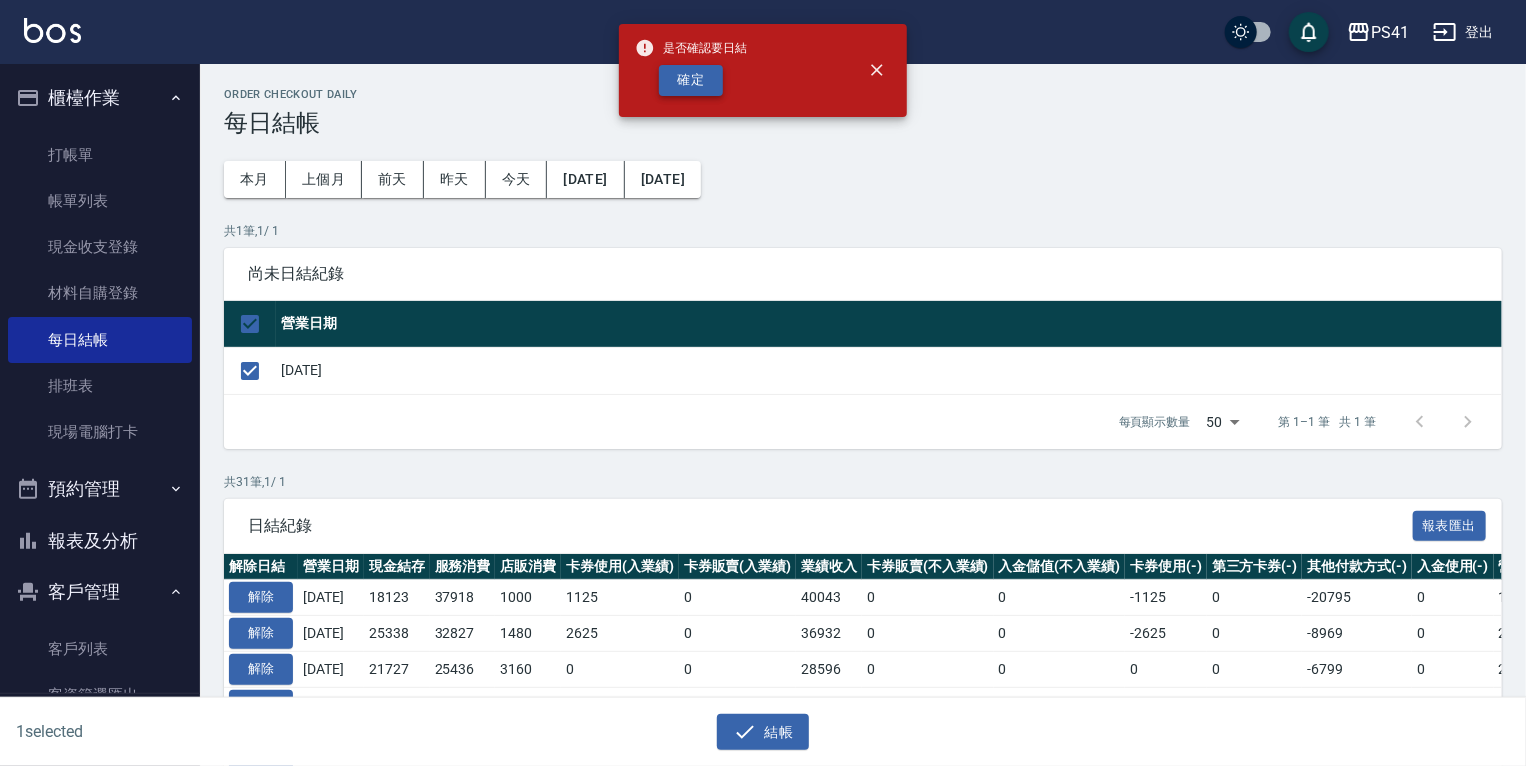 click on "確定" at bounding box center [691, 80] 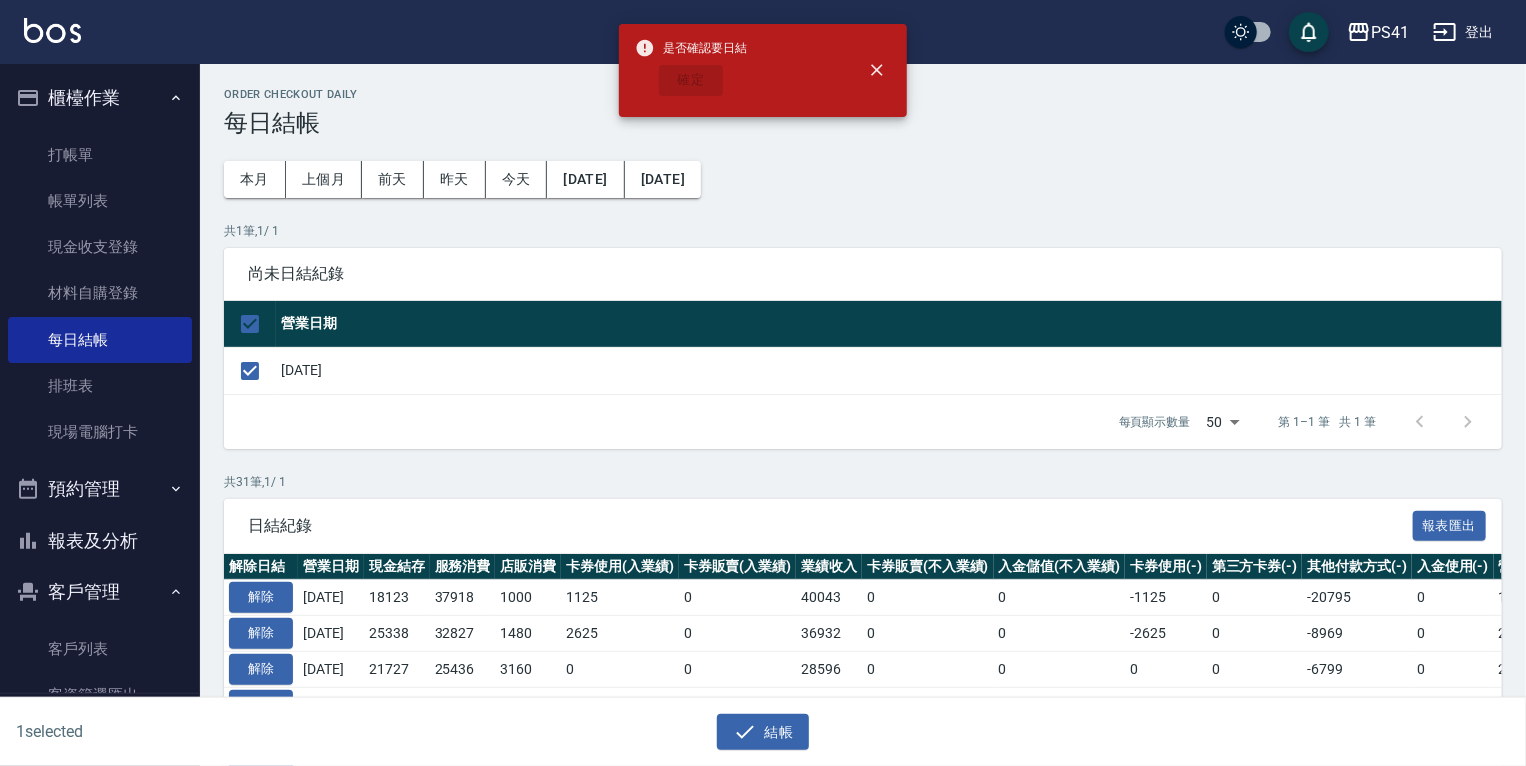 checkbox on "false" 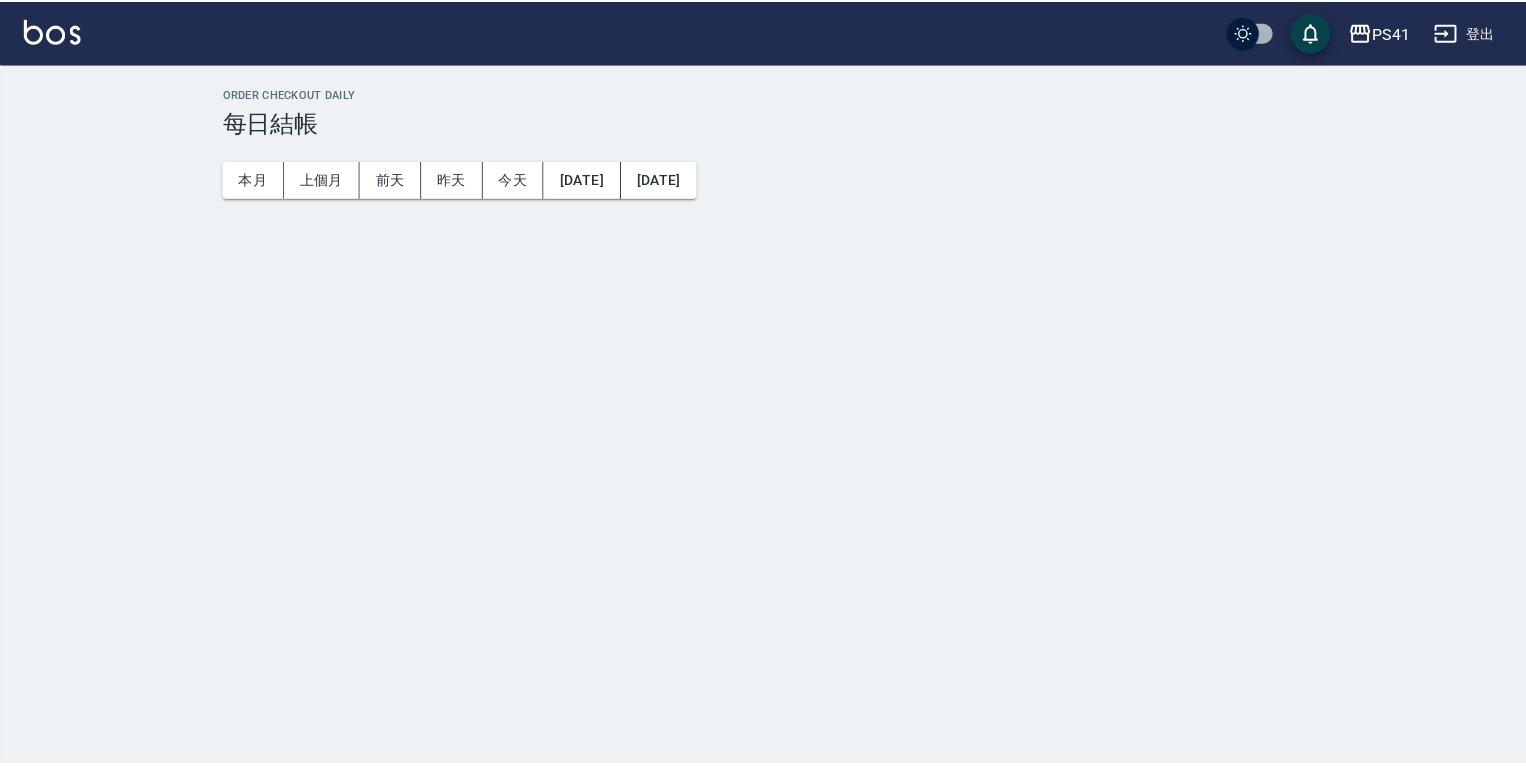 scroll, scrollTop: 0, scrollLeft: 0, axis: both 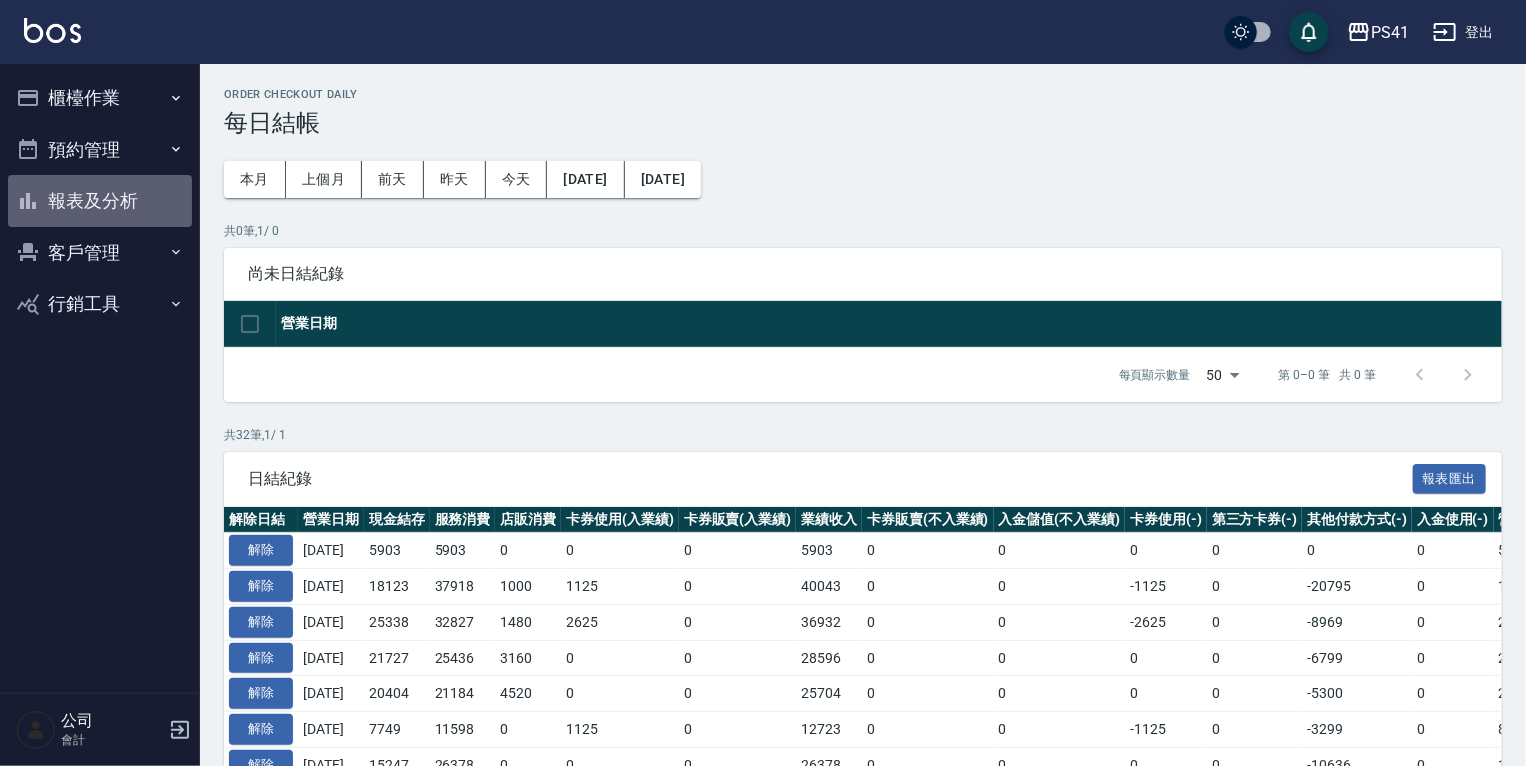 click on "報表及分析" at bounding box center [100, 201] 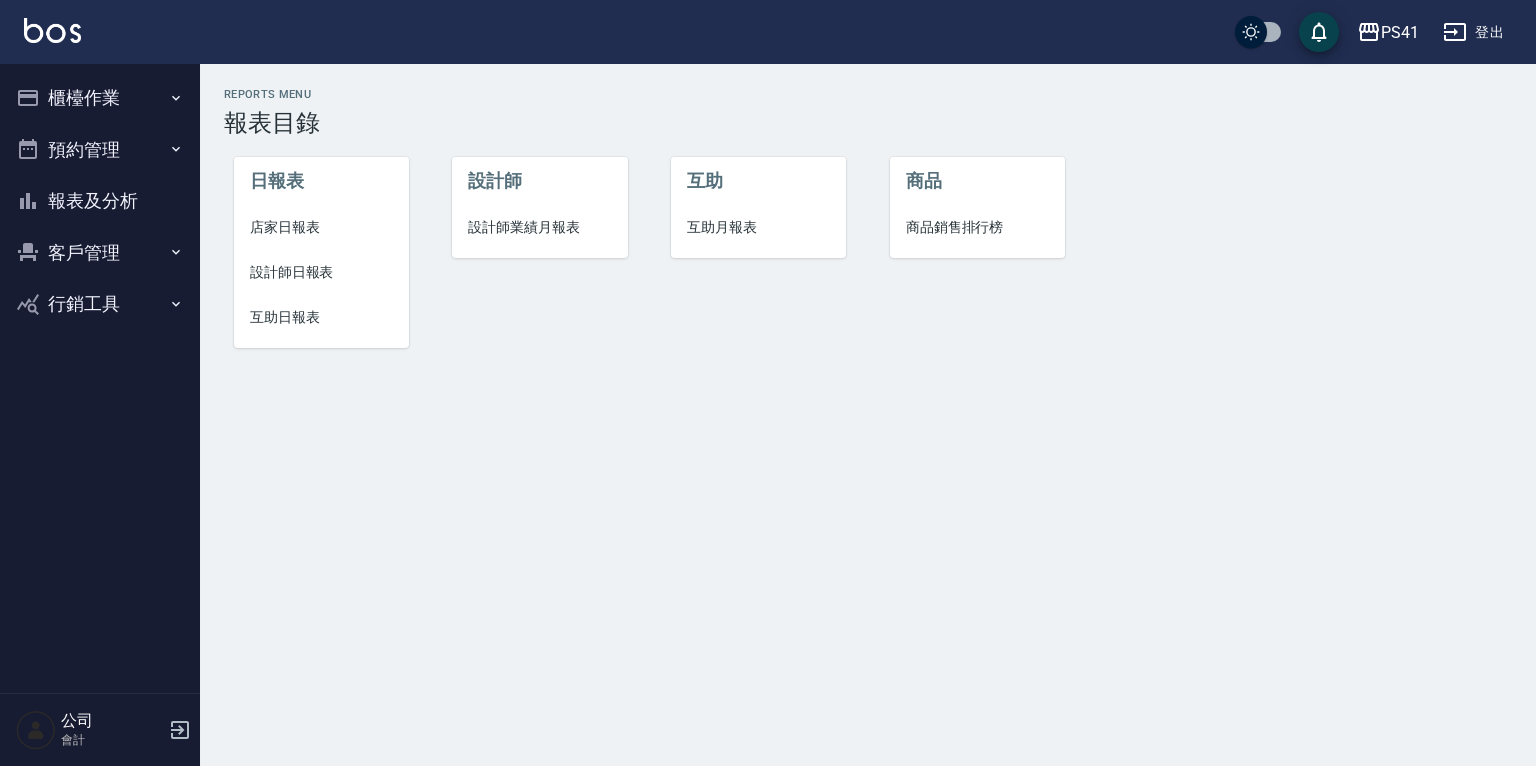 click on "店家日報表" at bounding box center (321, 227) 